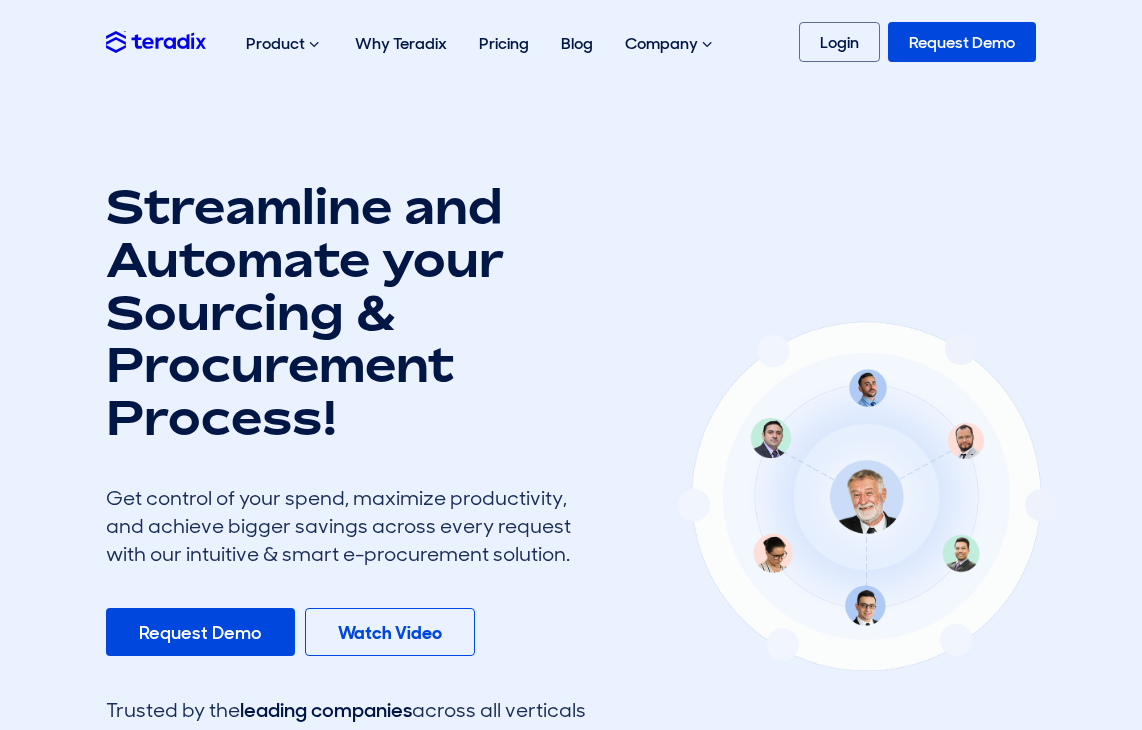 scroll, scrollTop: 0, scrollLeft: 0, axis: both 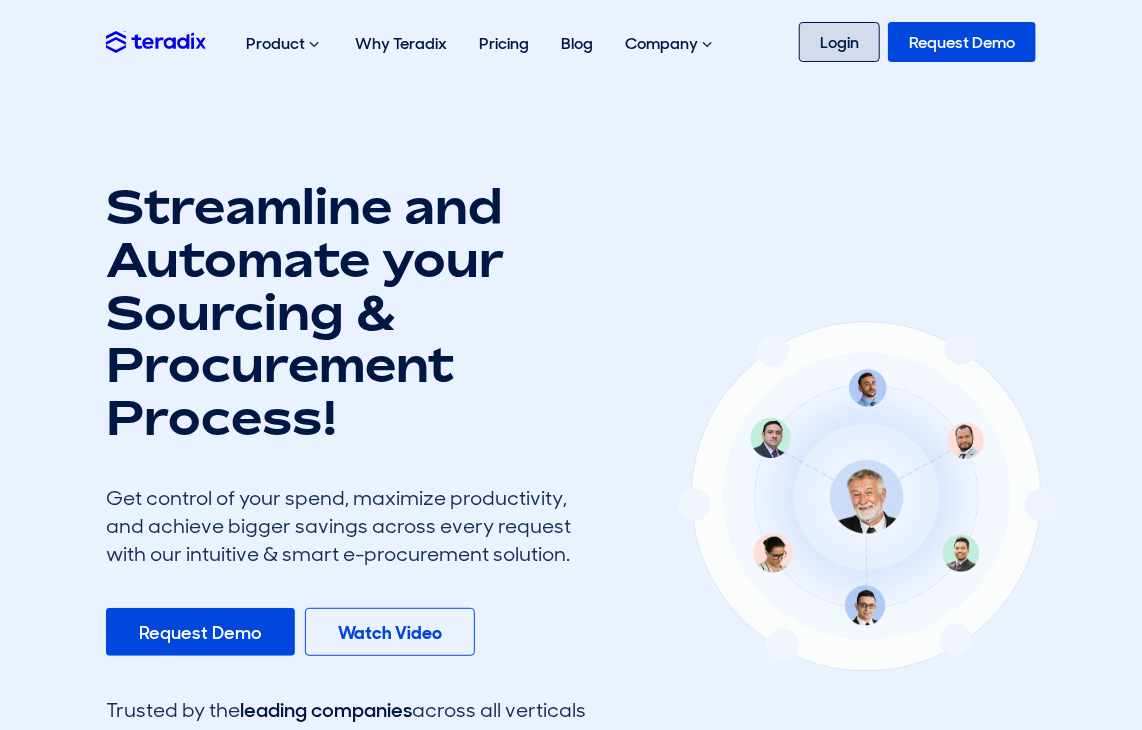 click on "Login" at bounding box center (839, 42) 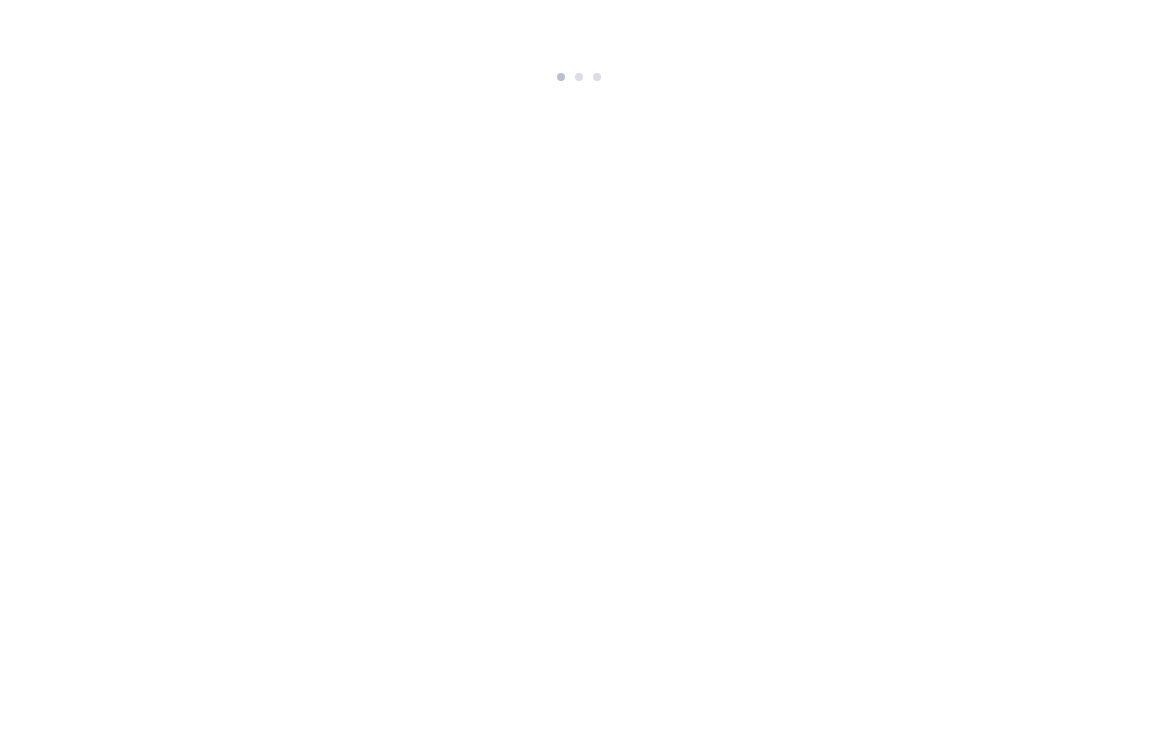 scroll, scrollTop: 0, scrollLeft: 0, axis: both 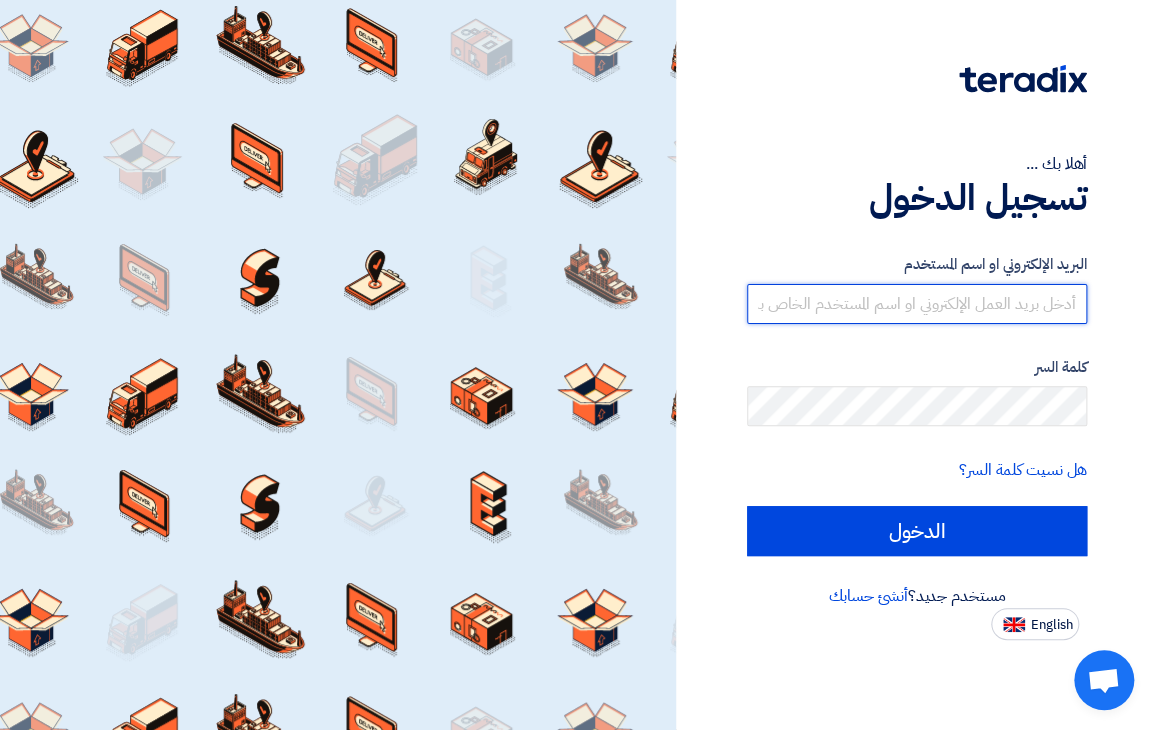 click at bounding box center (917, 304) 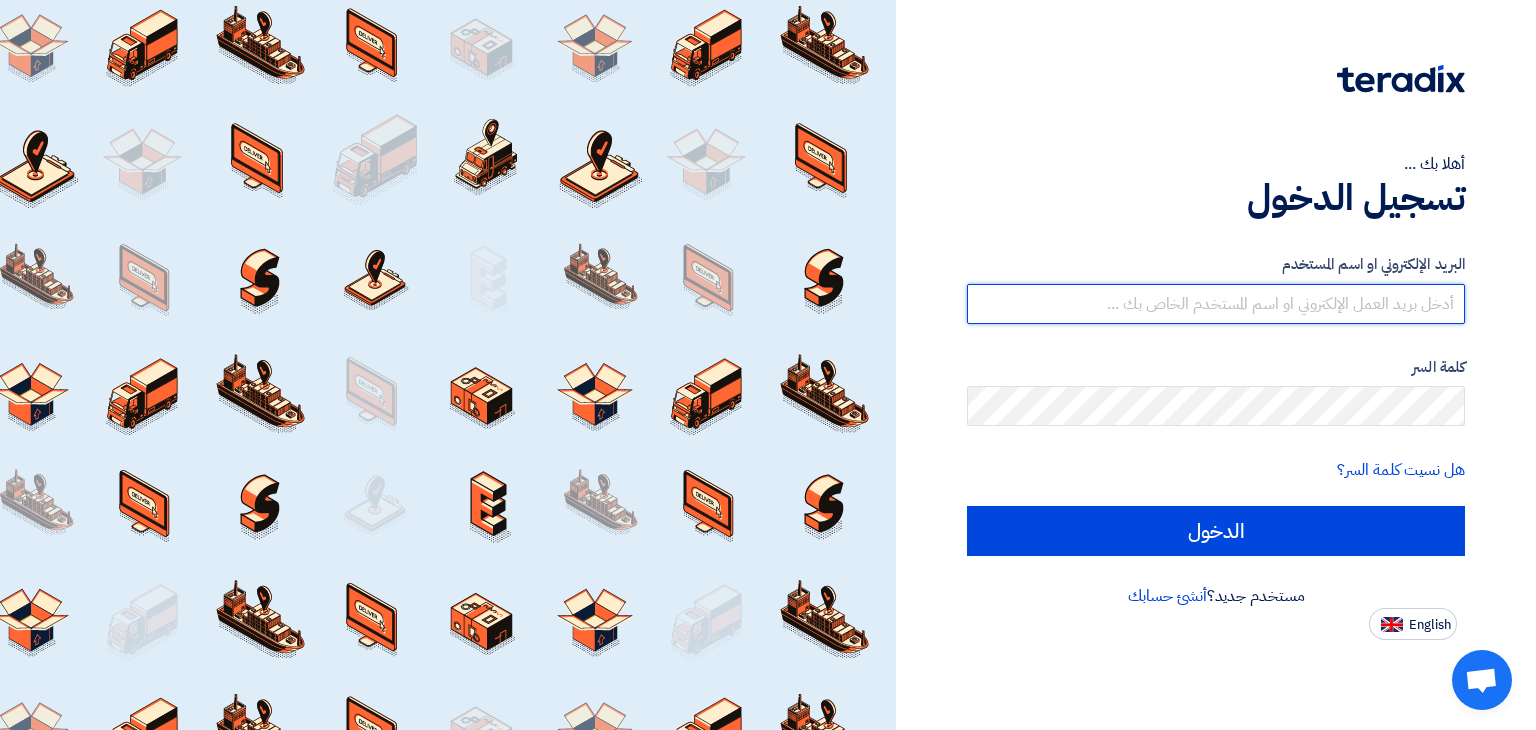 click at bounding box center (1216, 304) 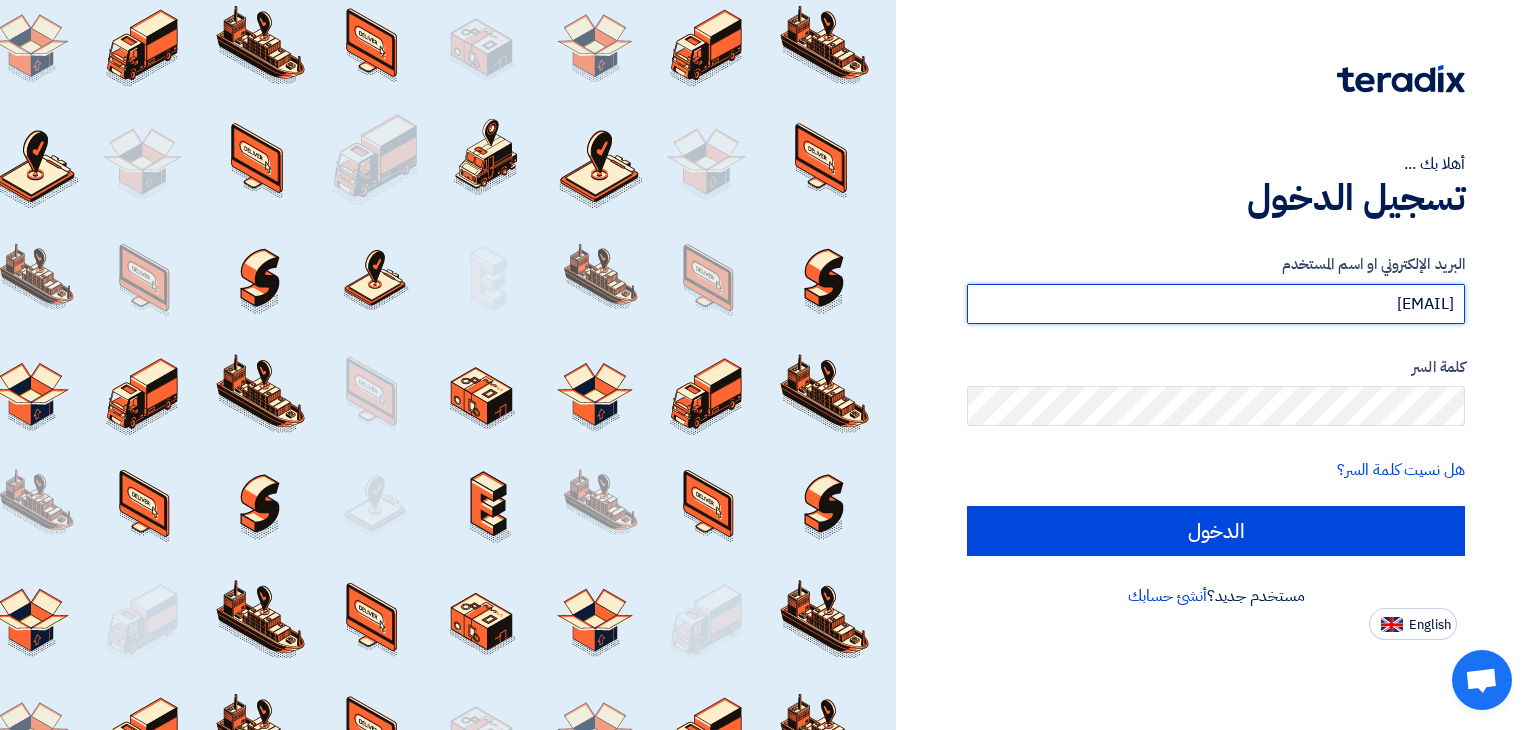 type on "[EMAIL]" 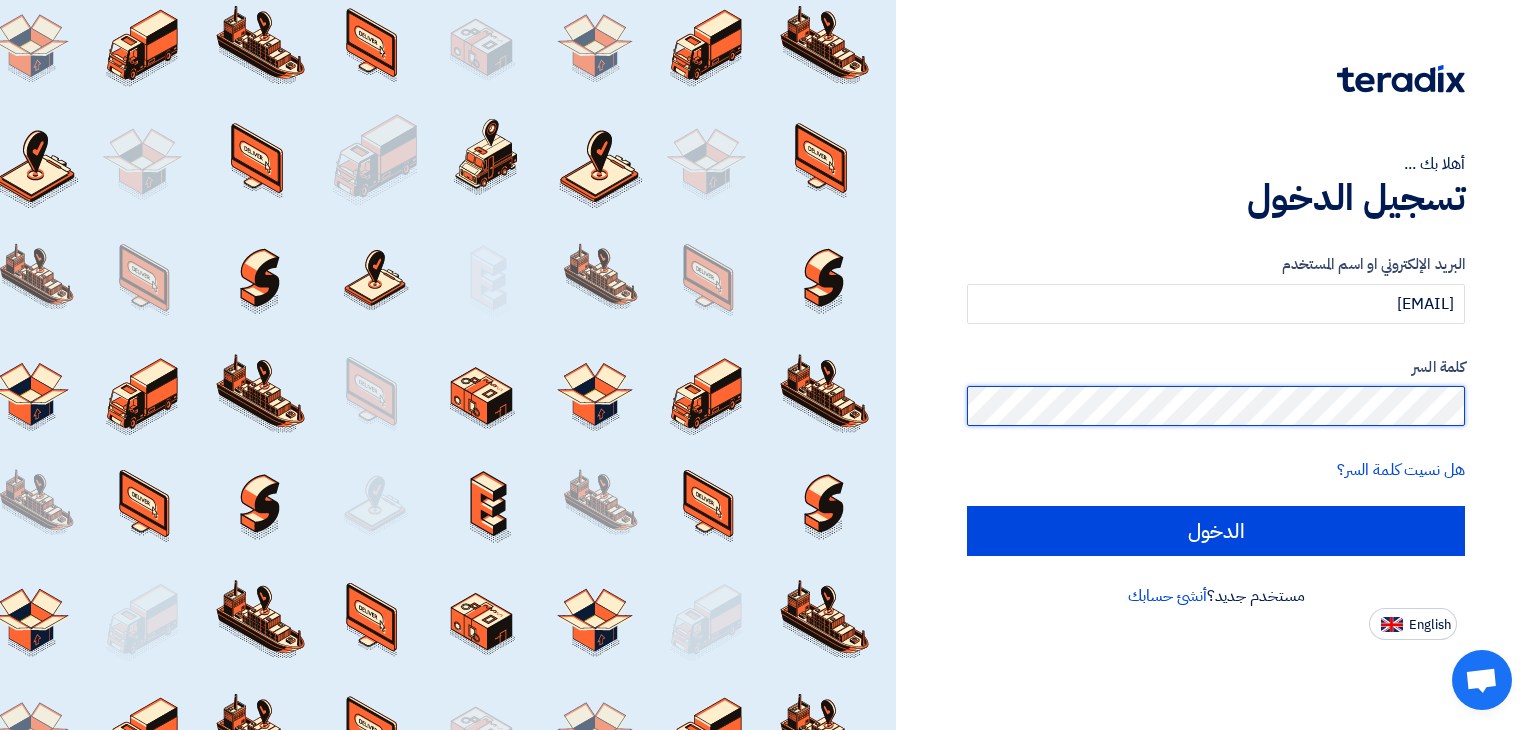 click on "الدخول" 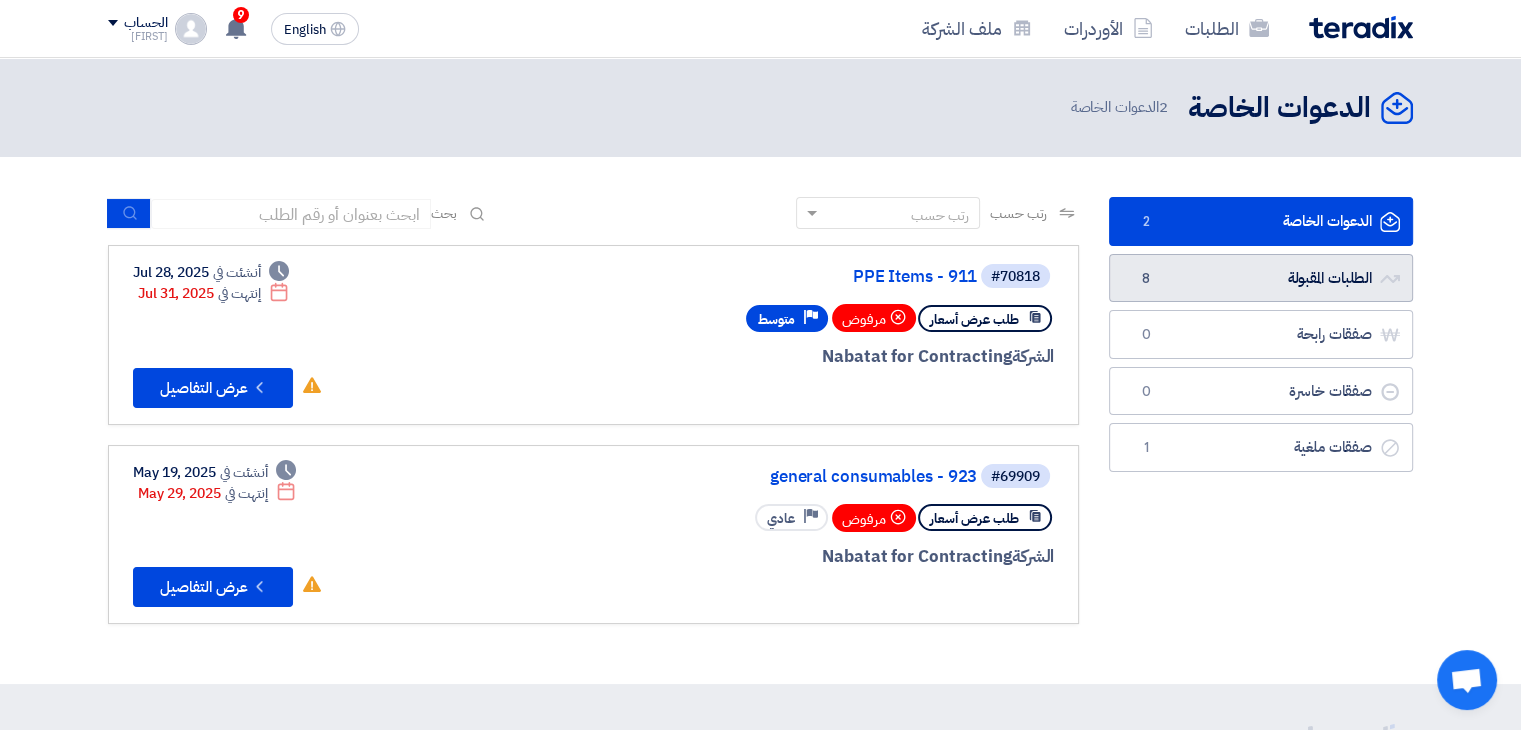 click on "الطلبات المقبولة
الطلبات المقبولة
8" 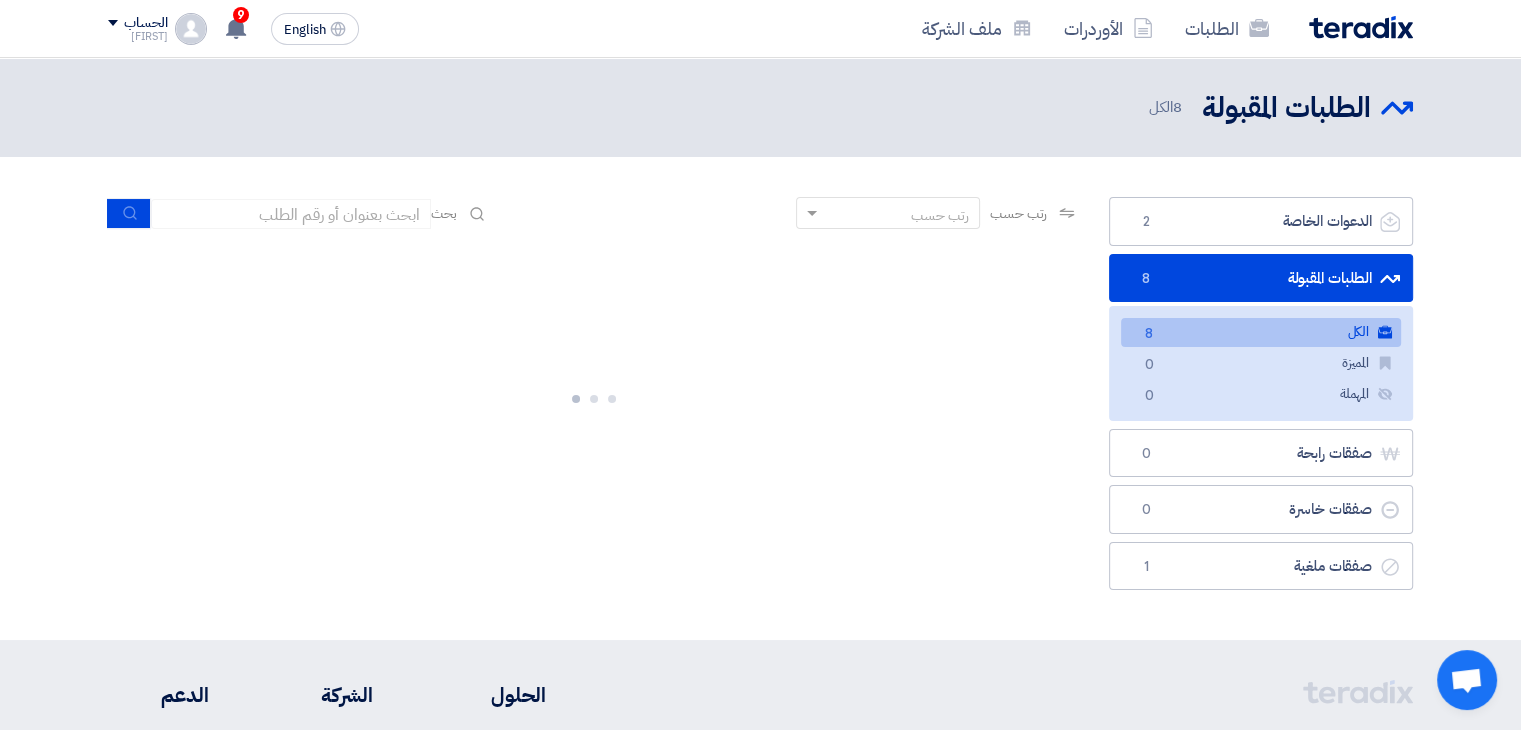 scroll, scrollTop: 100, scrollLeft: 0, axis: vertical 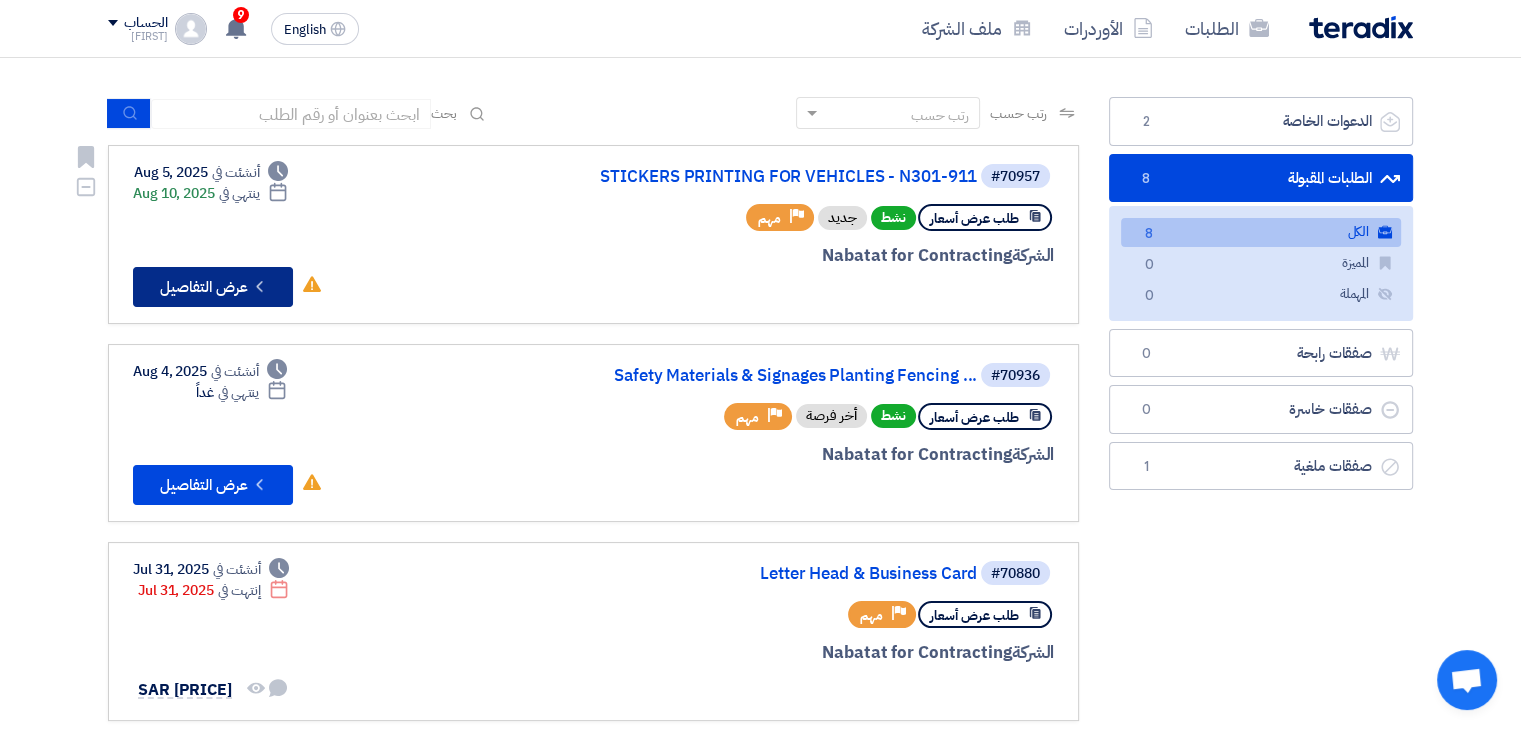 click on "Check details
عرض التفاصيل" 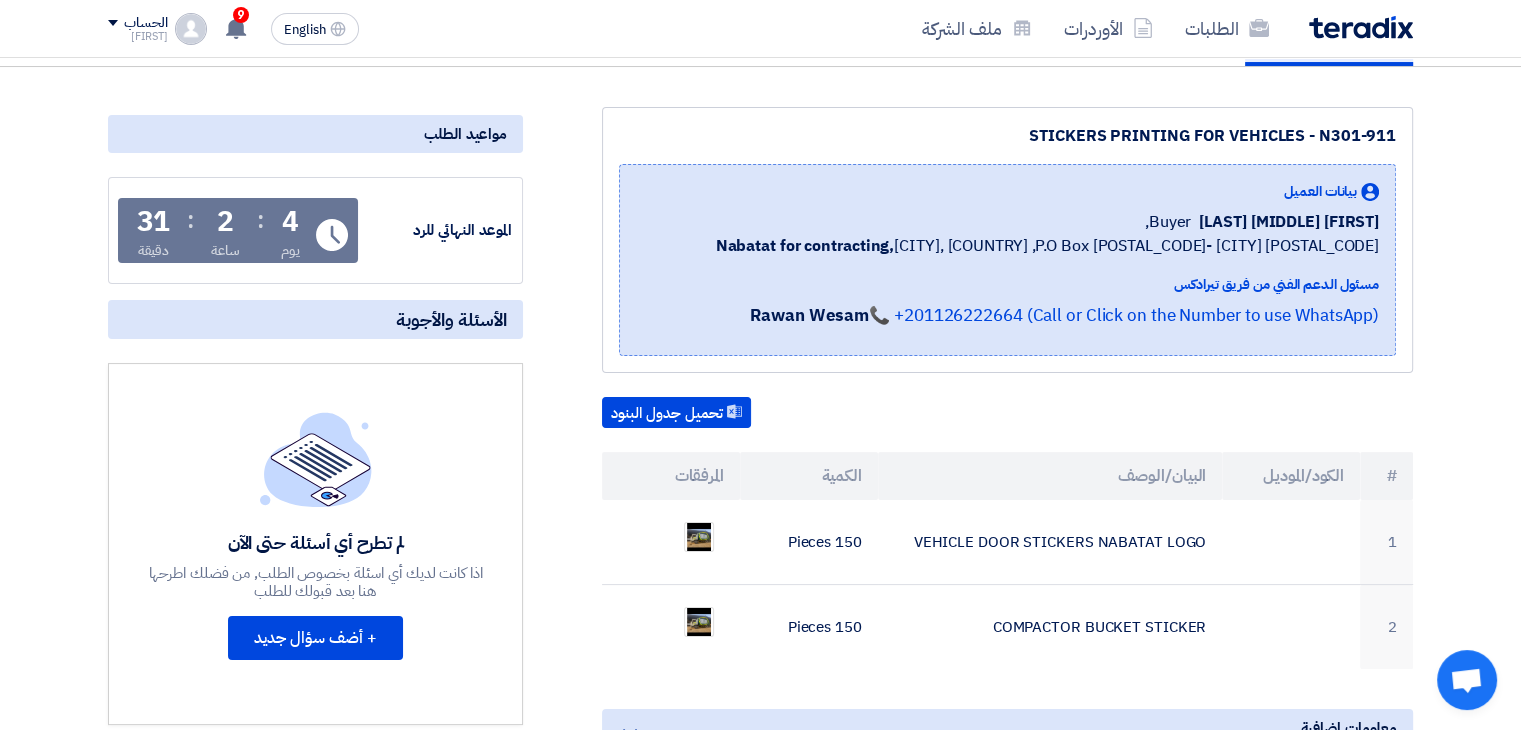 scroll, scrollTop: 400, scrollLeft: 0, axis: vertical 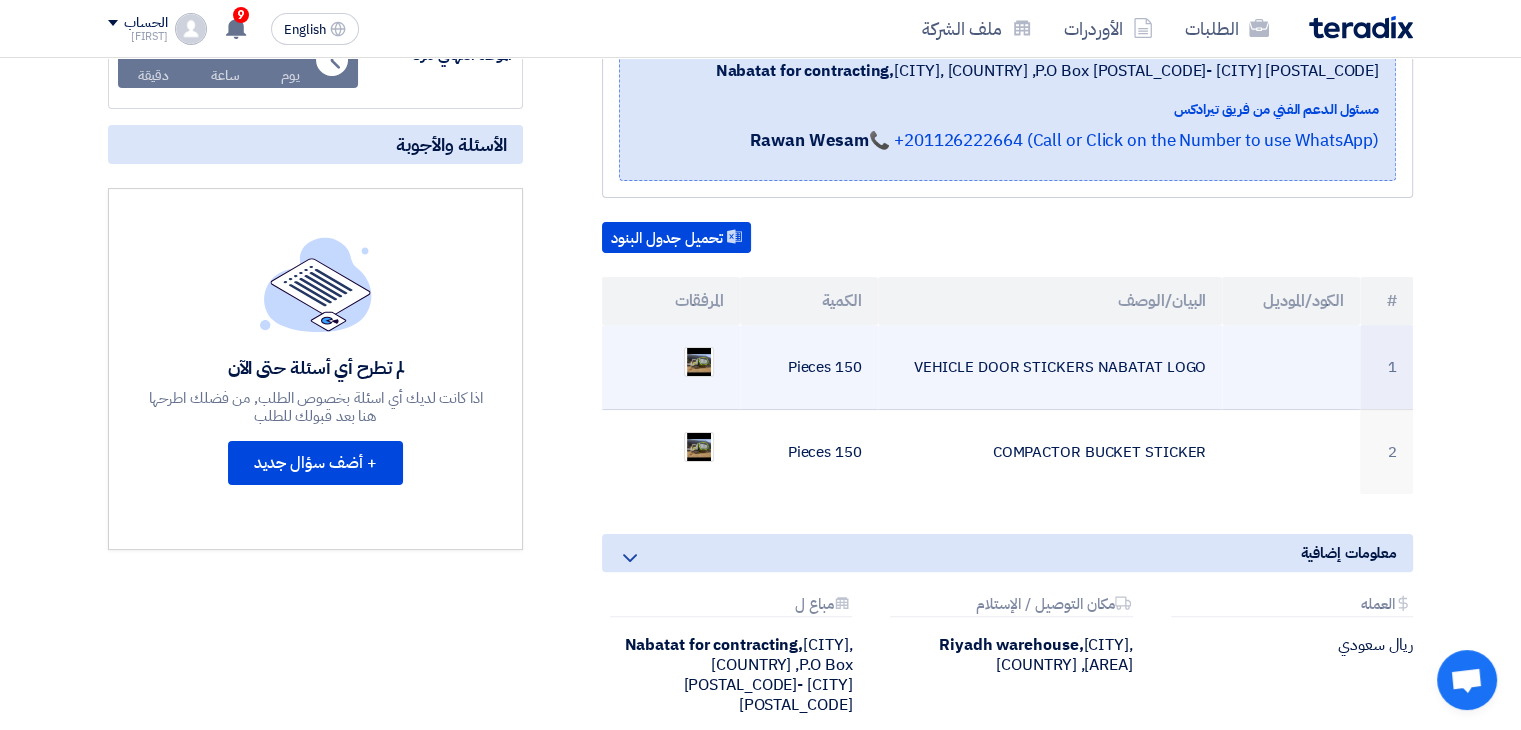 drag, startPoint x: 918, startPoint y: 359, endPoint x: 1206, endPoint y: 365, distance: 288.0625 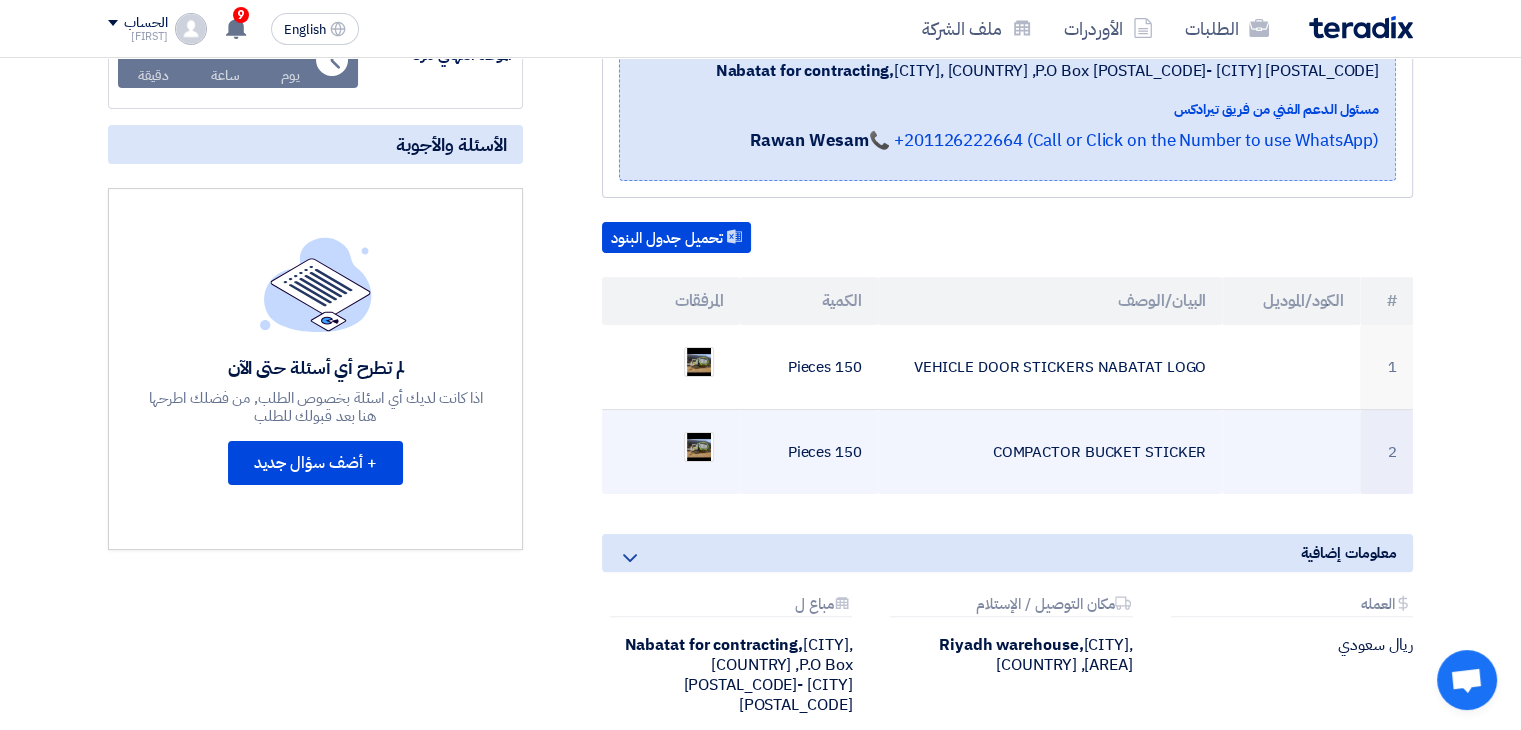 drag, startPoint x: 1204, startPoint y: 450, endPoint x: 960, endPoint y: 464, distance: 244.4013 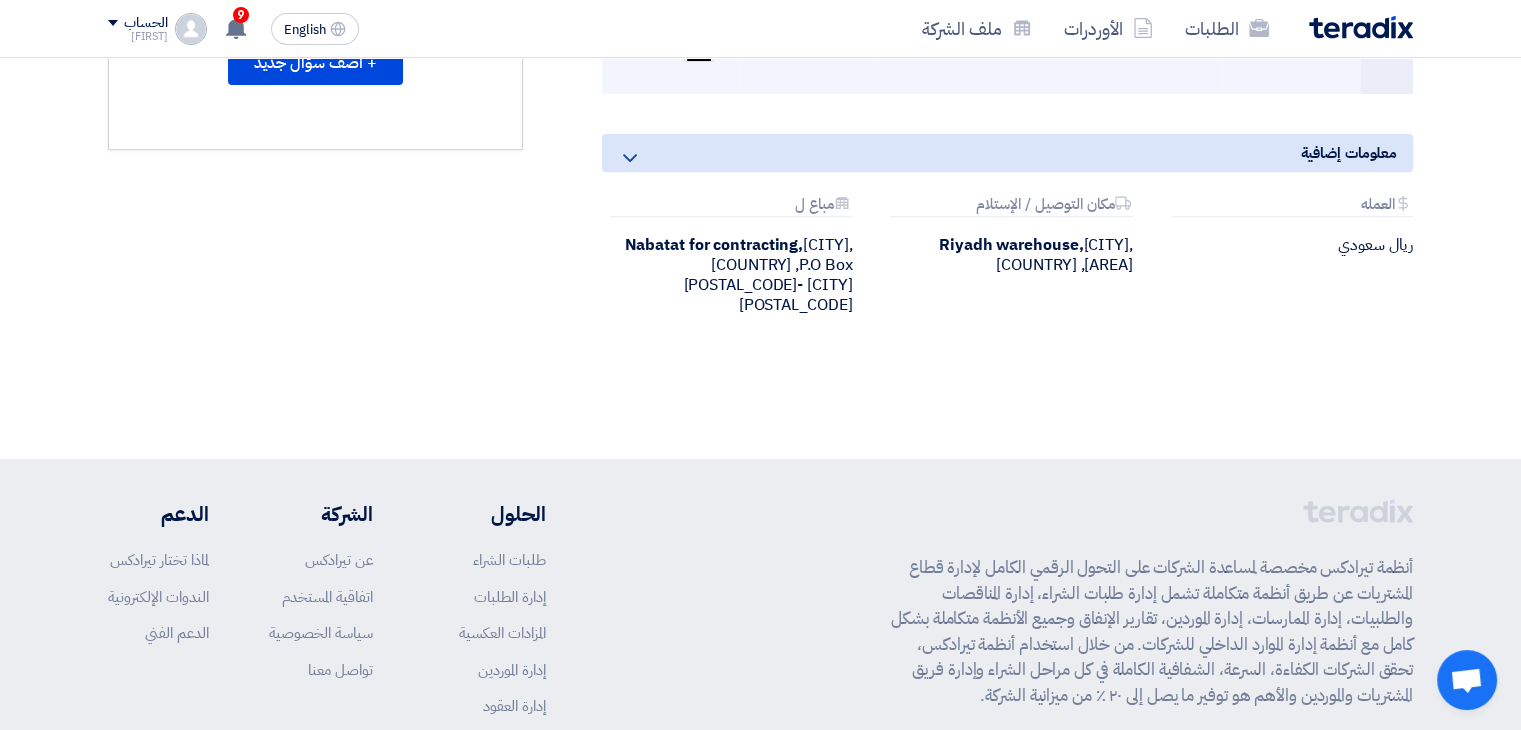 scroll, scrollTop: 400, scrollLeft: 0, axis: vertical 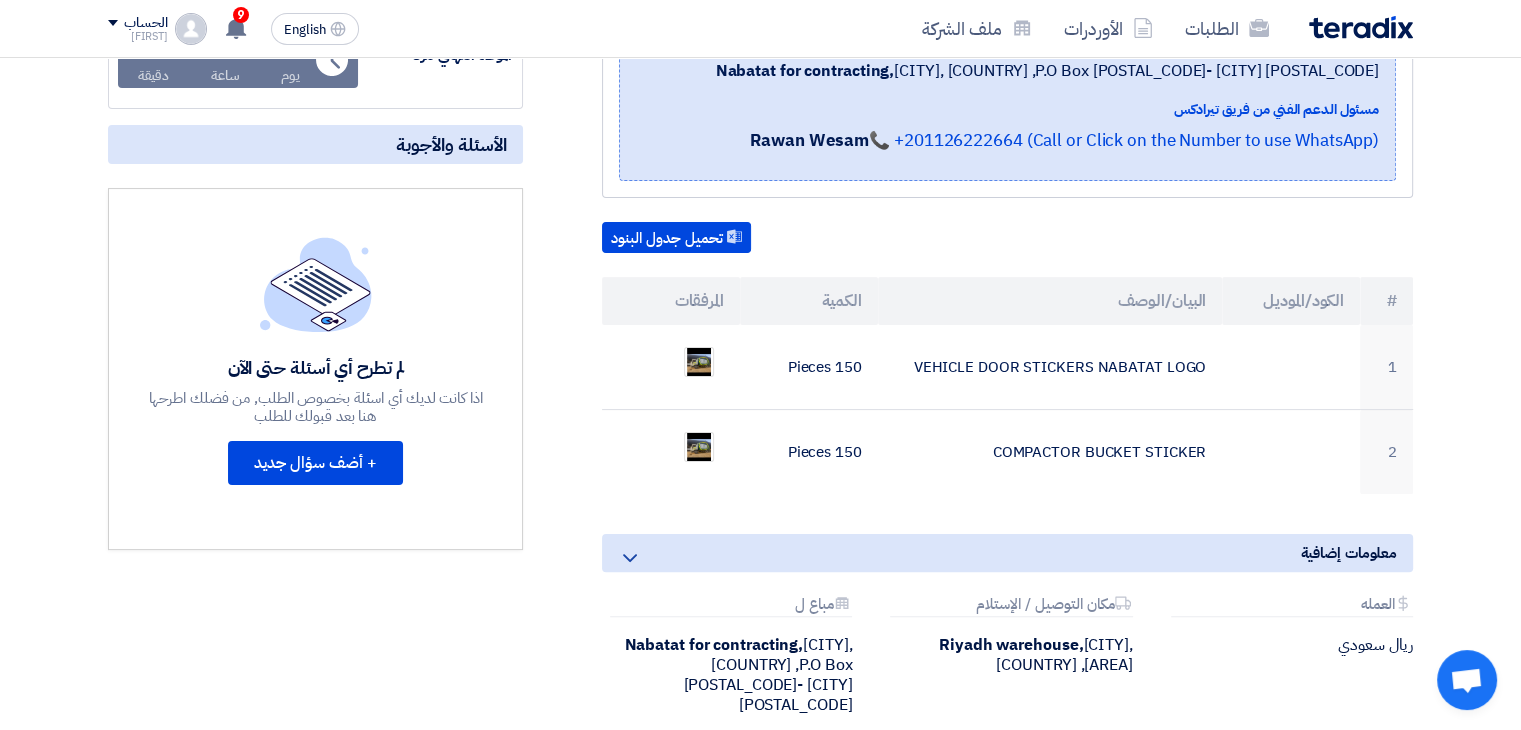 drag, startPoint x: 952, startPoint y: 521, endPoint x: 670, endPoint y: 524, distance: 282.01596 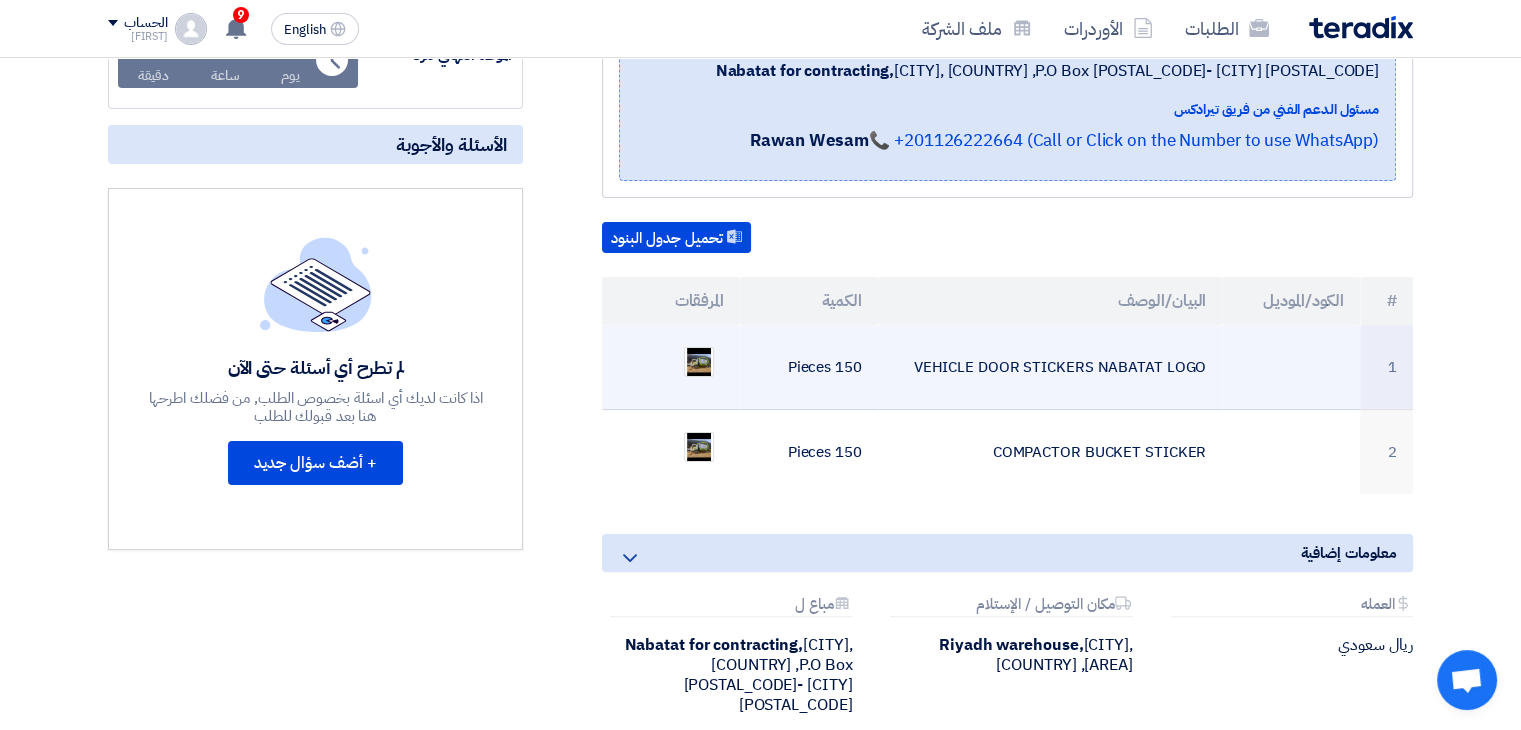 drag, startPoint x: 628, startPoint y: 372, endPoint x: 817, endPoint y: 366, distance: 189.09521 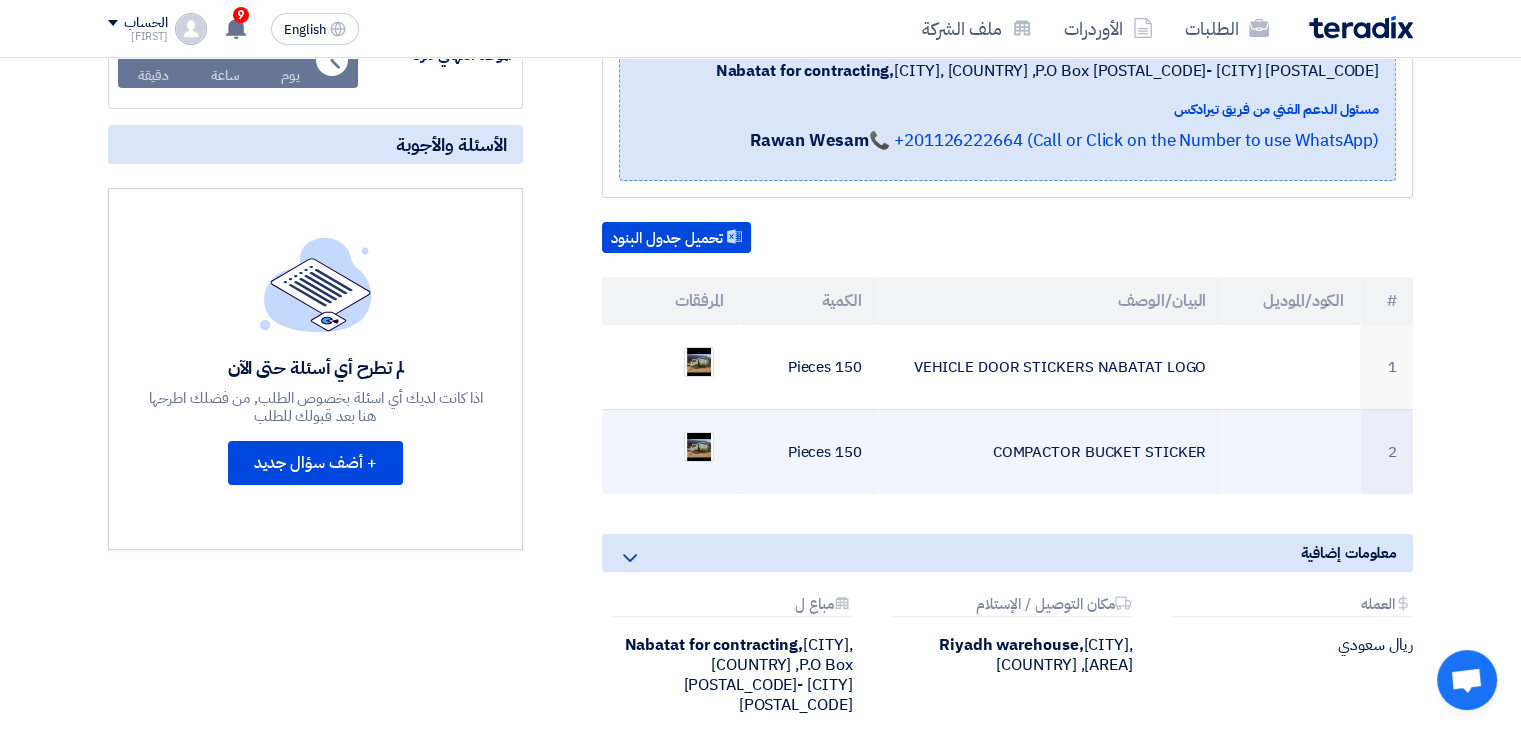 scroll, scrollTop: 0, scrollLeft: 0, axis: both 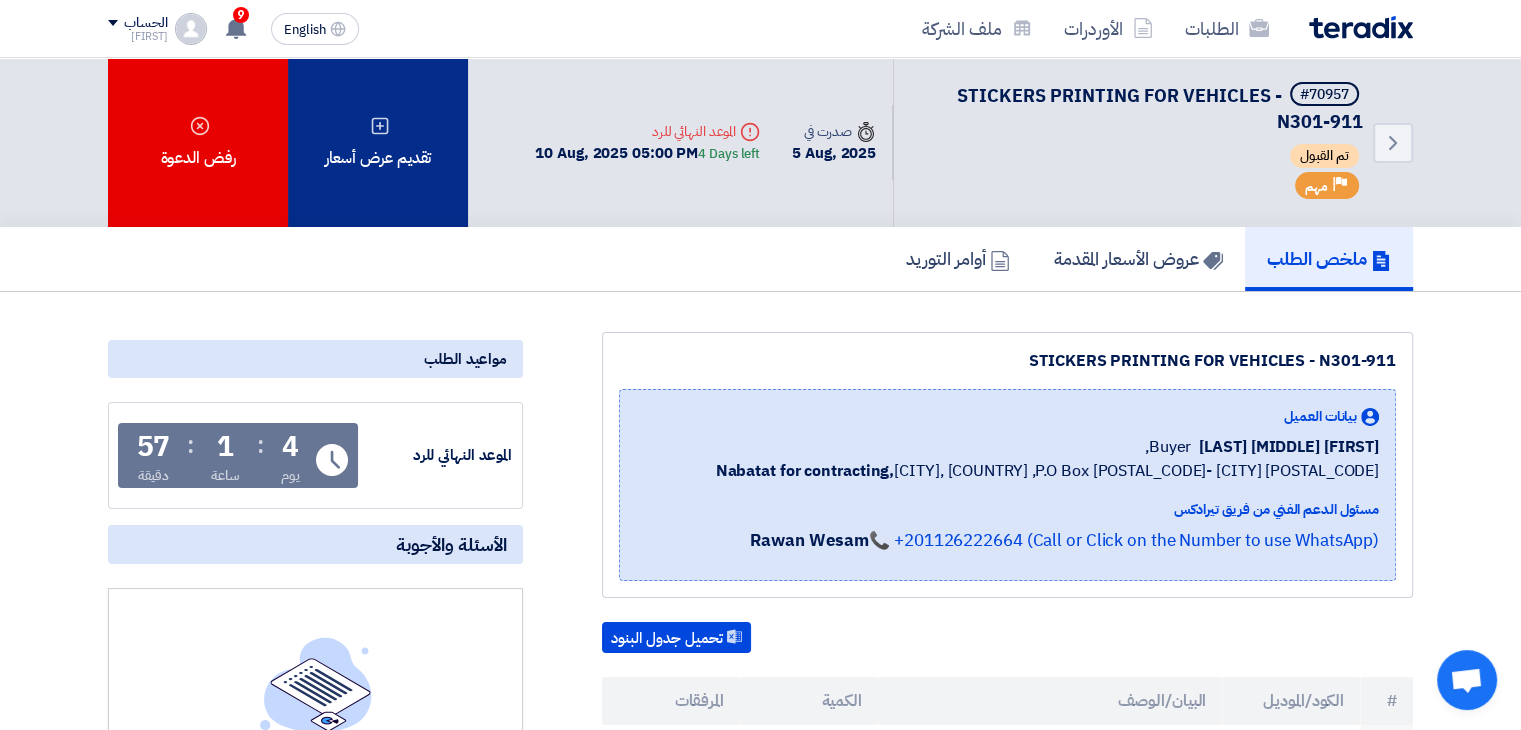 click on "تقديم عرض أسعار" 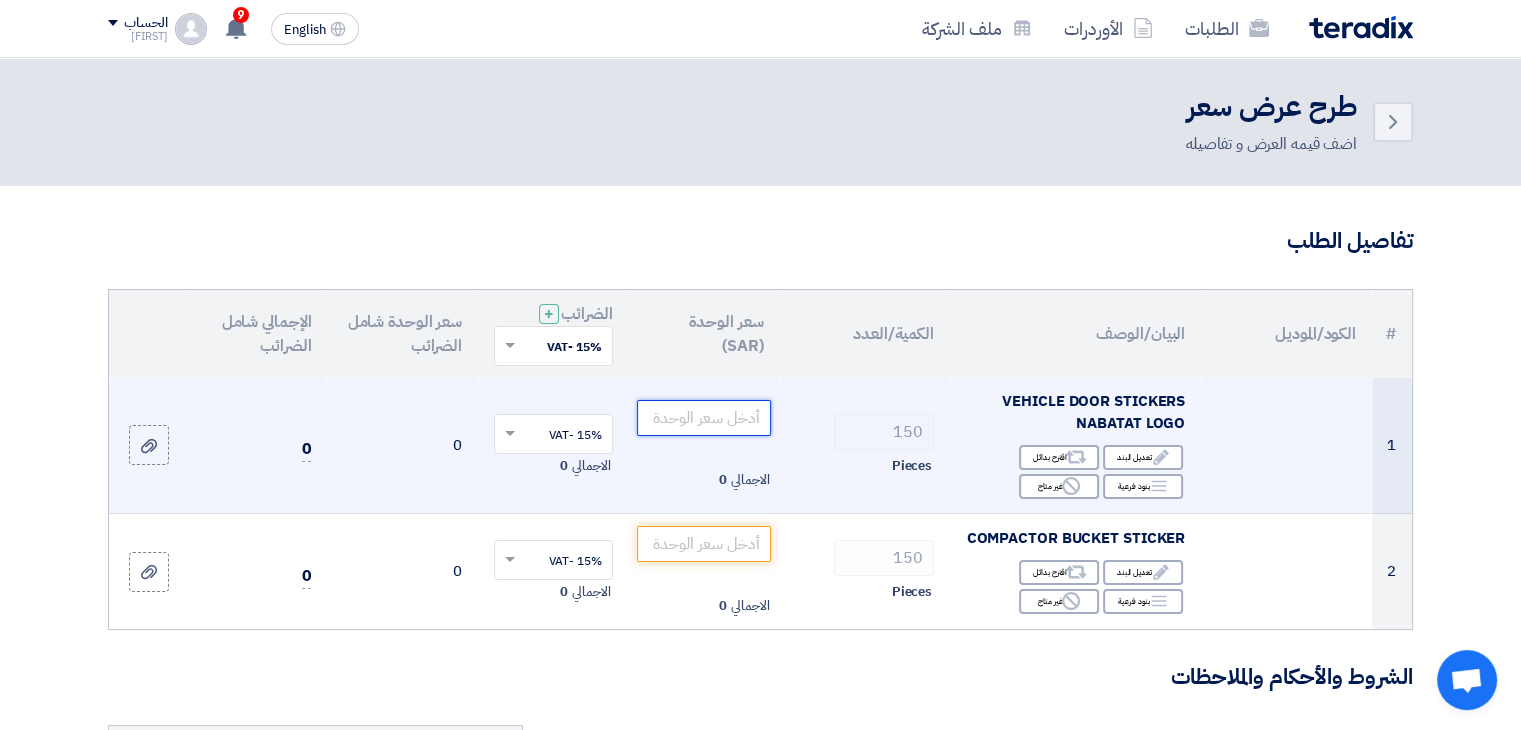 click 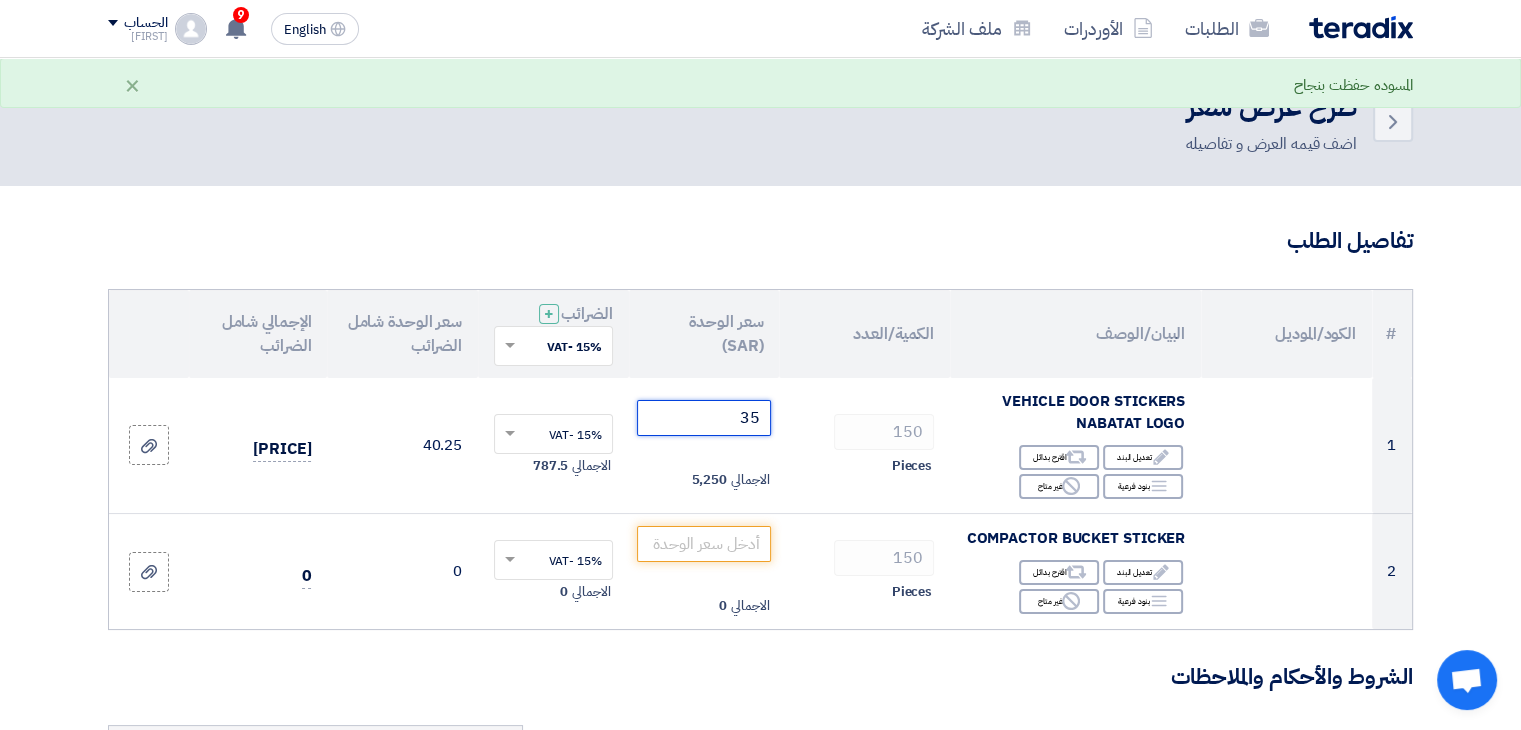 type on "3" 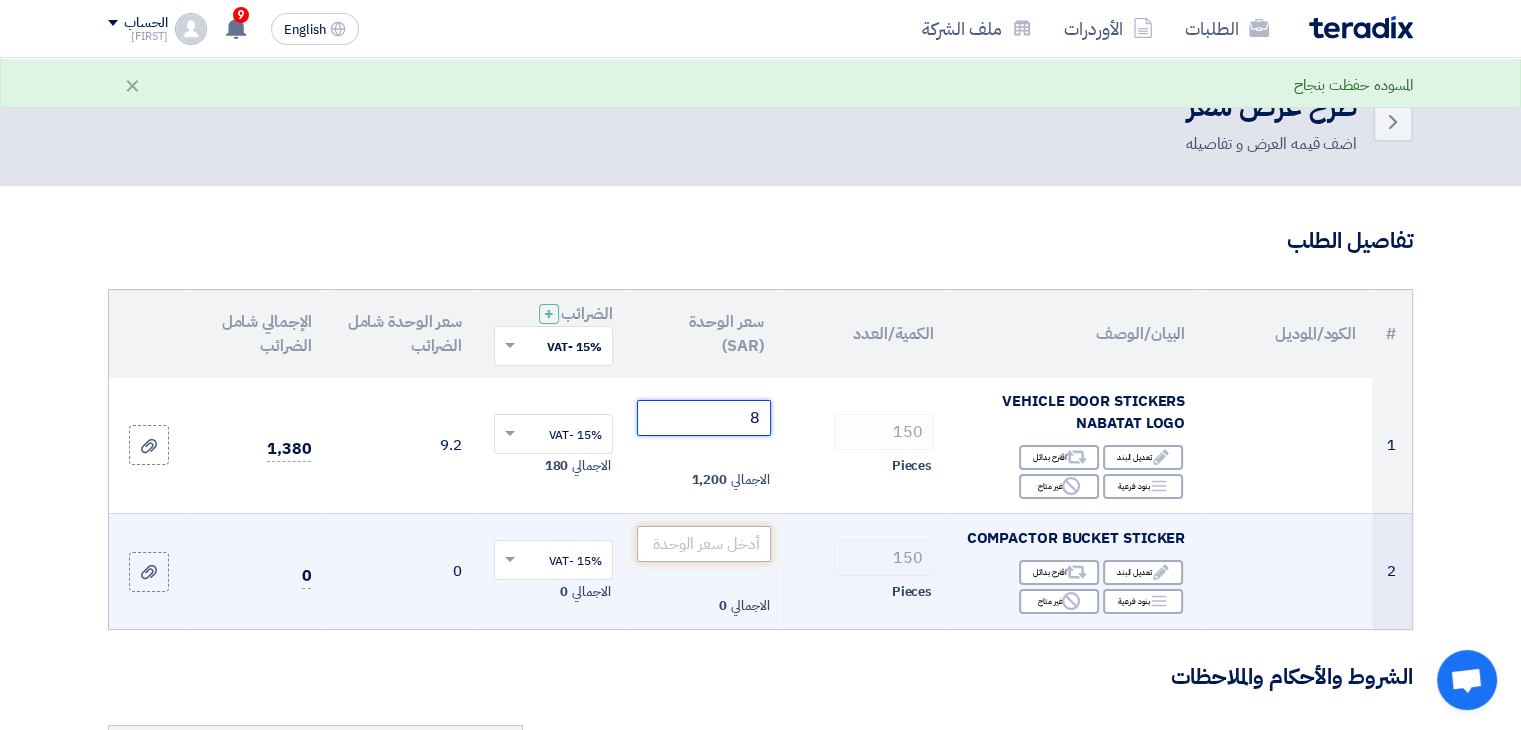 type on "8" 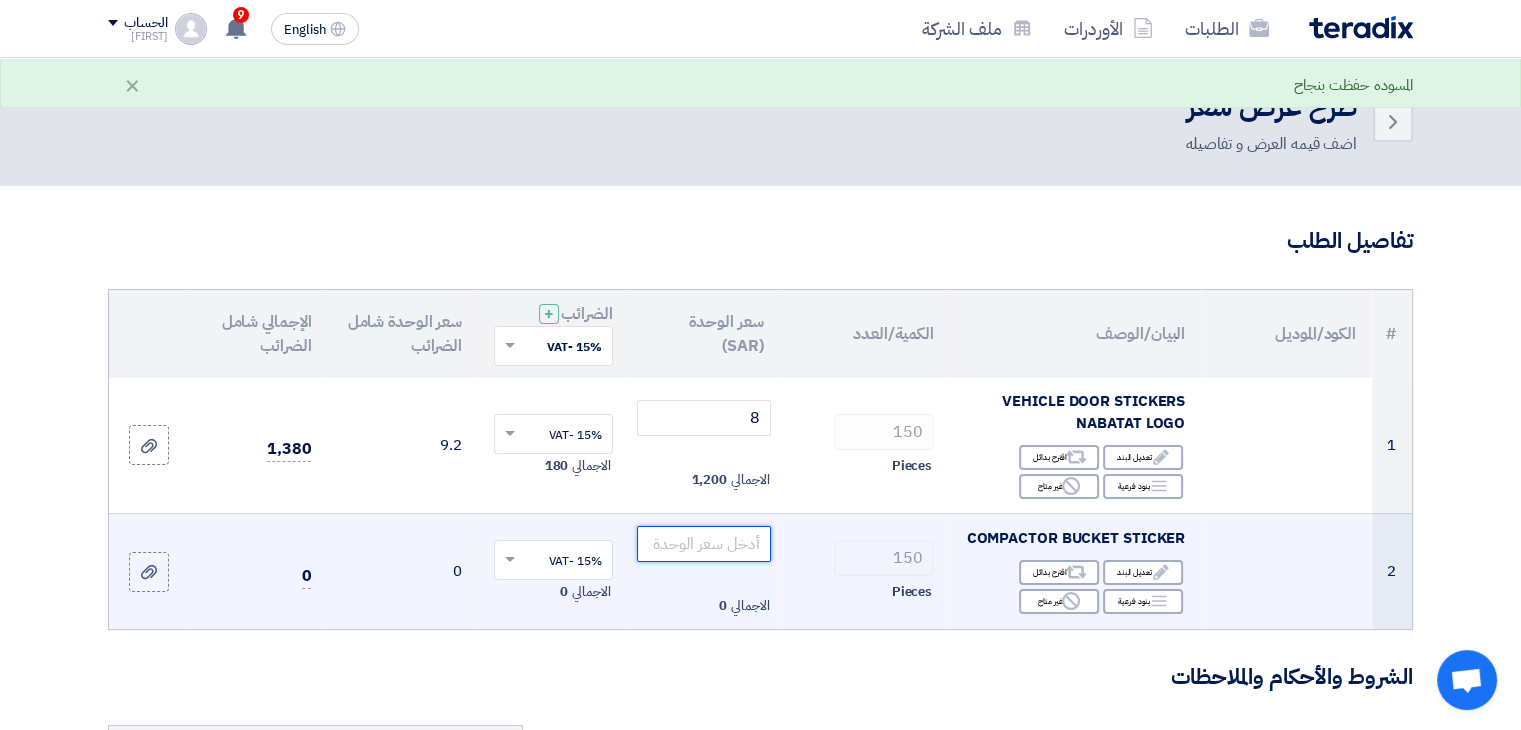 click 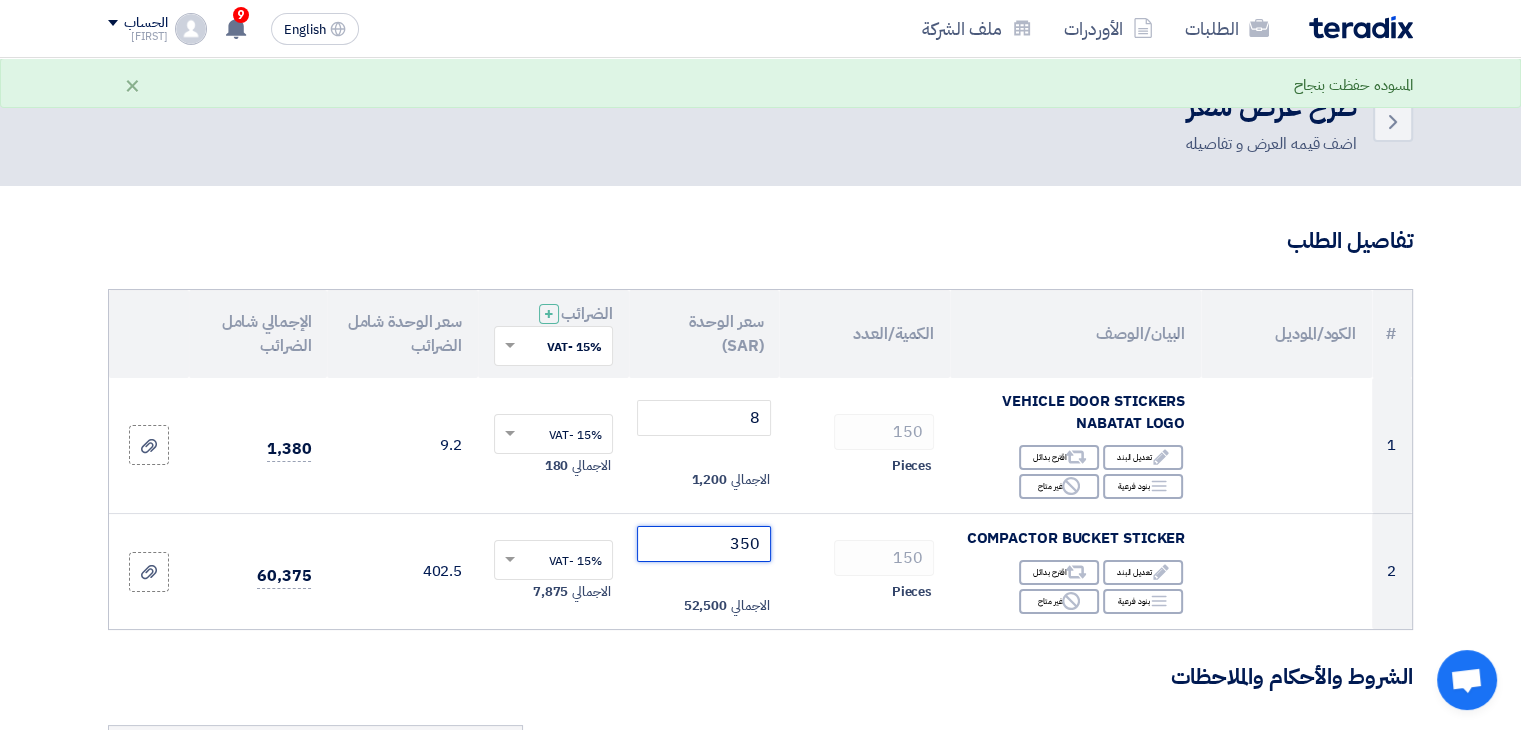 type on "350" 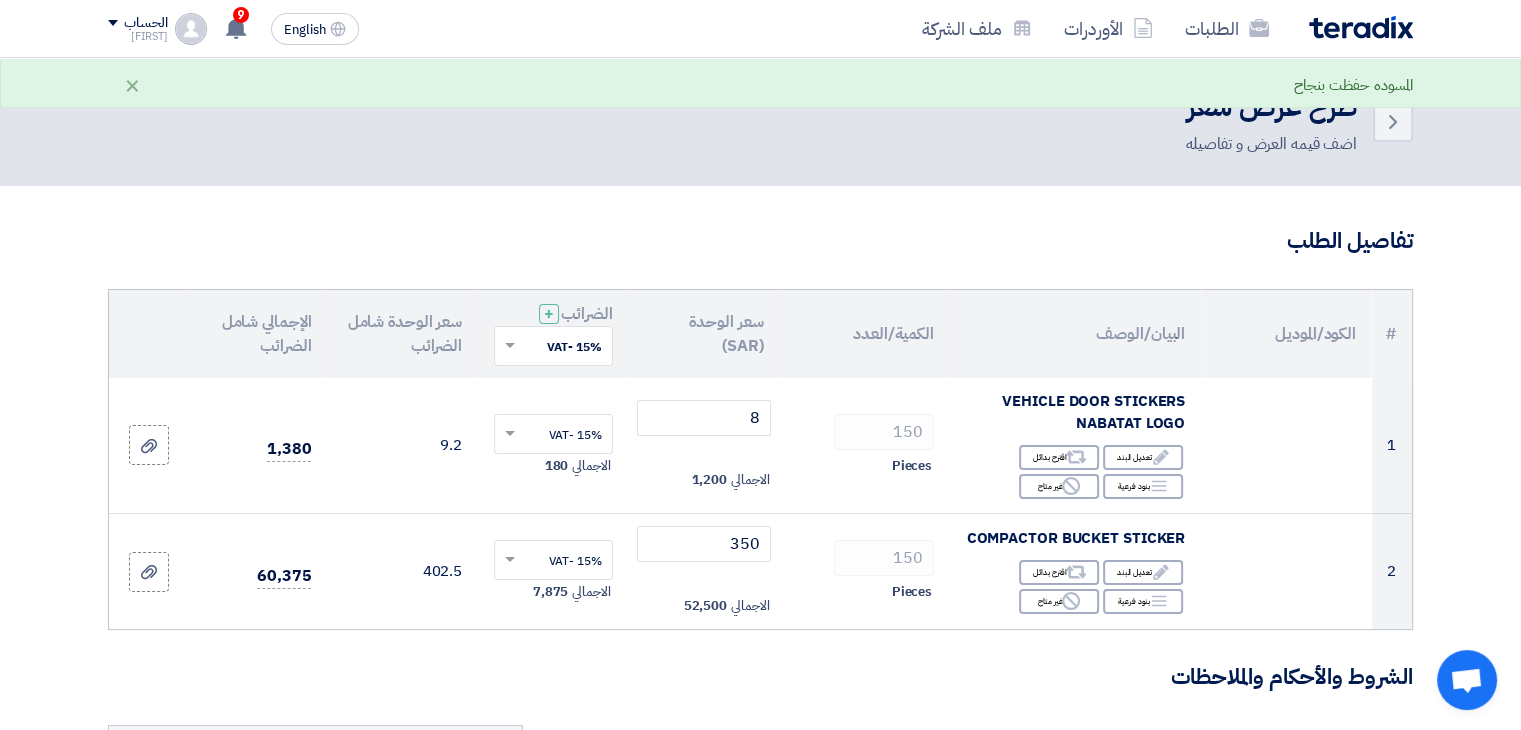 click on "الشروط والأحكام والملاحظات" 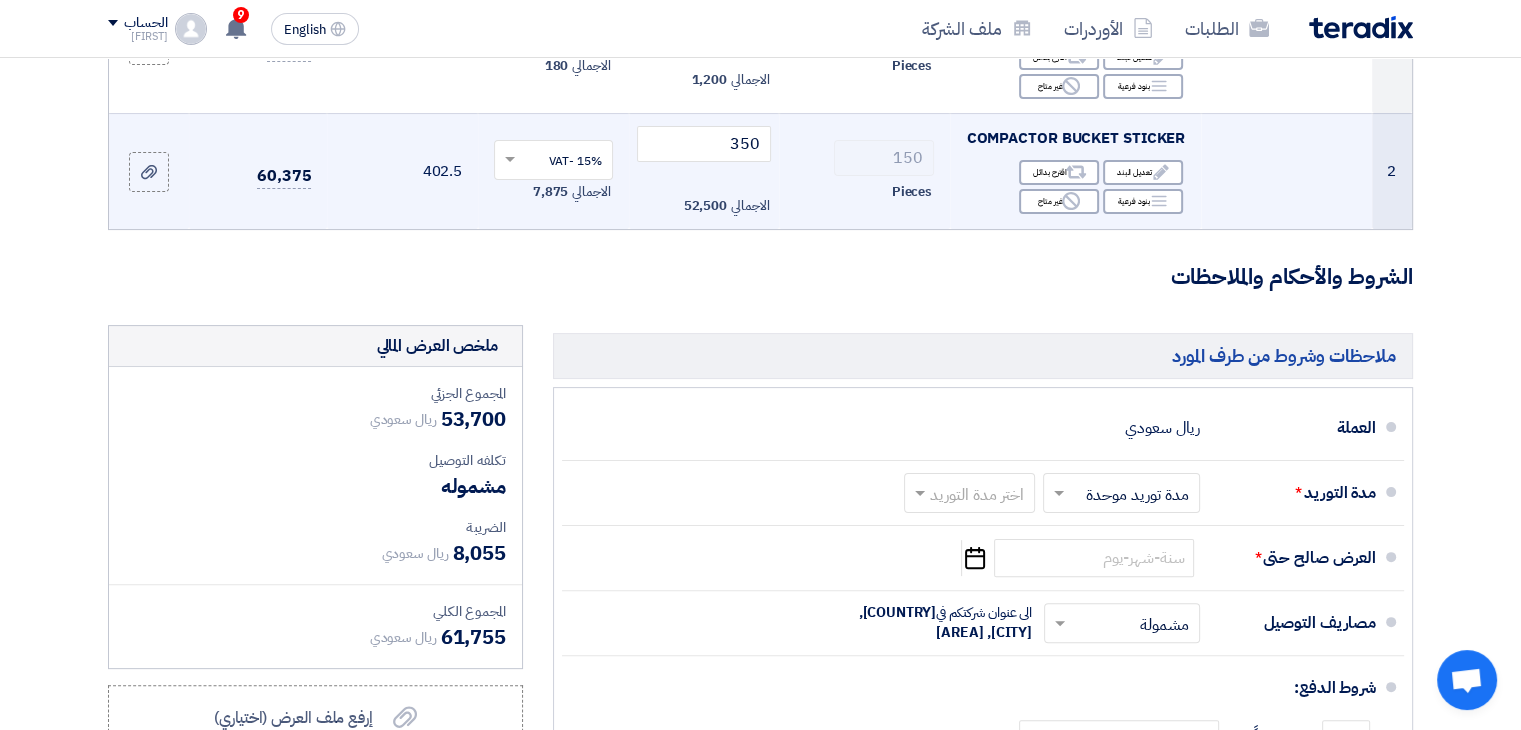 scroll, scrollTop: 700, scrollLeft: 0, axis: vertical 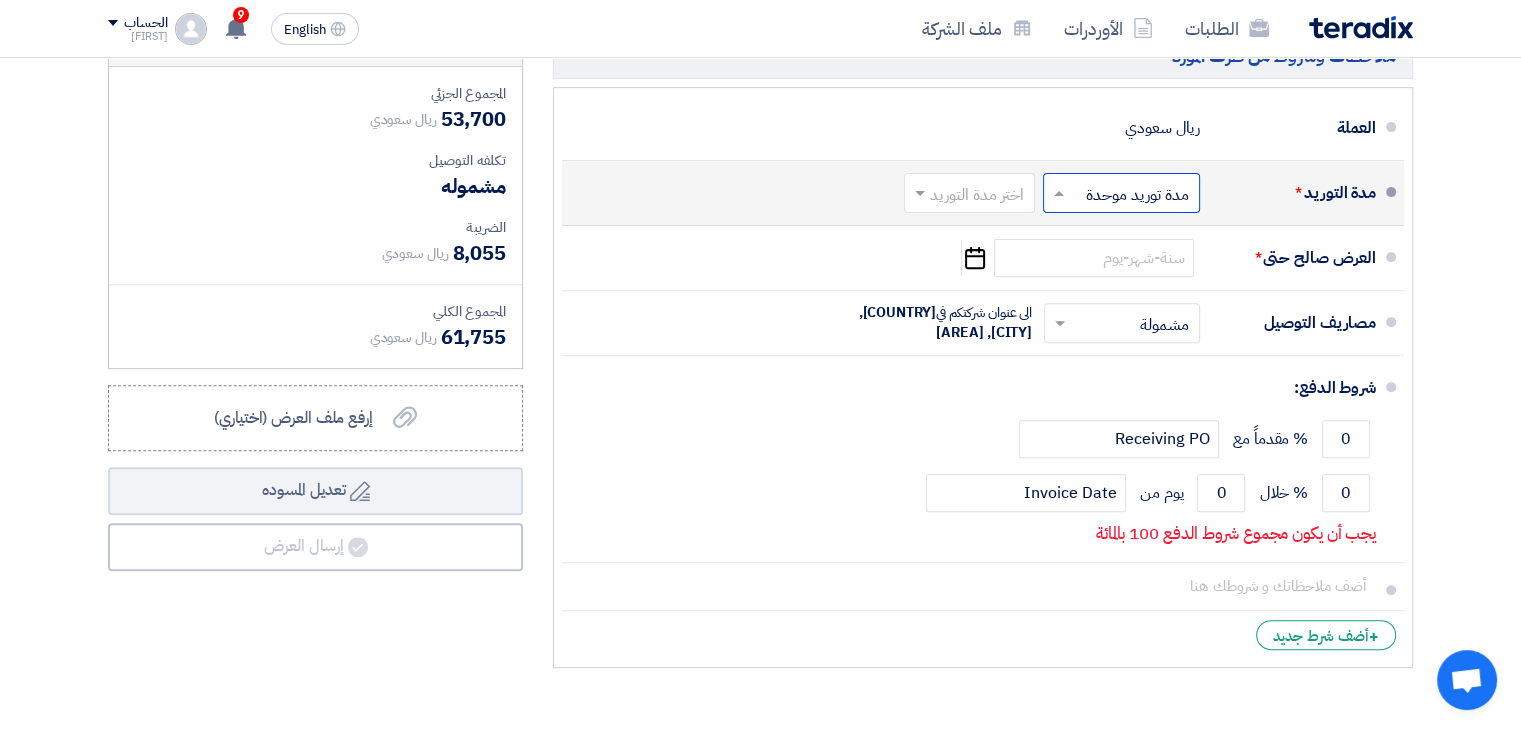 click 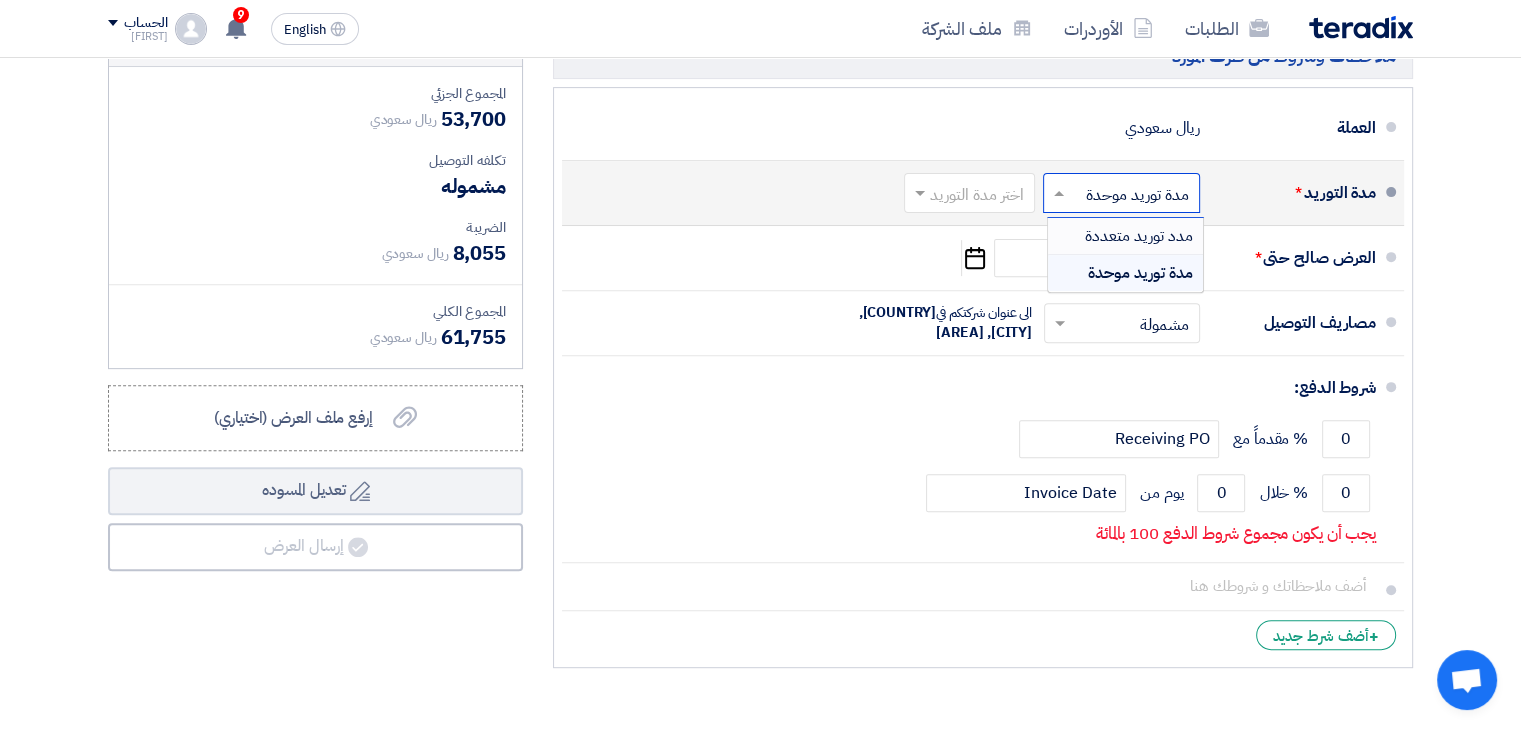 click on "مدد توريد متعددة" at bounding box center [1125, 236] 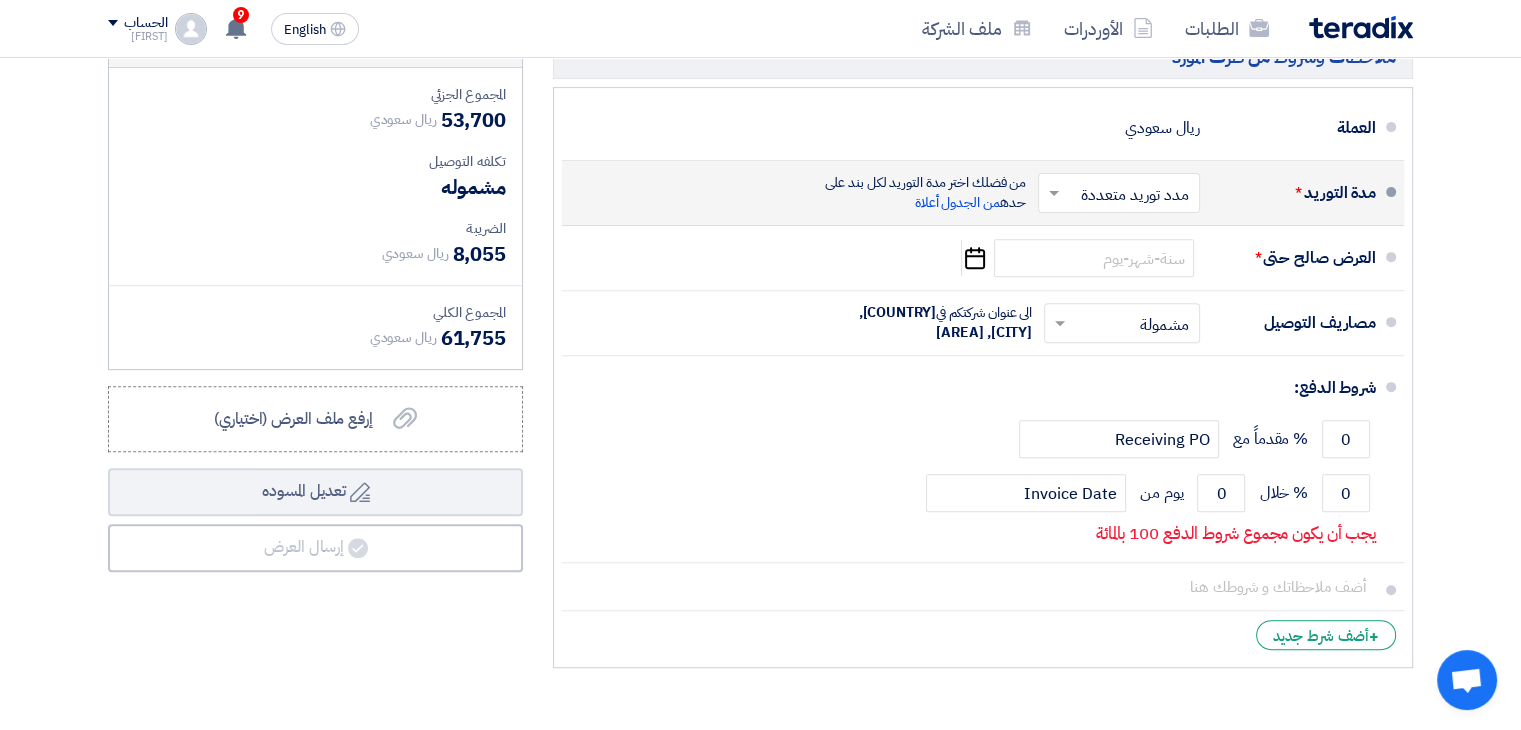 click 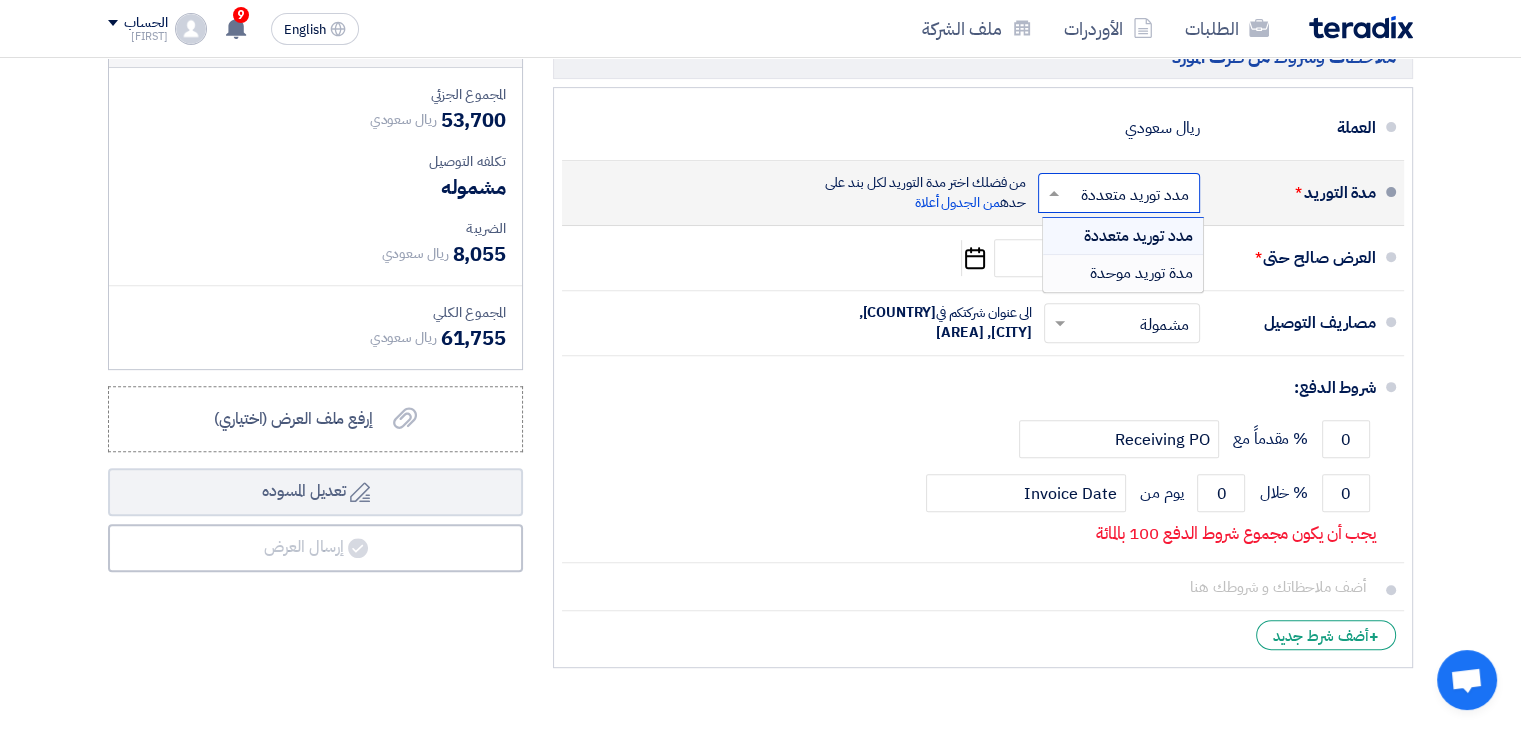 click on "مدة توريد موحدة" at bounding box center [1141, 273] 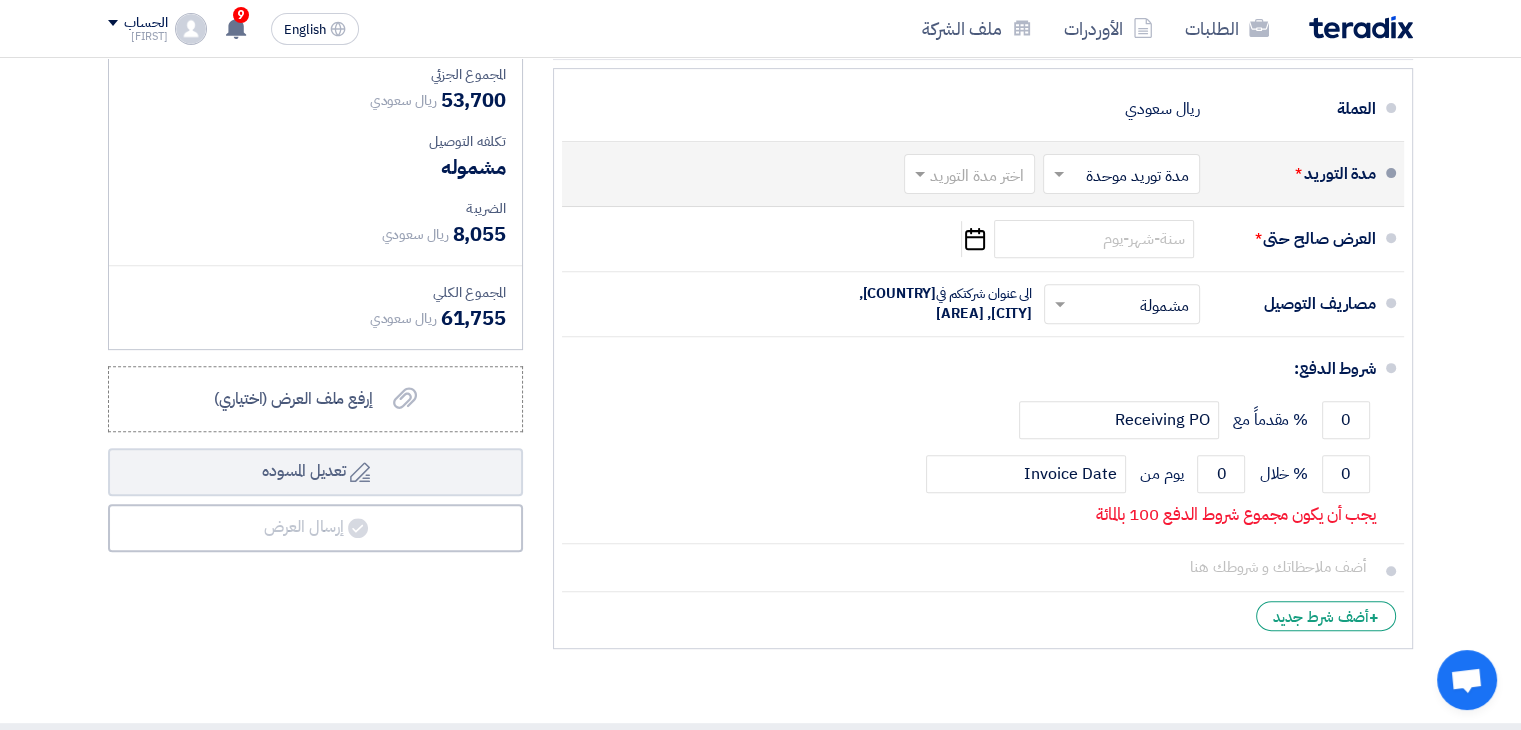 scroll, scrollTop: 700, scrollLeft: 0, axis: vertical 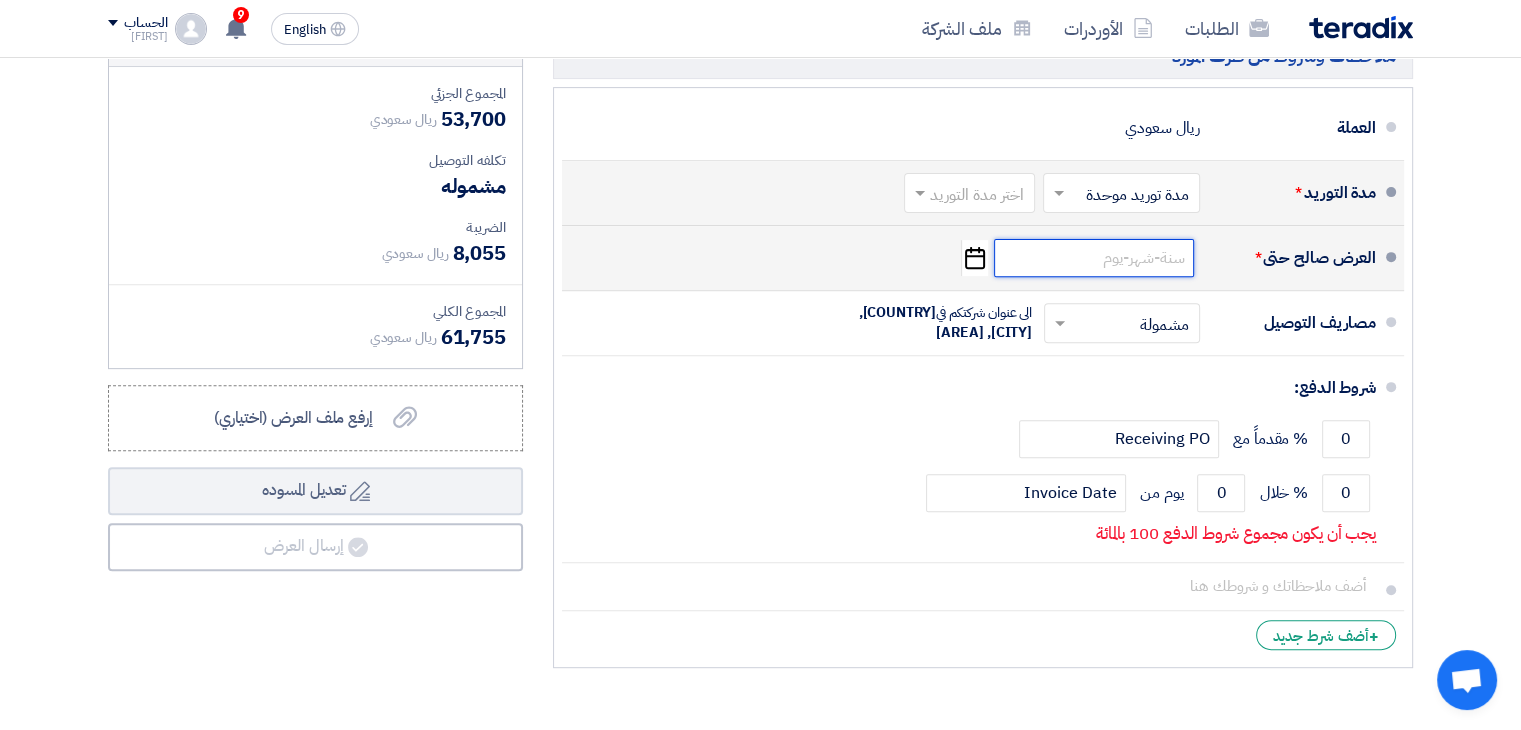 click 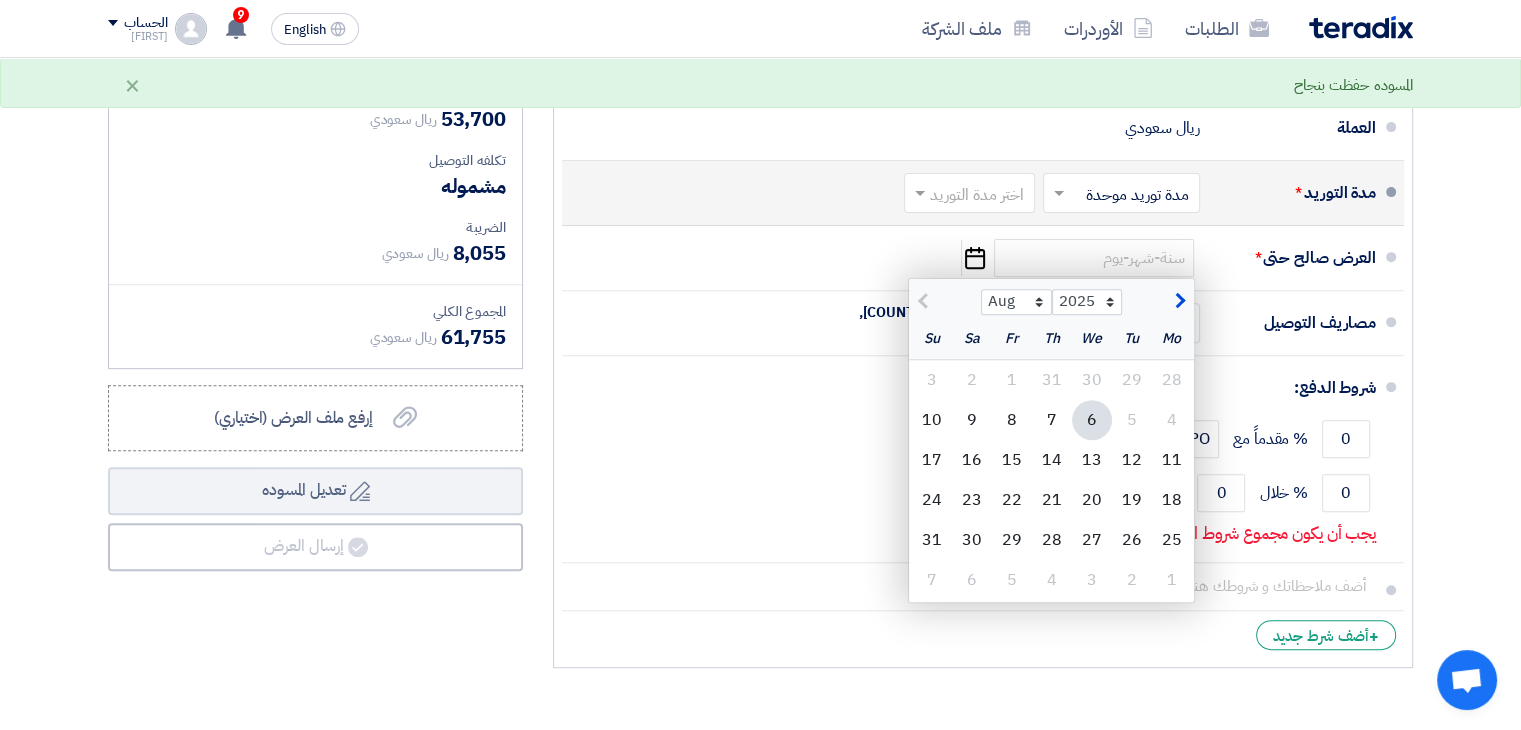 click 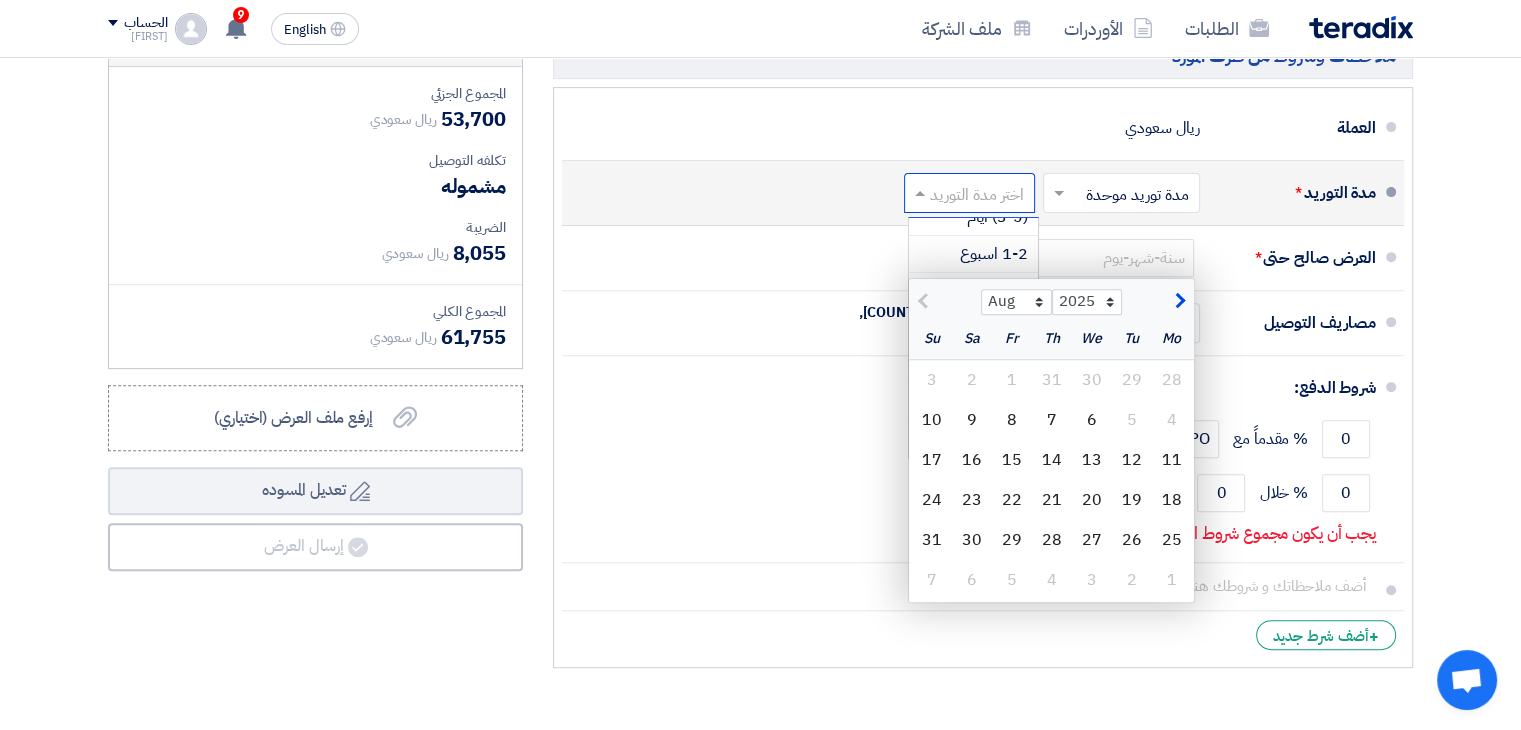 scroll, scrollTop: 100, scrollLeft: 0, axis: vertical 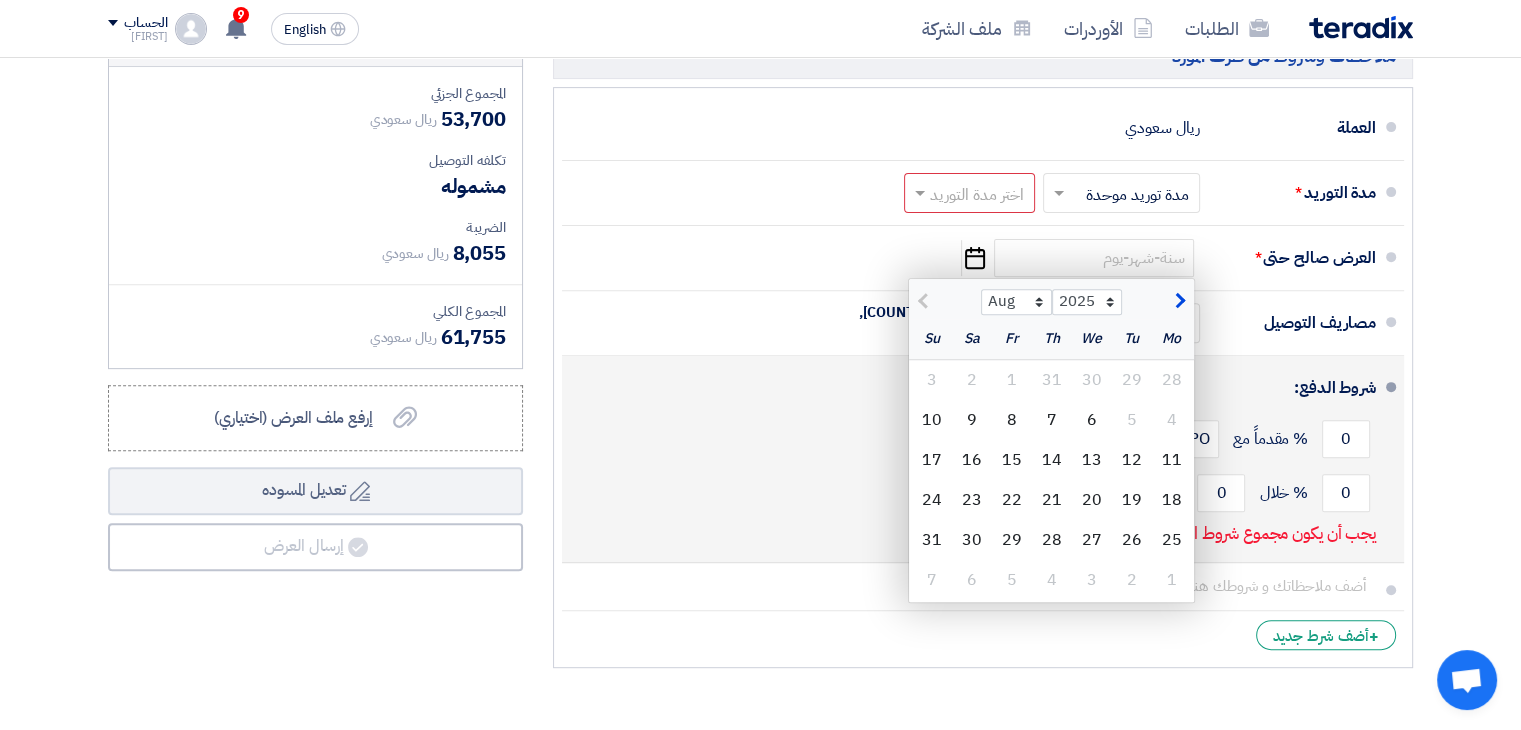 click on "0
% مقدماً مع
Receiving PO" 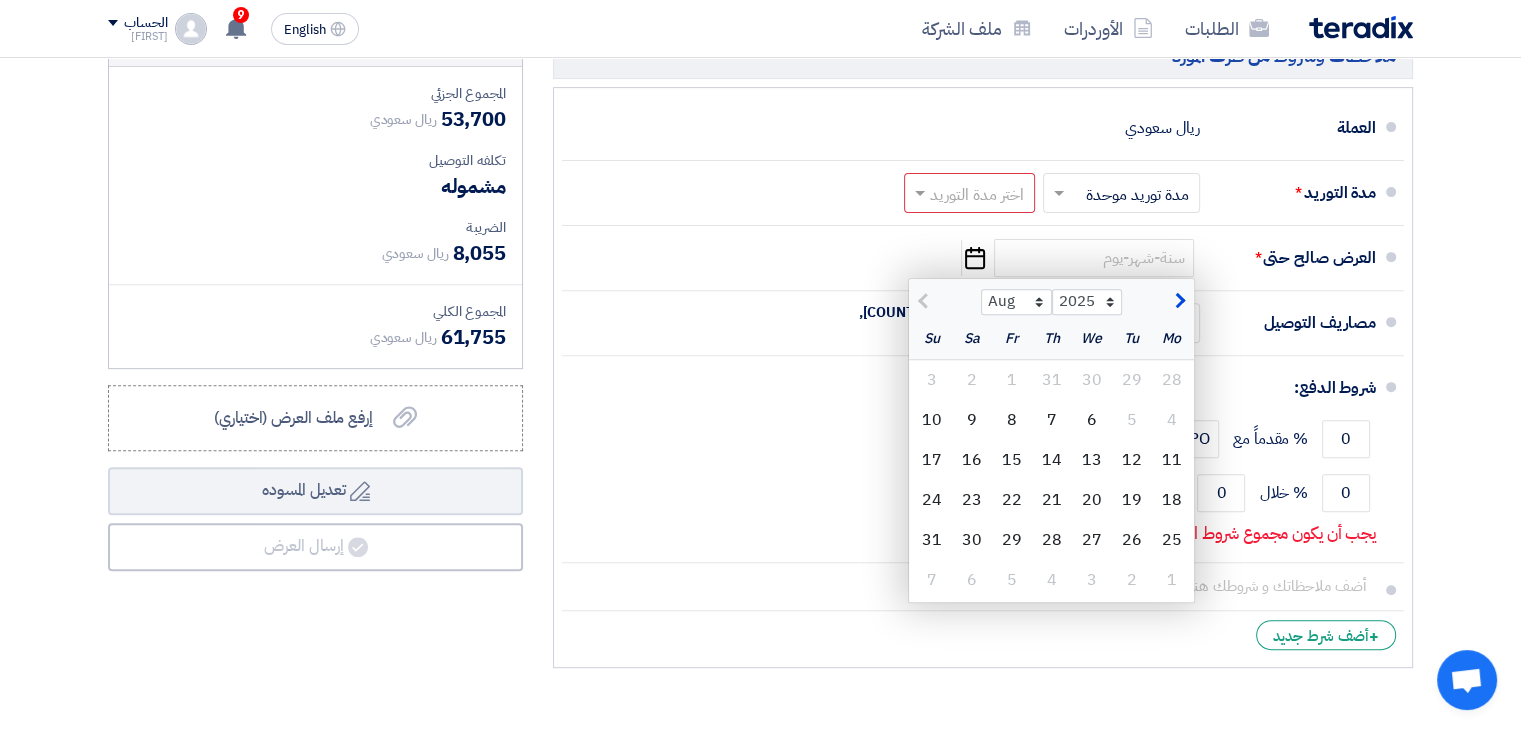 click on "تفاصيل الطلب
#
الكود/الموديل
البيان/الوصف
الكمية/العدد
سعر الوحدة (SAR)
الضرائب
+
'Select taxes...
15% -VAT" 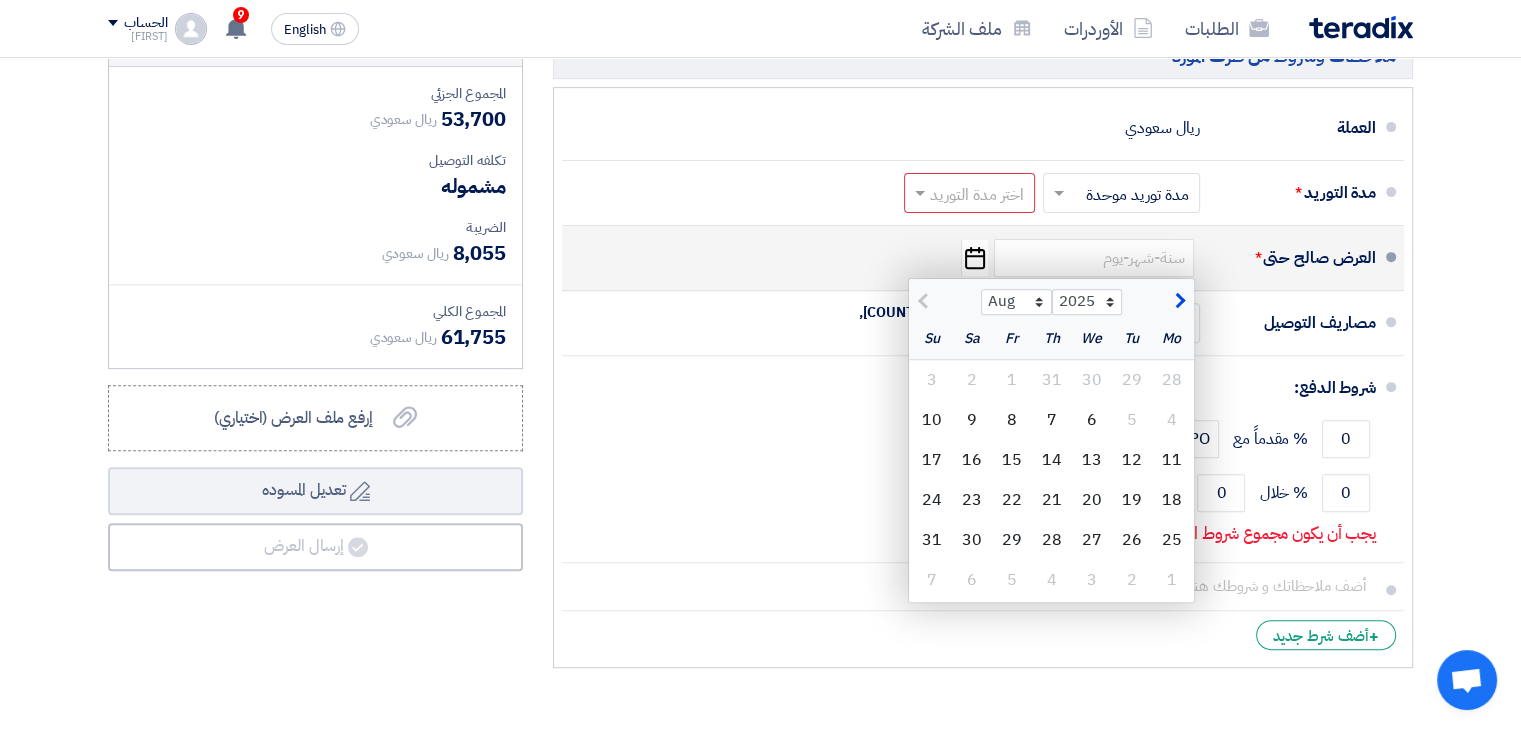 click 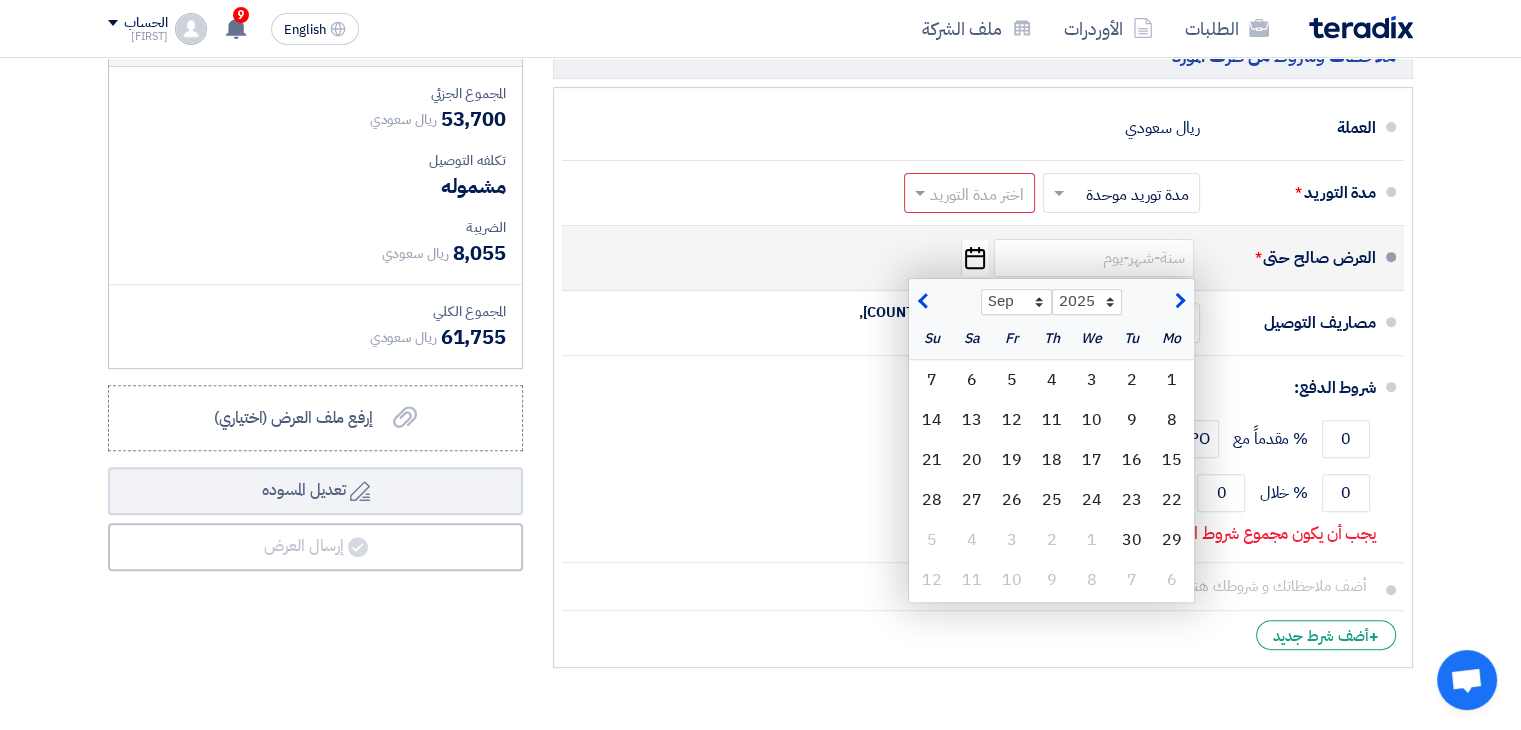 click 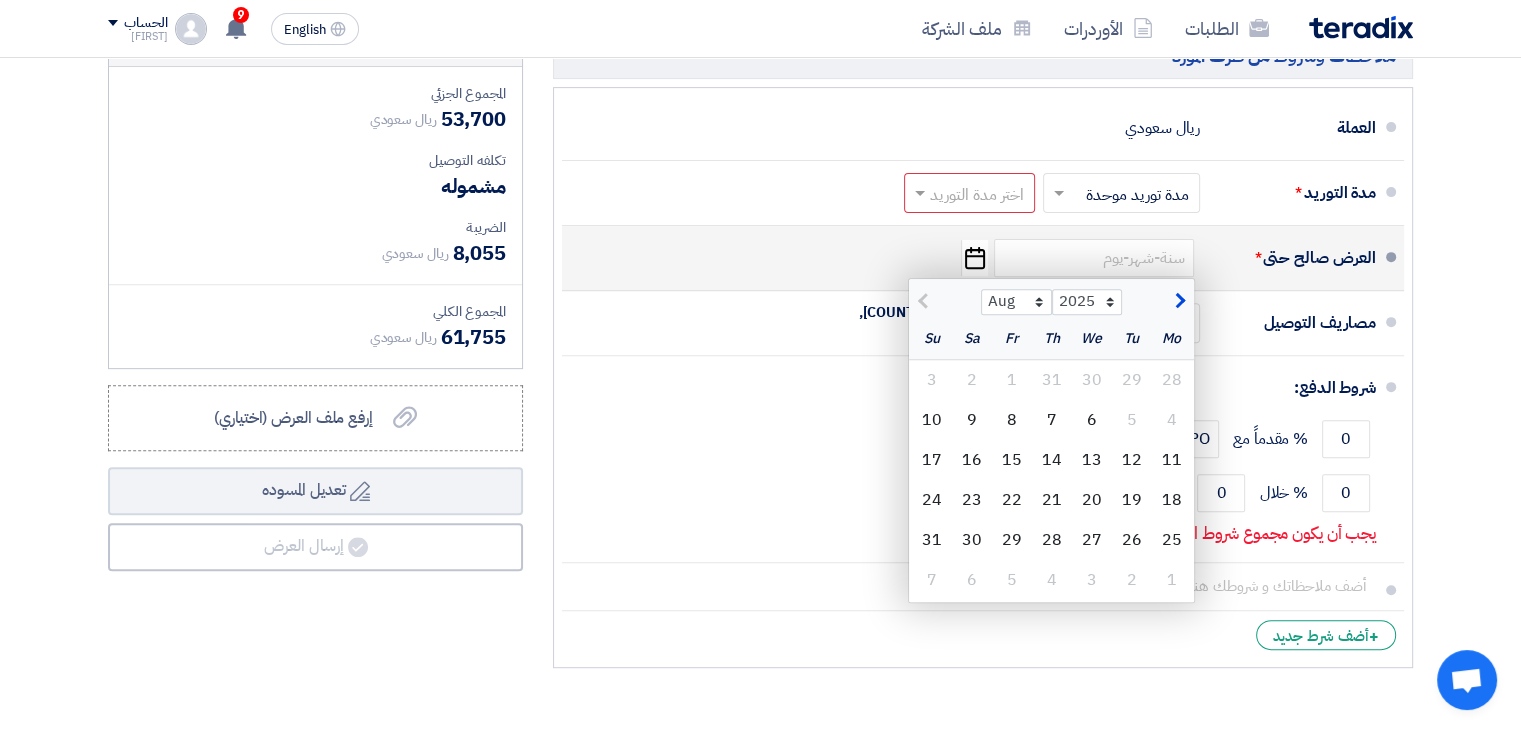 click 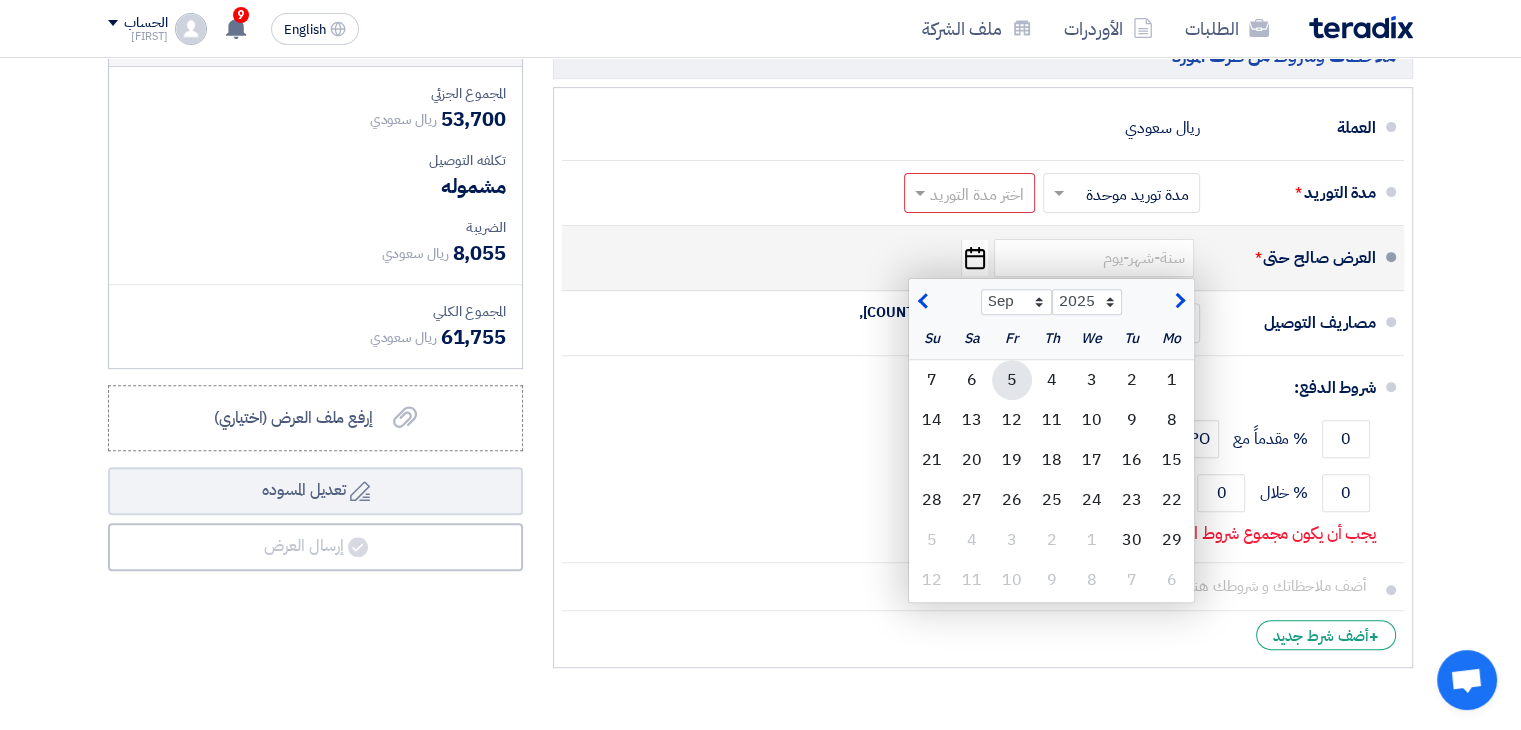 click on "5" 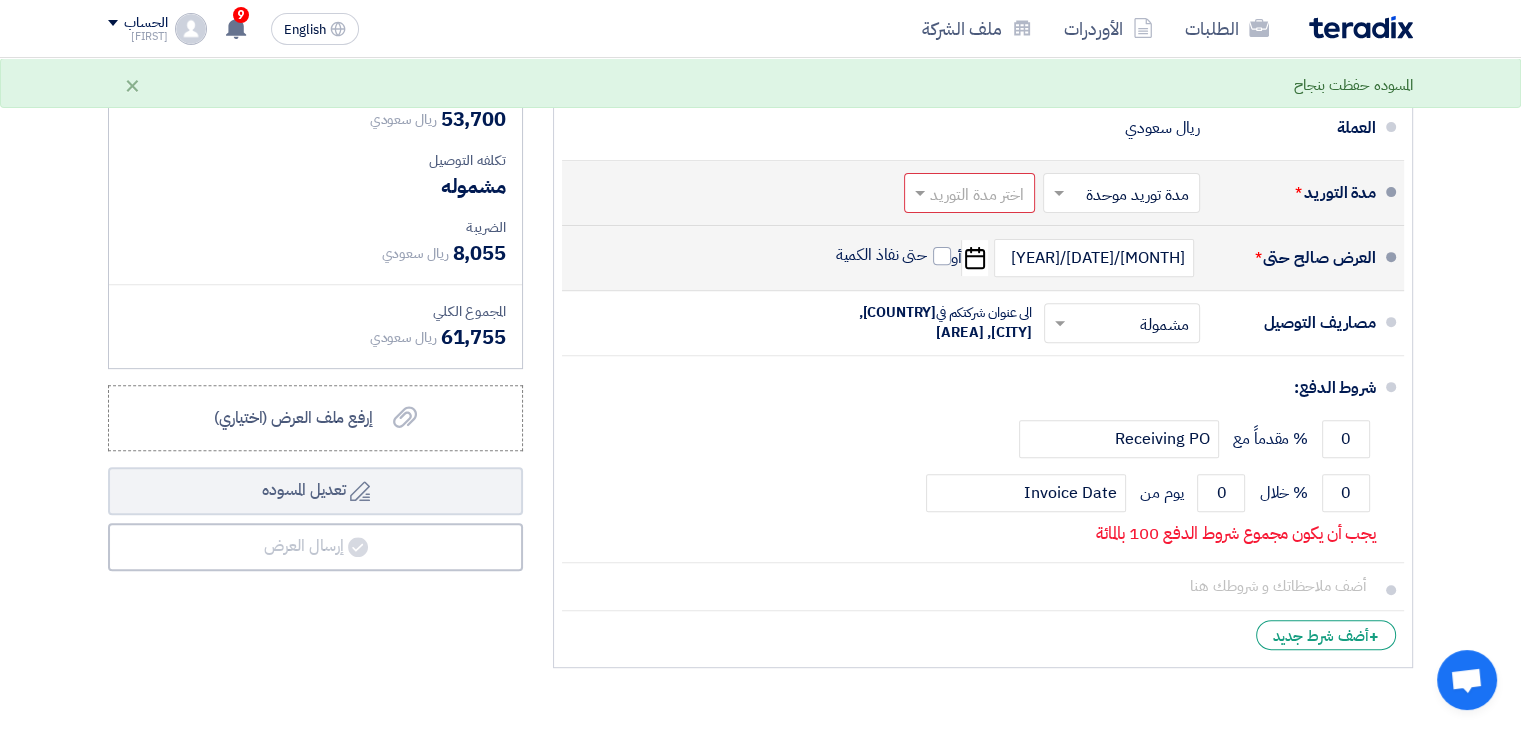click 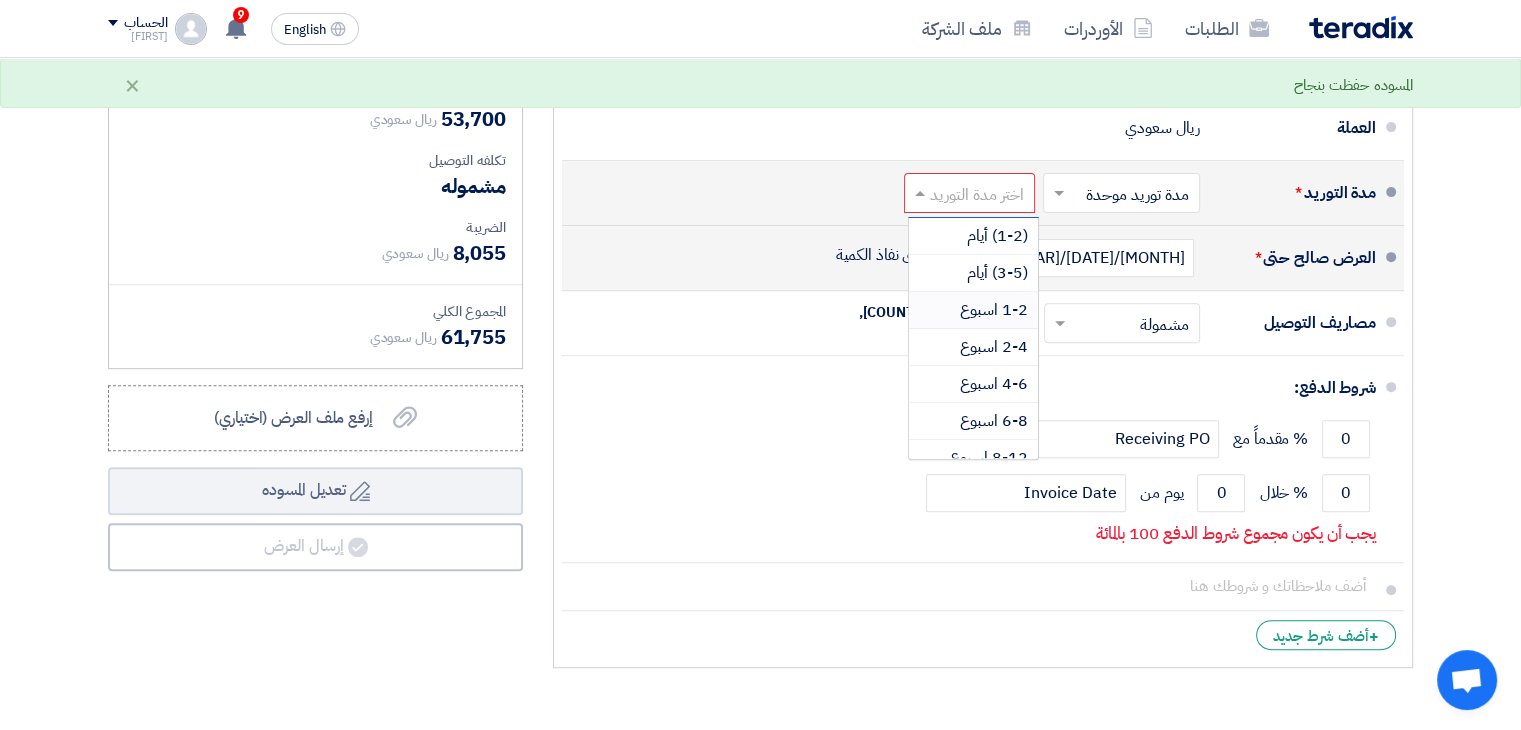 click on "1-2 اسبوع" at bounding box center [994, 310] 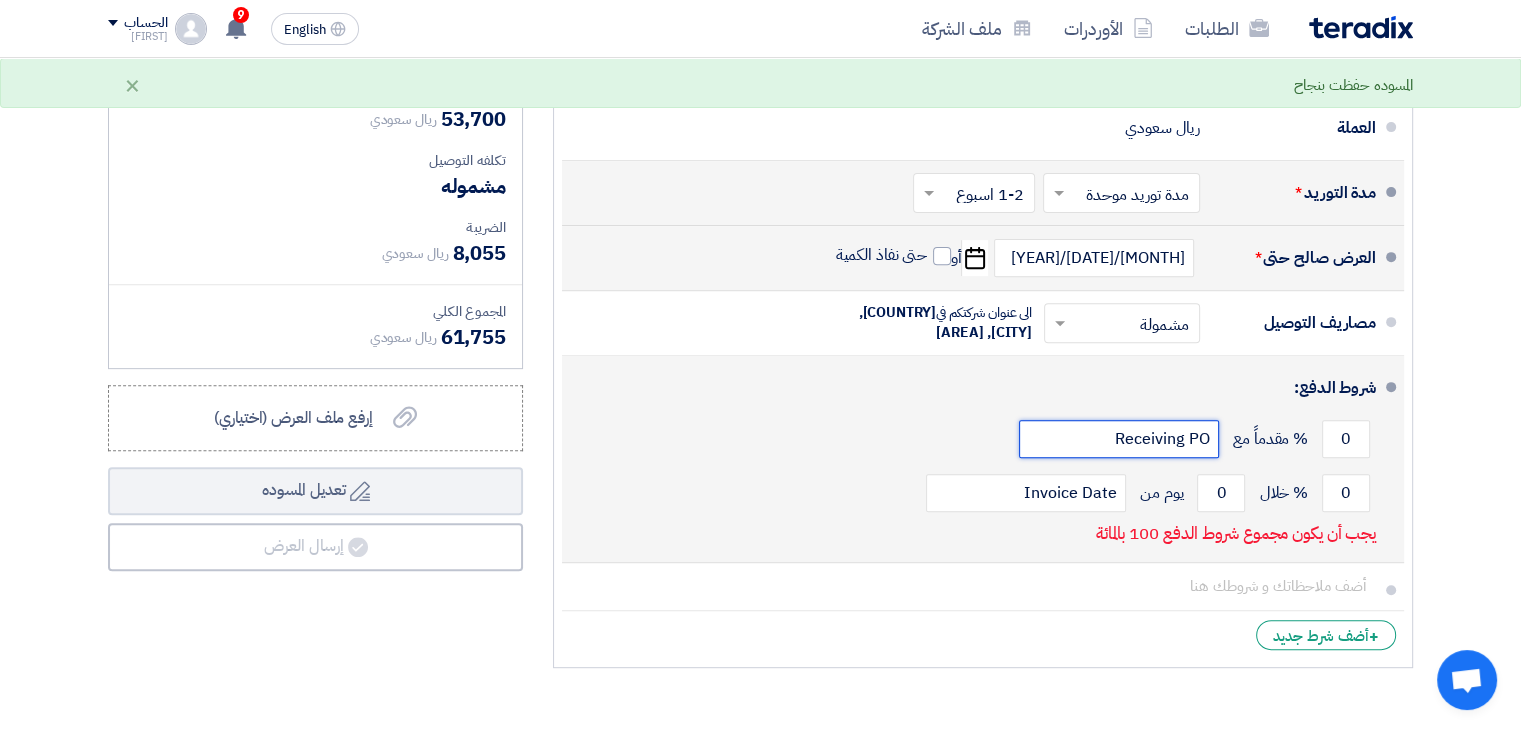 click on "Receiving PO" 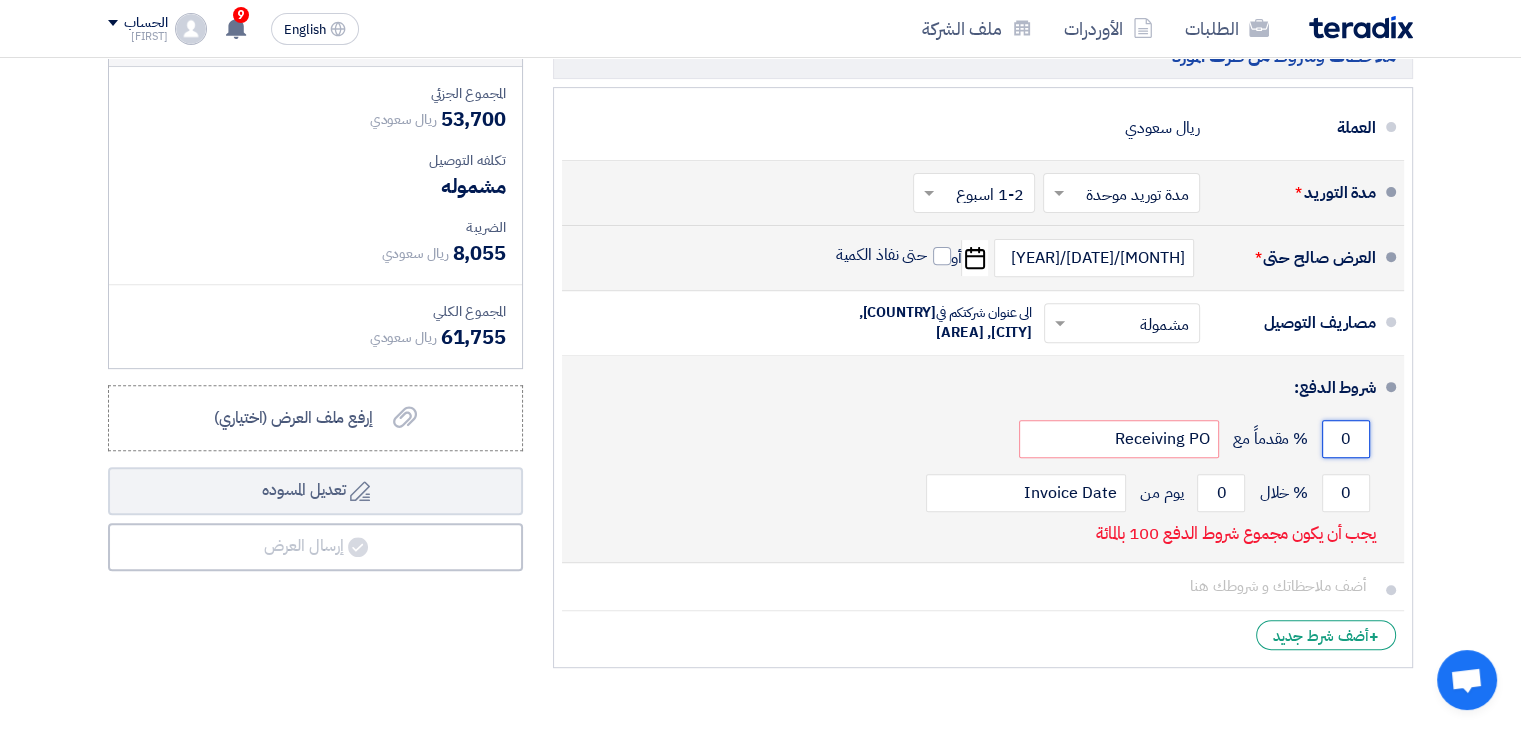 drag, startPoint x: 1341, startPoint y: 437, endPoint x: 1366, endPoint y: 437, distance: 25 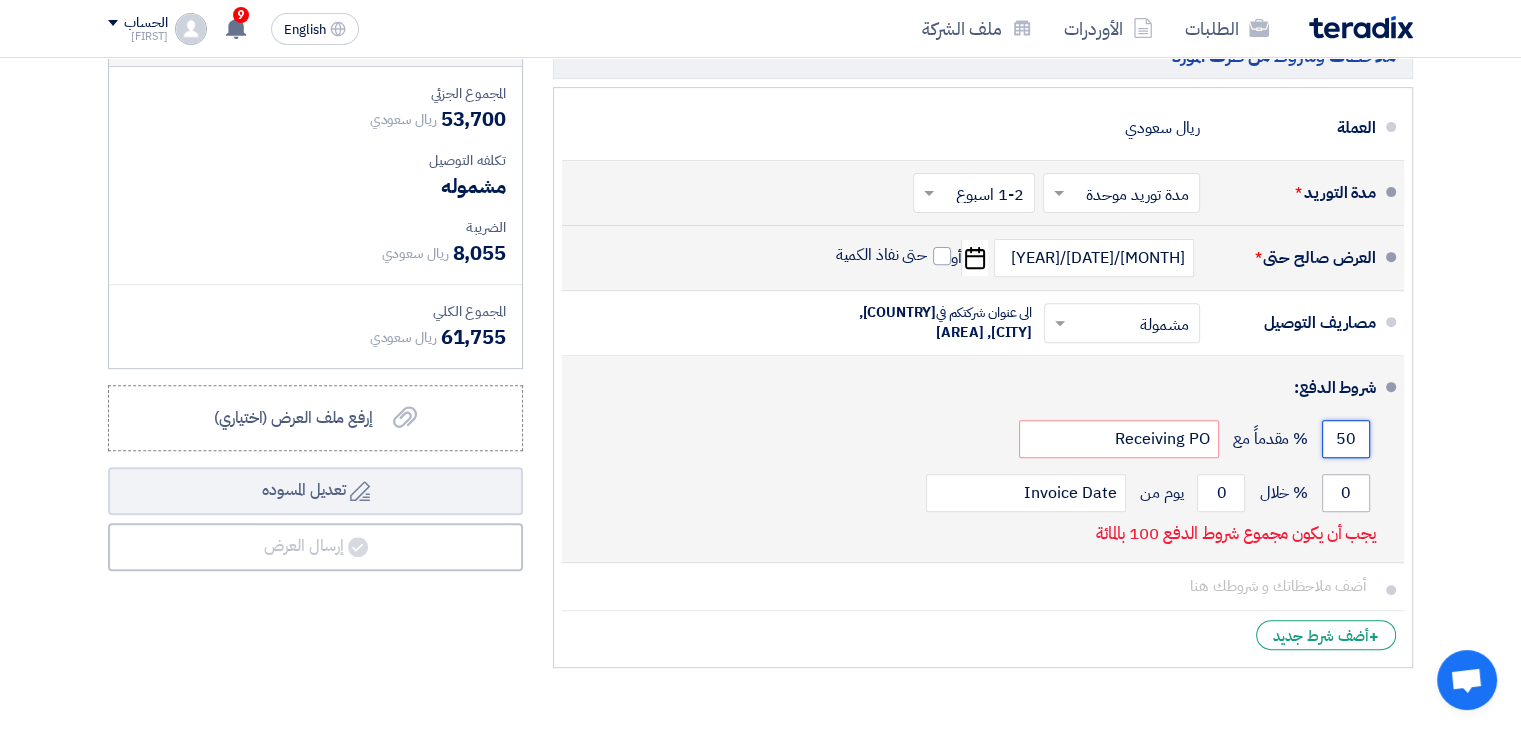 type on "50" 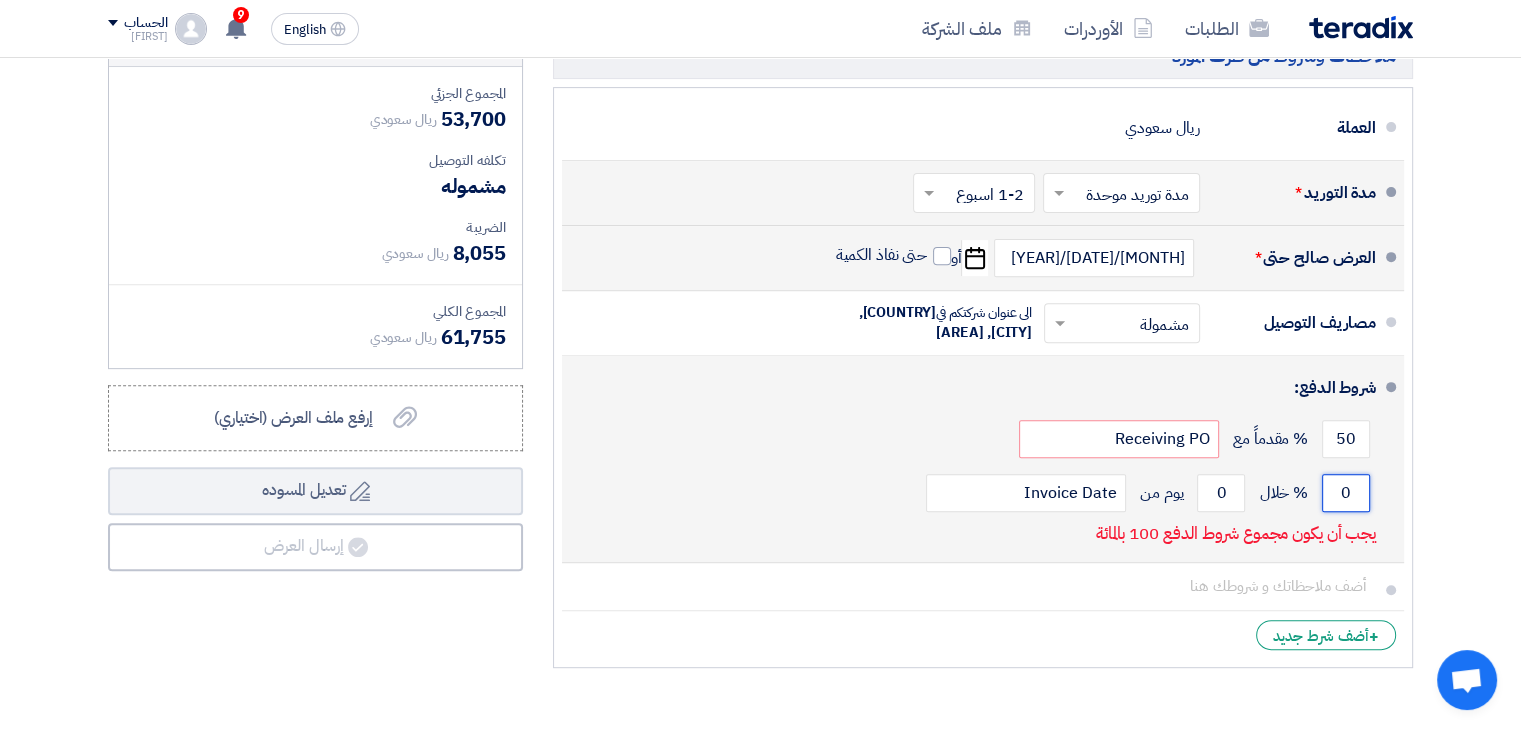 click on "0" 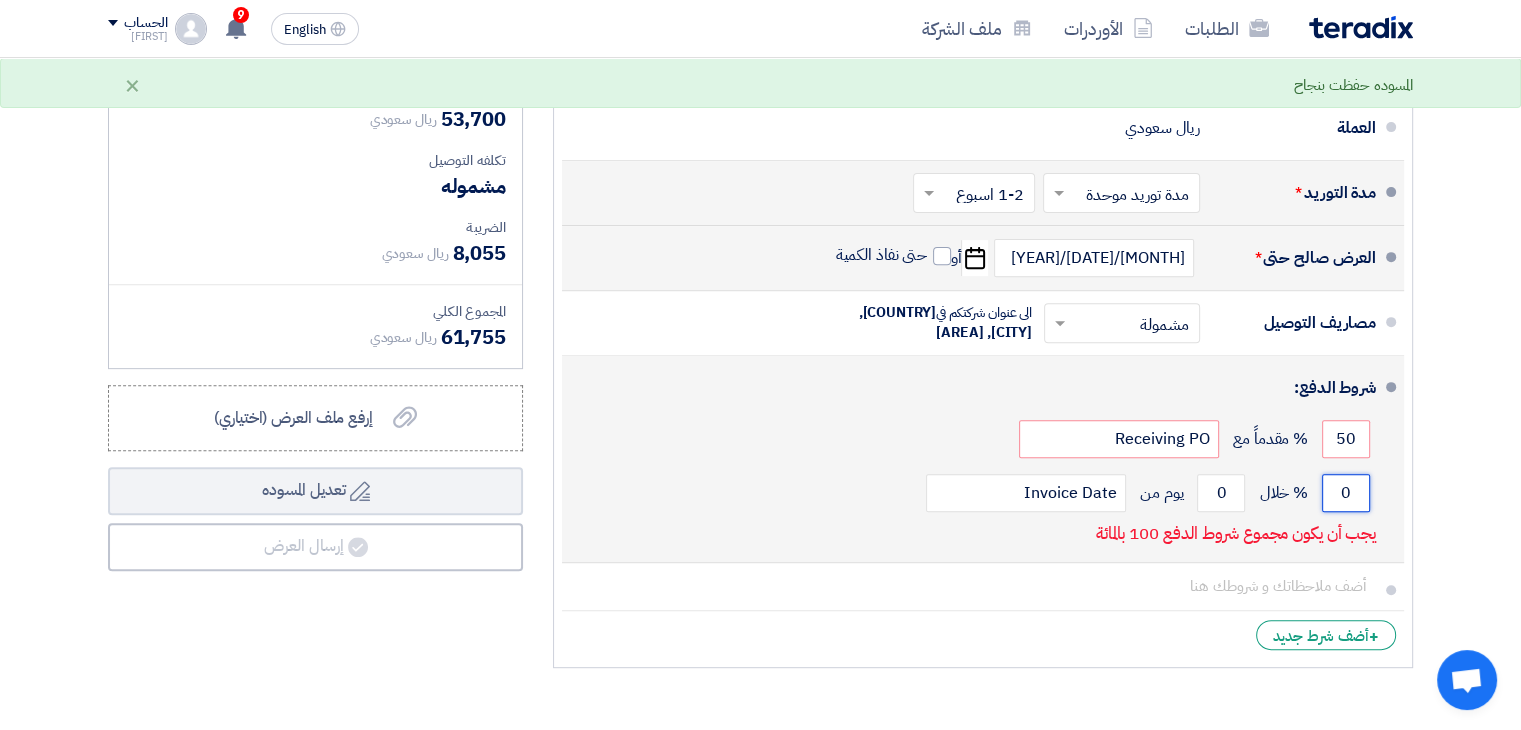 click on "0" 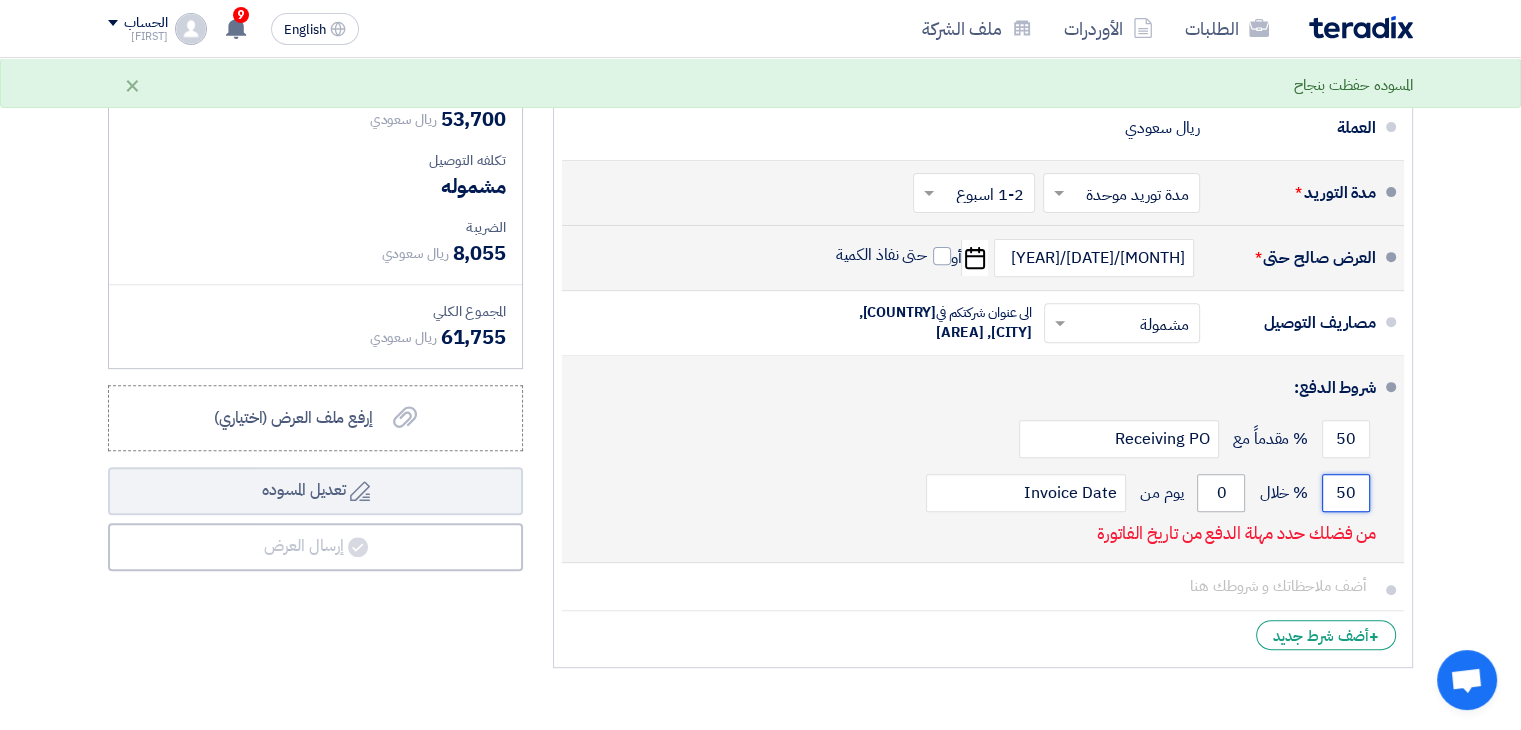 type on "50" 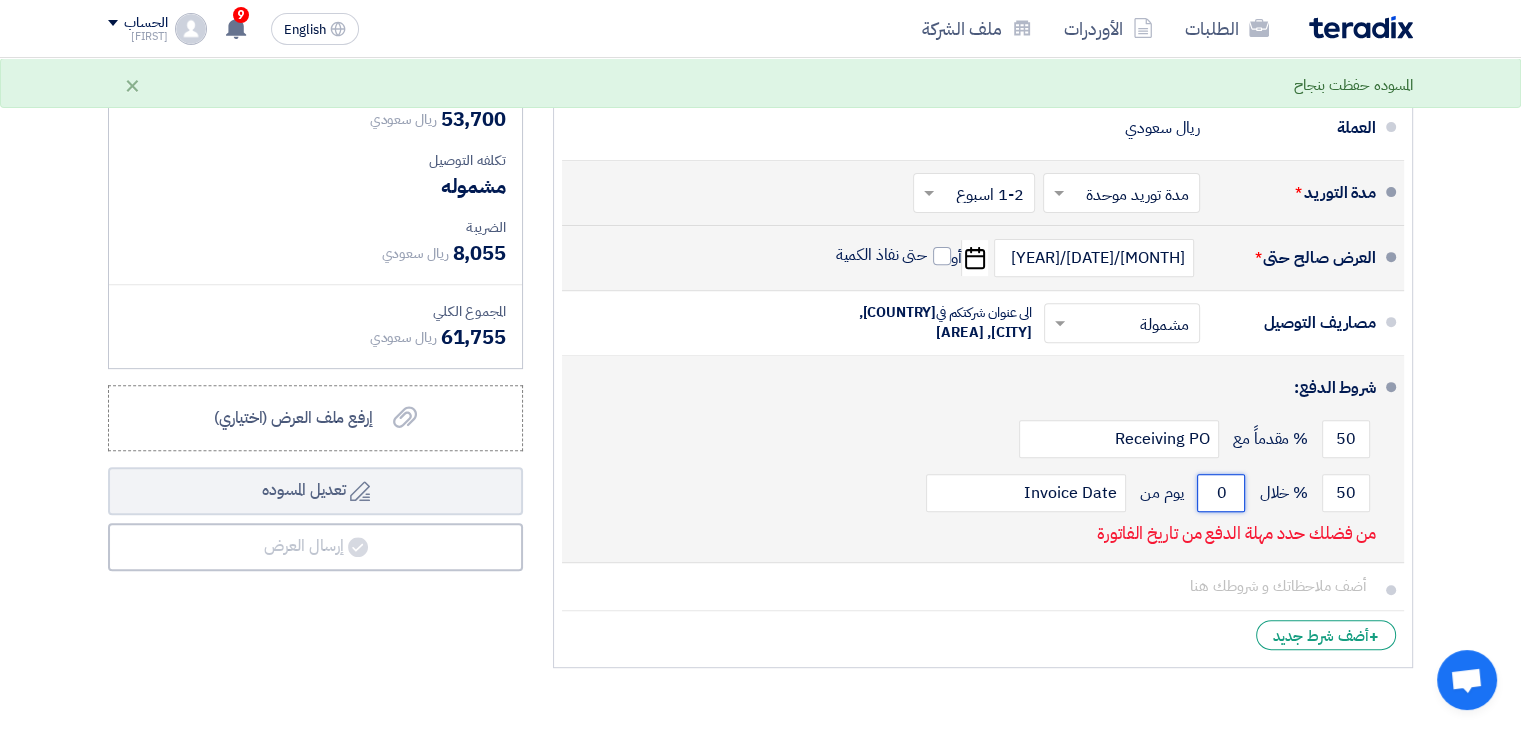 click on "0" 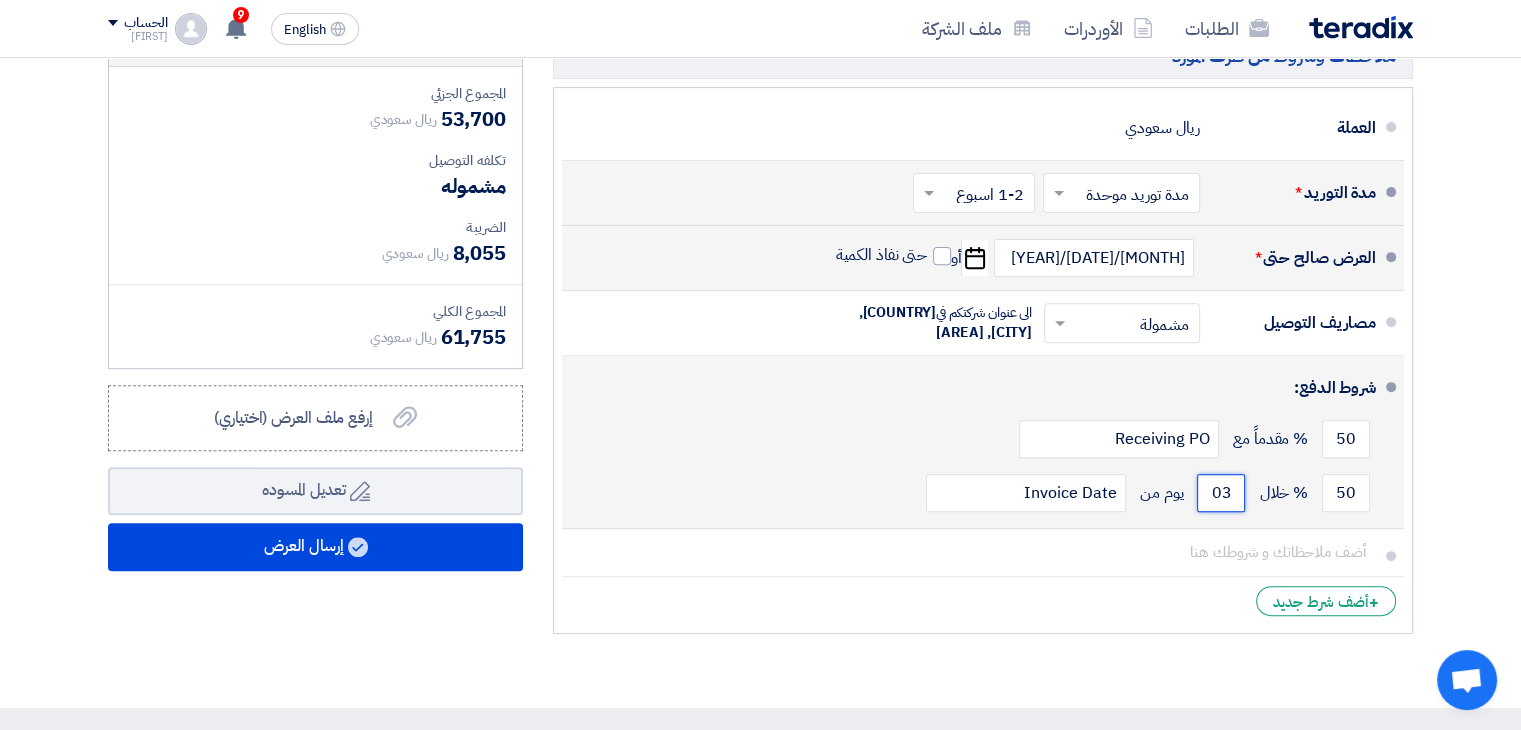 type on "0" 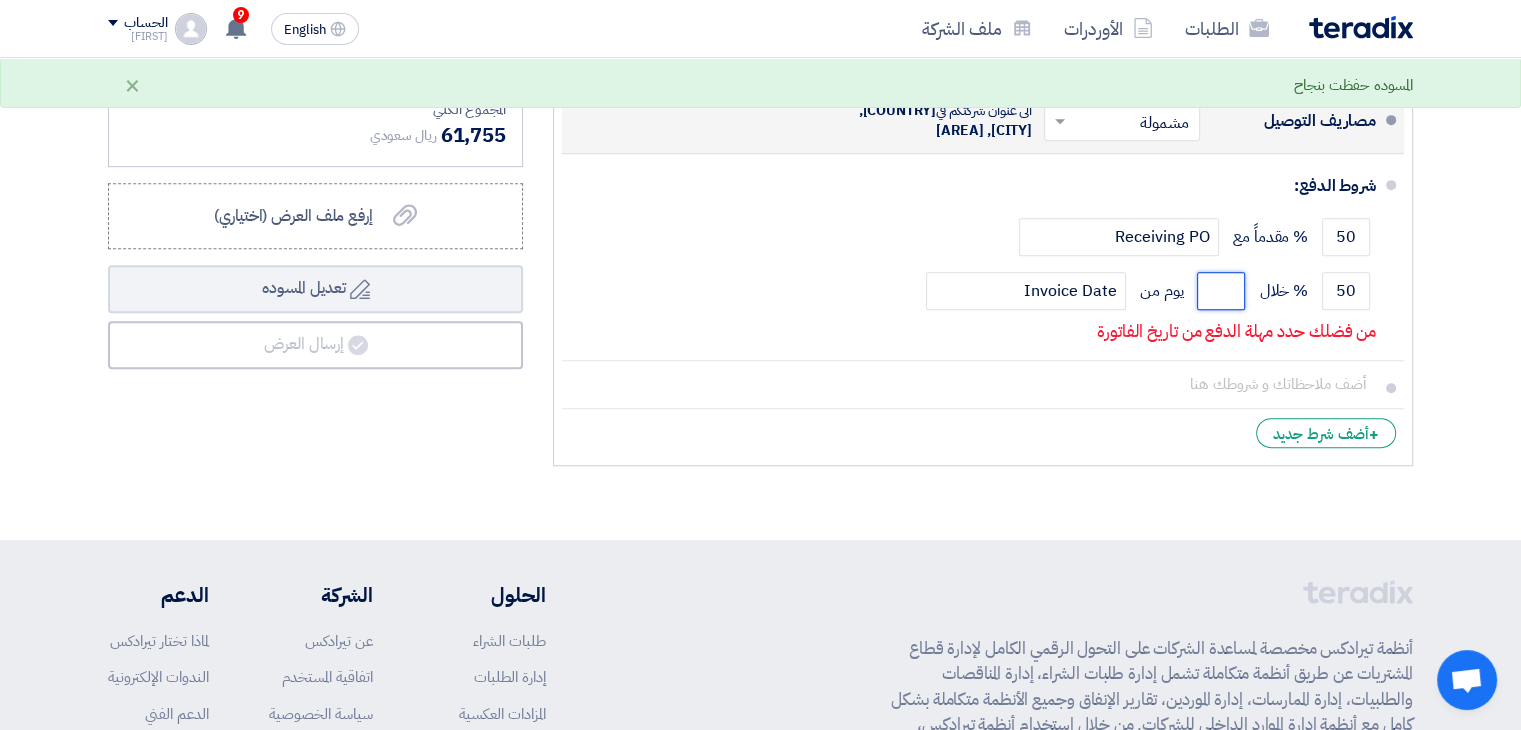 scroll, scrollTop: 868, scrollLeft: 0, axis: vertical 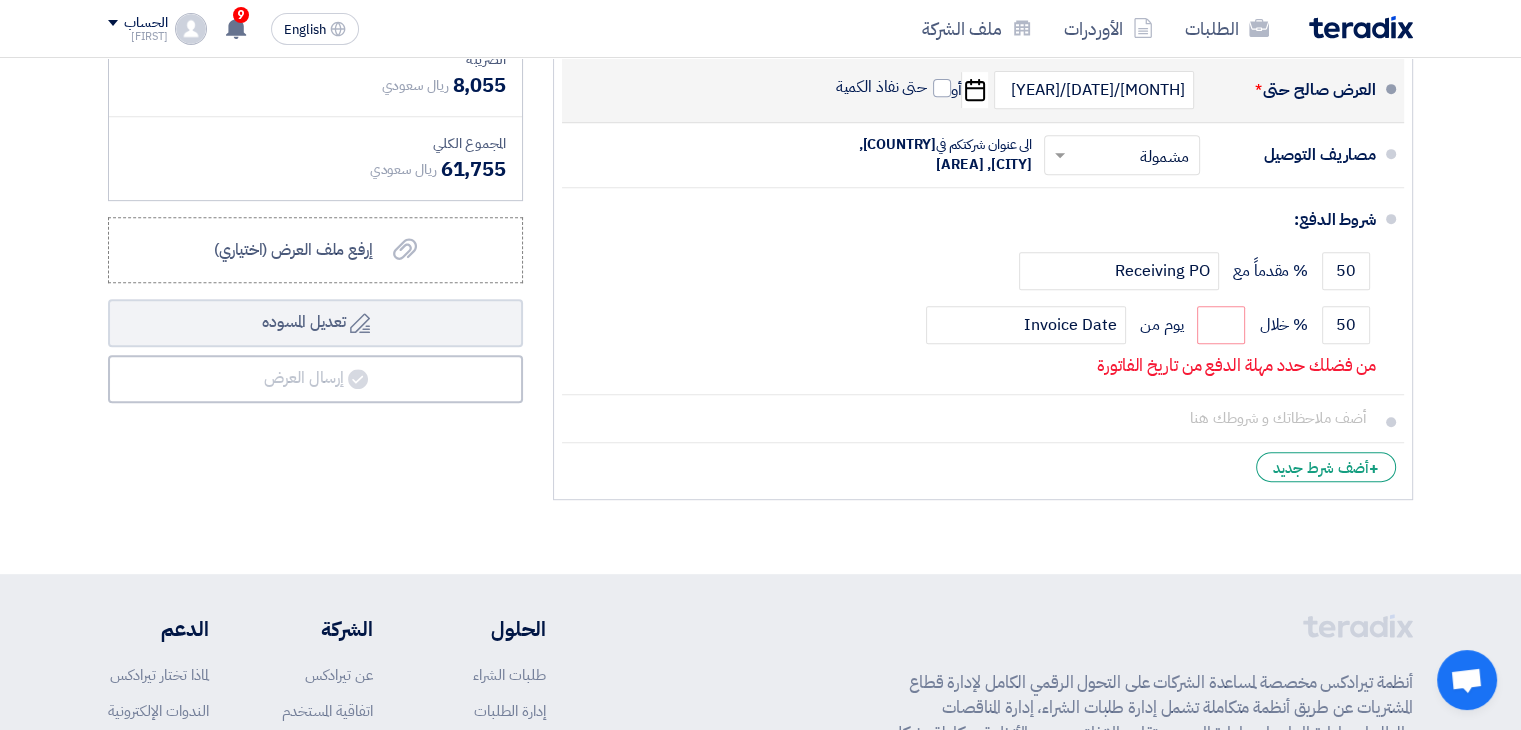 drag, startPoint x: 440, startPoint y: 169, endPoint x: 512, endPoint y: 169, distance: 72 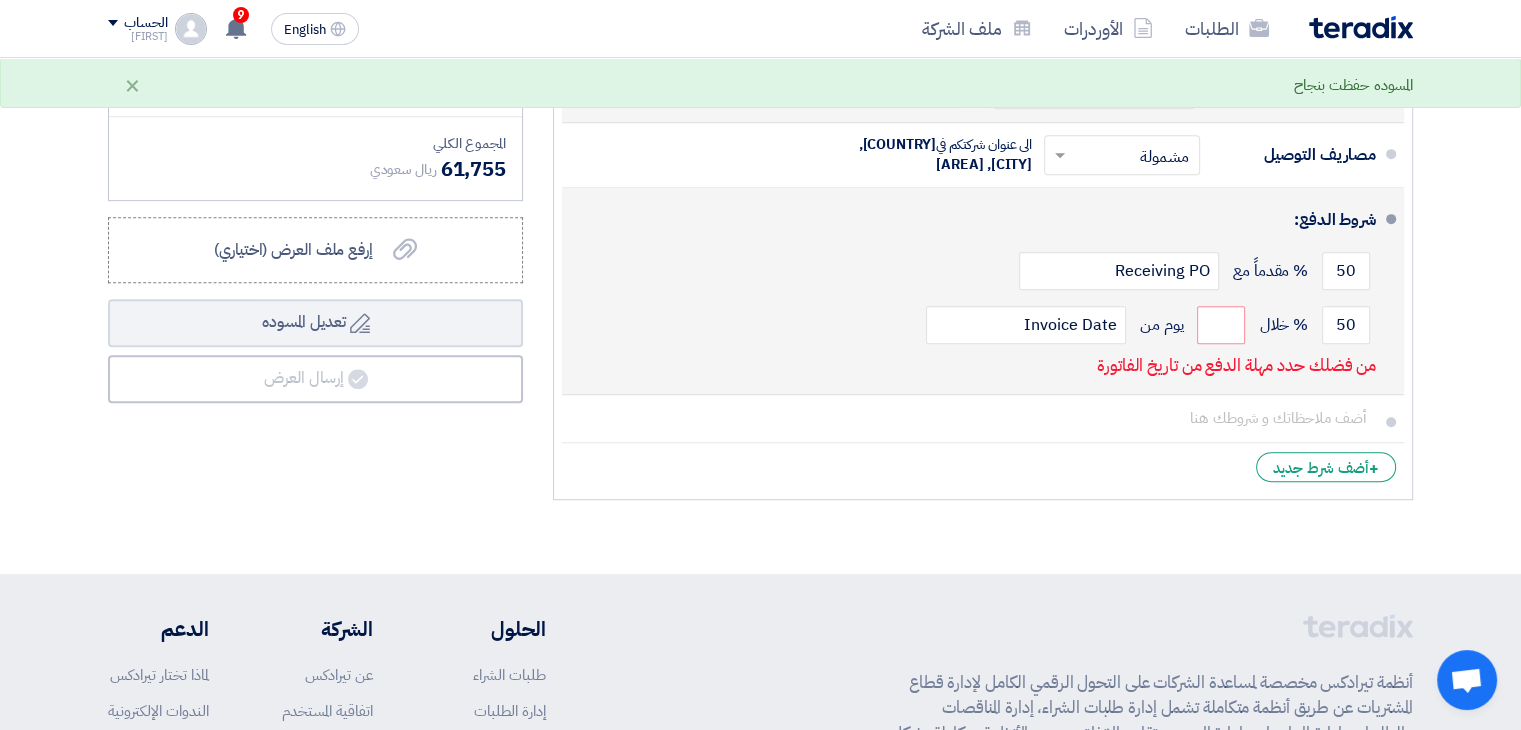 click on "شروط الدفع:
50
% مقدماً مع
Receiving PO
50
% خلال
Invoice Date" 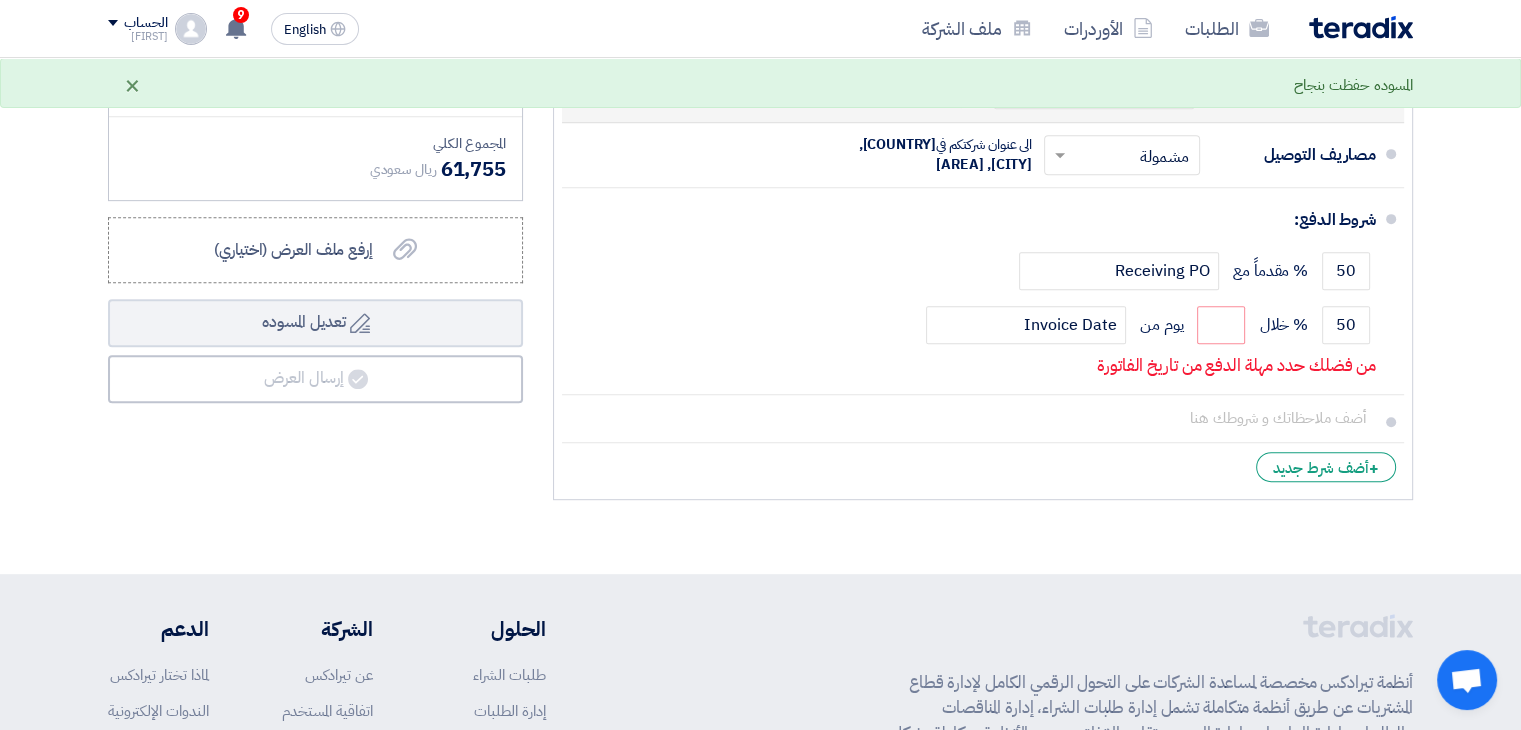 click on "×" 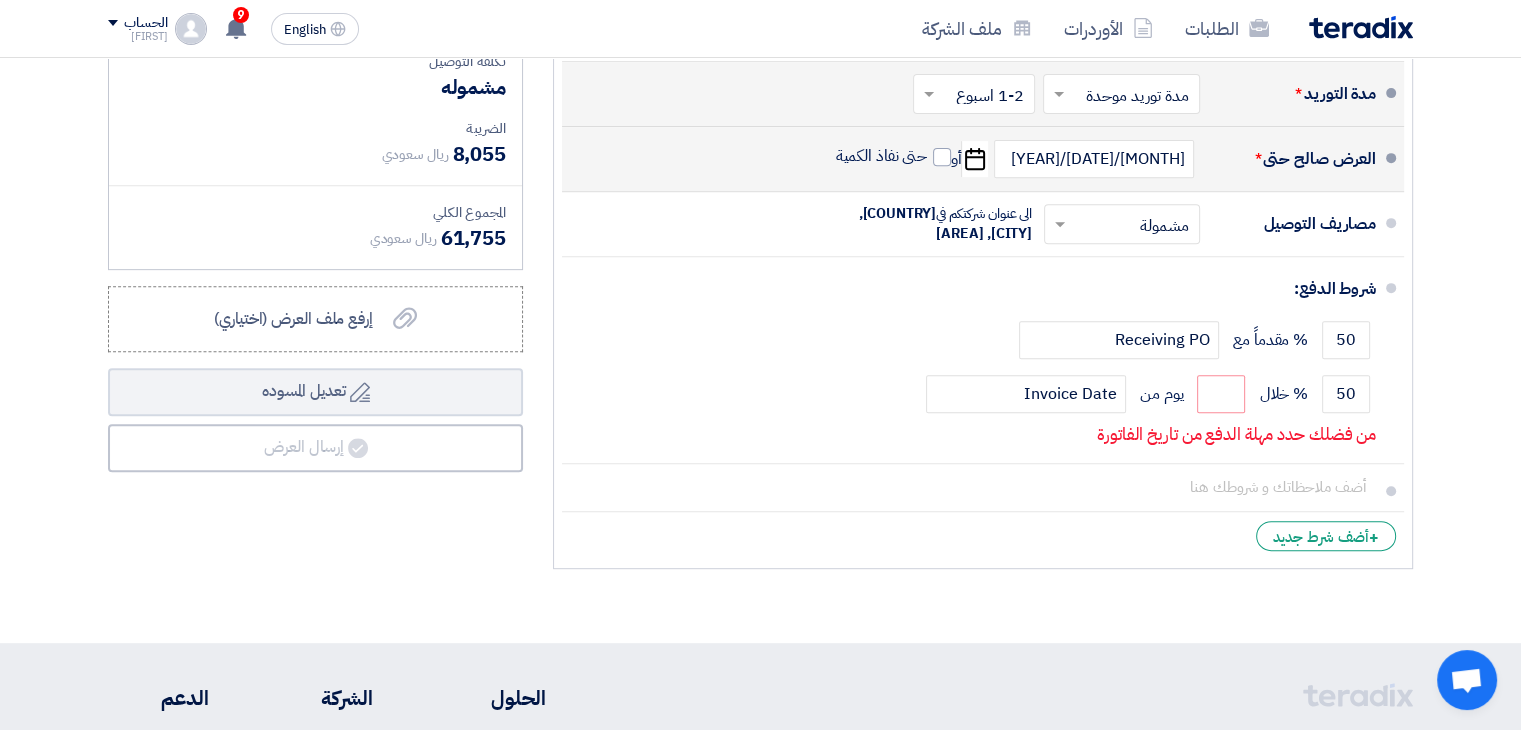 scroll, scrollTop: 768, scrollLeft: 0, axis: vertical 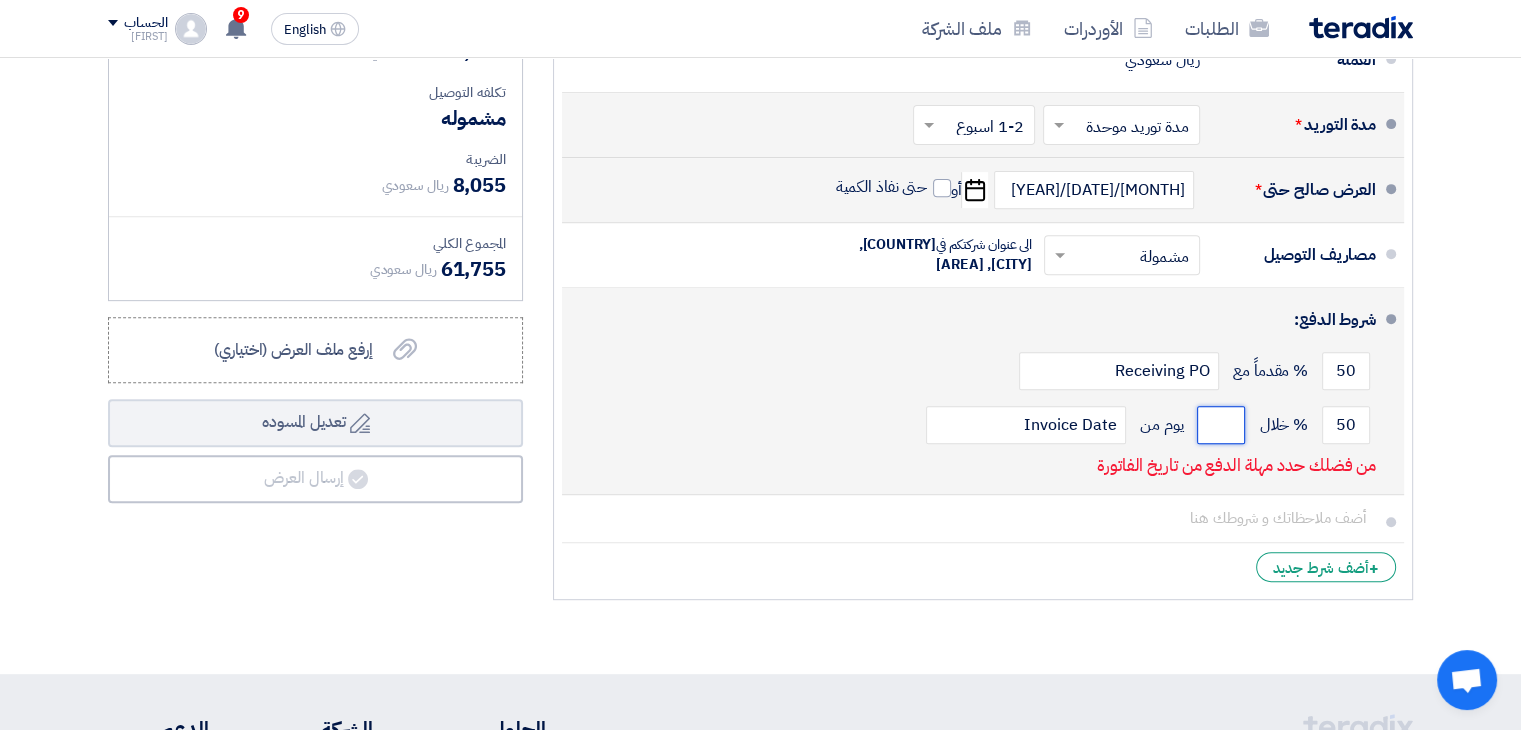 click 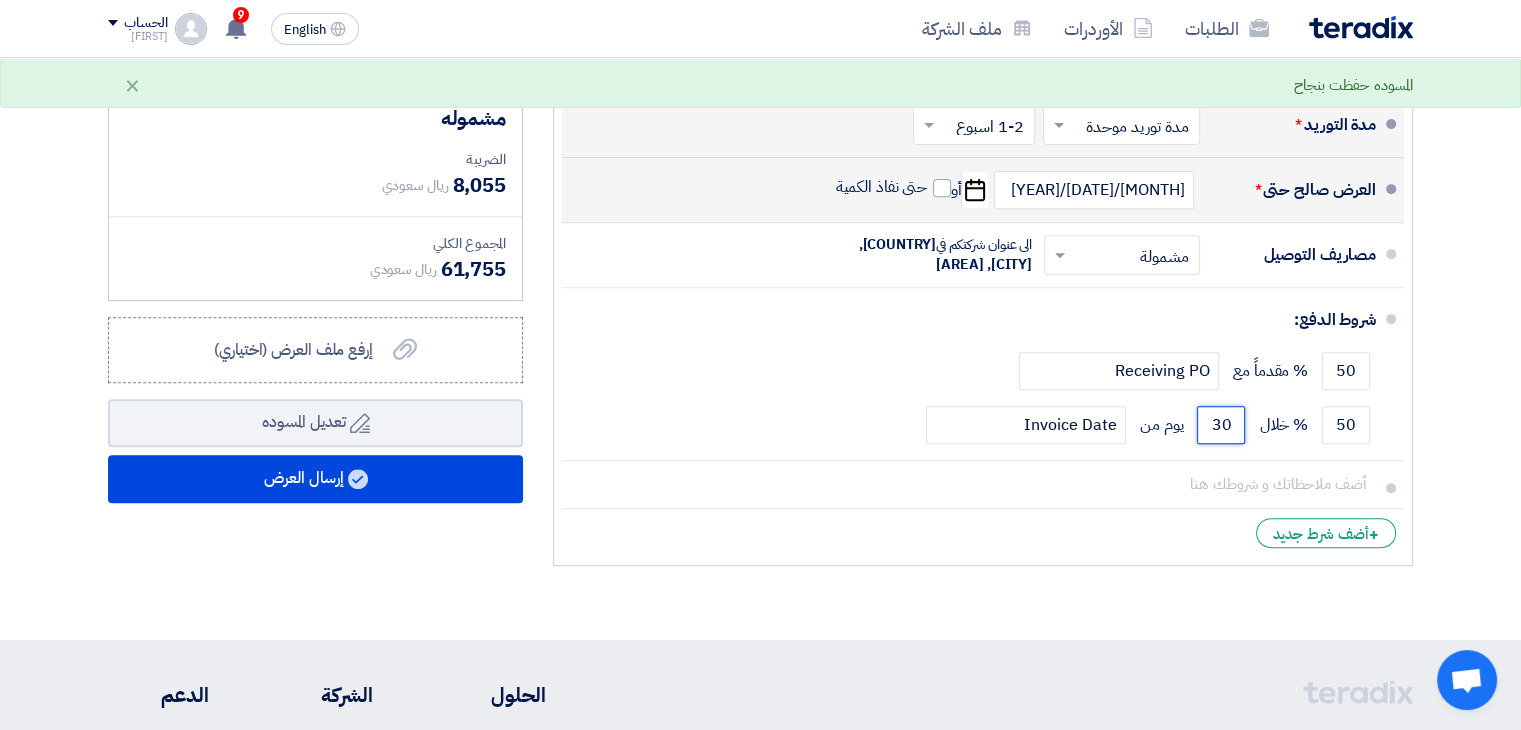 type on "30" 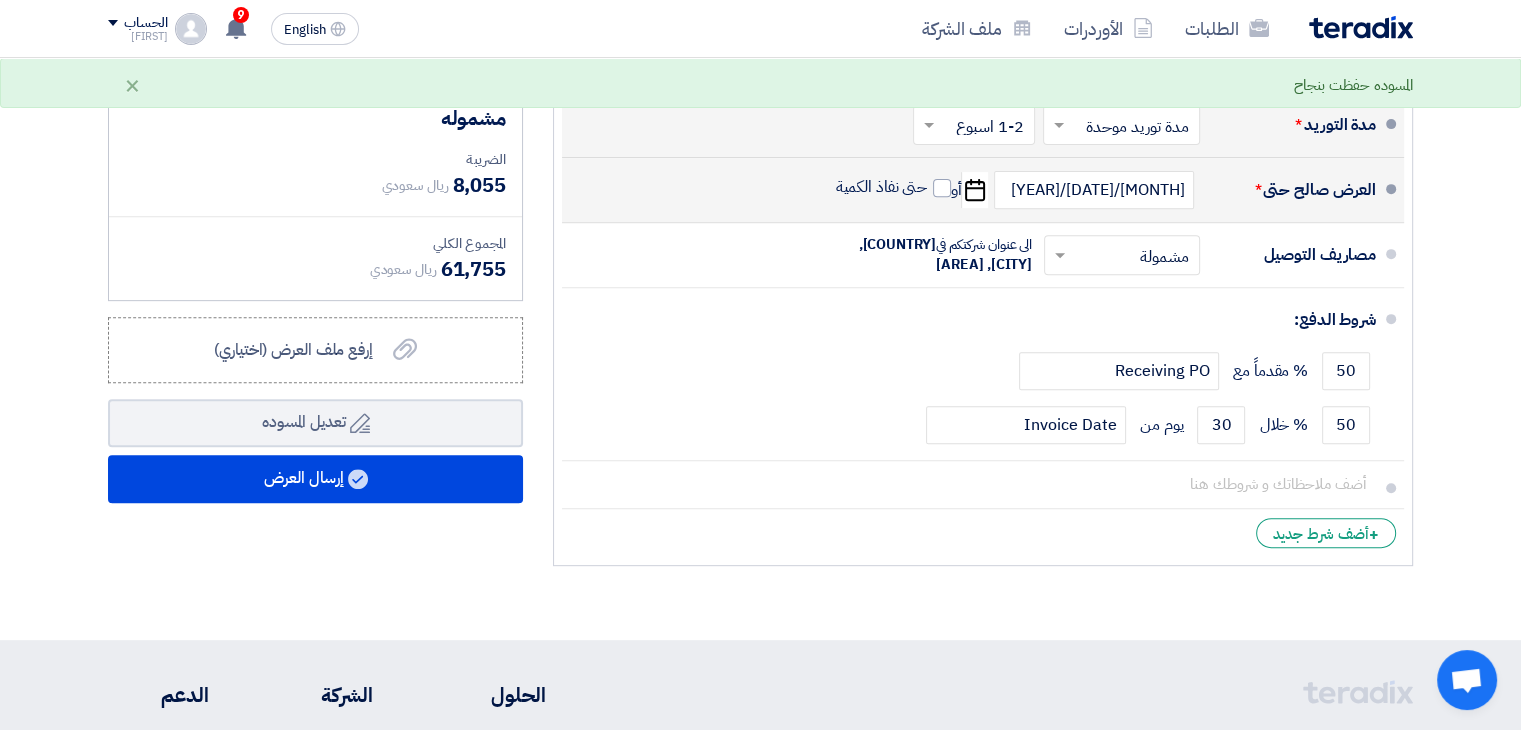 click on "ملخص العرض المالي
المجموع الجزئي
ريال سعودي
[PRICE]
تكلفه التوصيل" 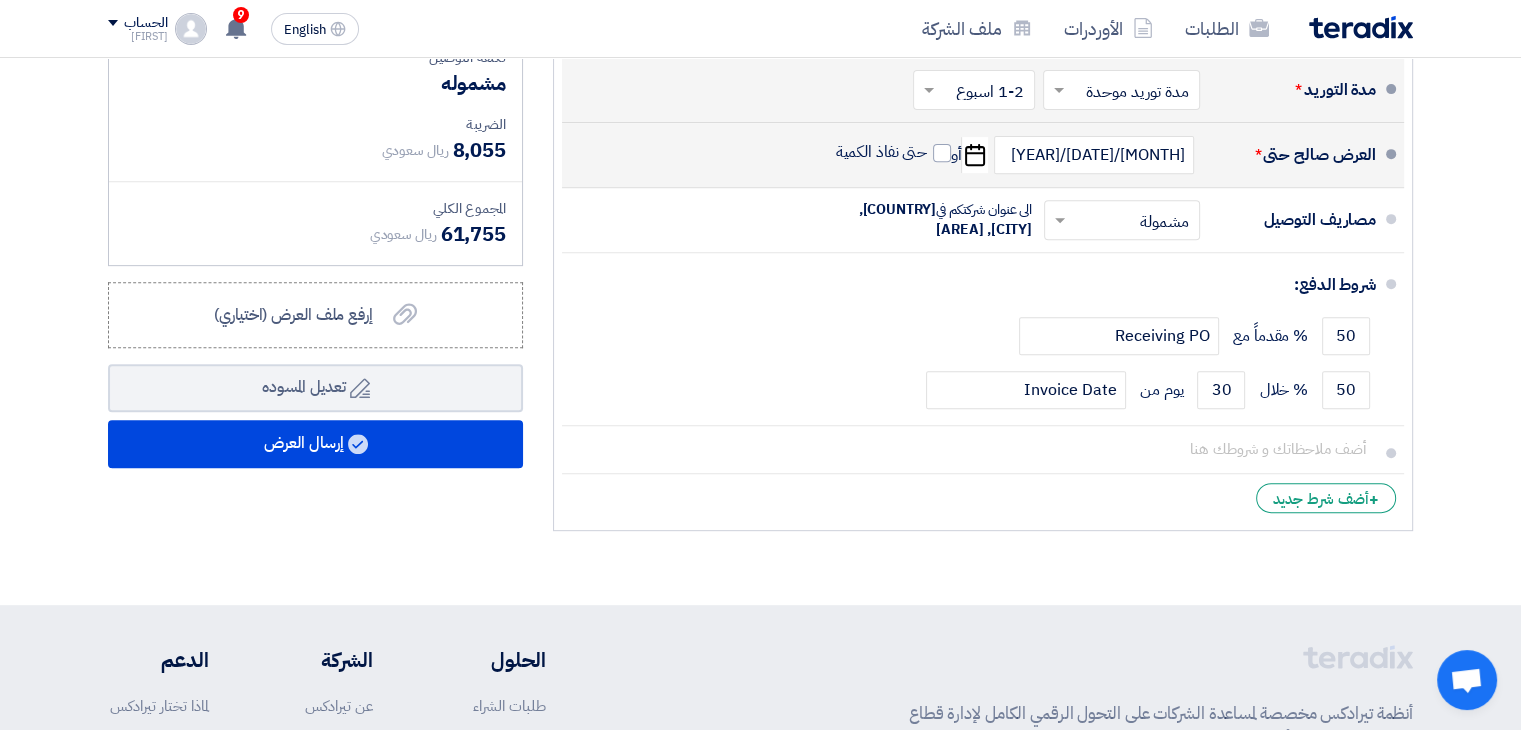 scroll, scrollTop: 734, scrollLeft: 0, axis: vertical 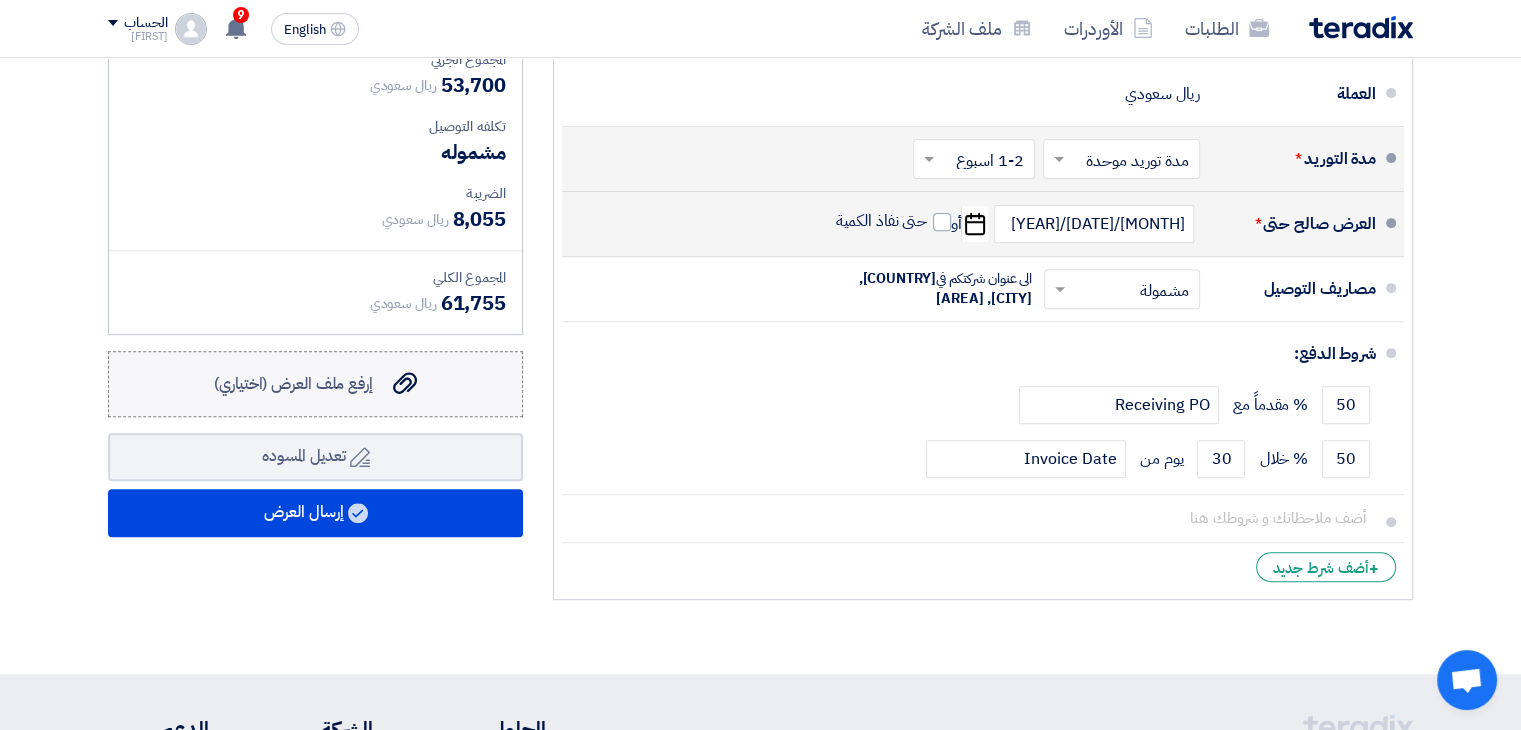 click on "إرفع ملف العرض (اختياري)" 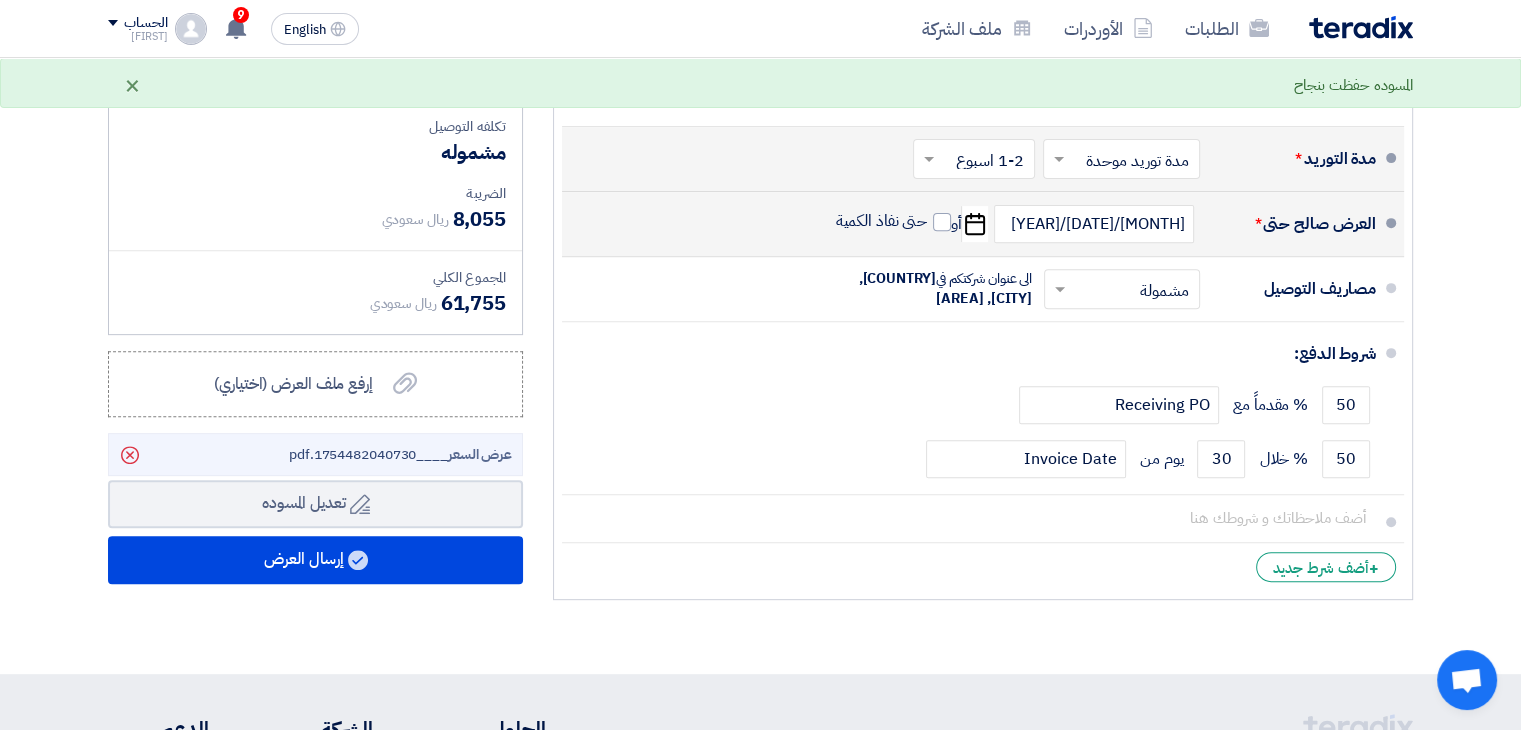 click on "×" 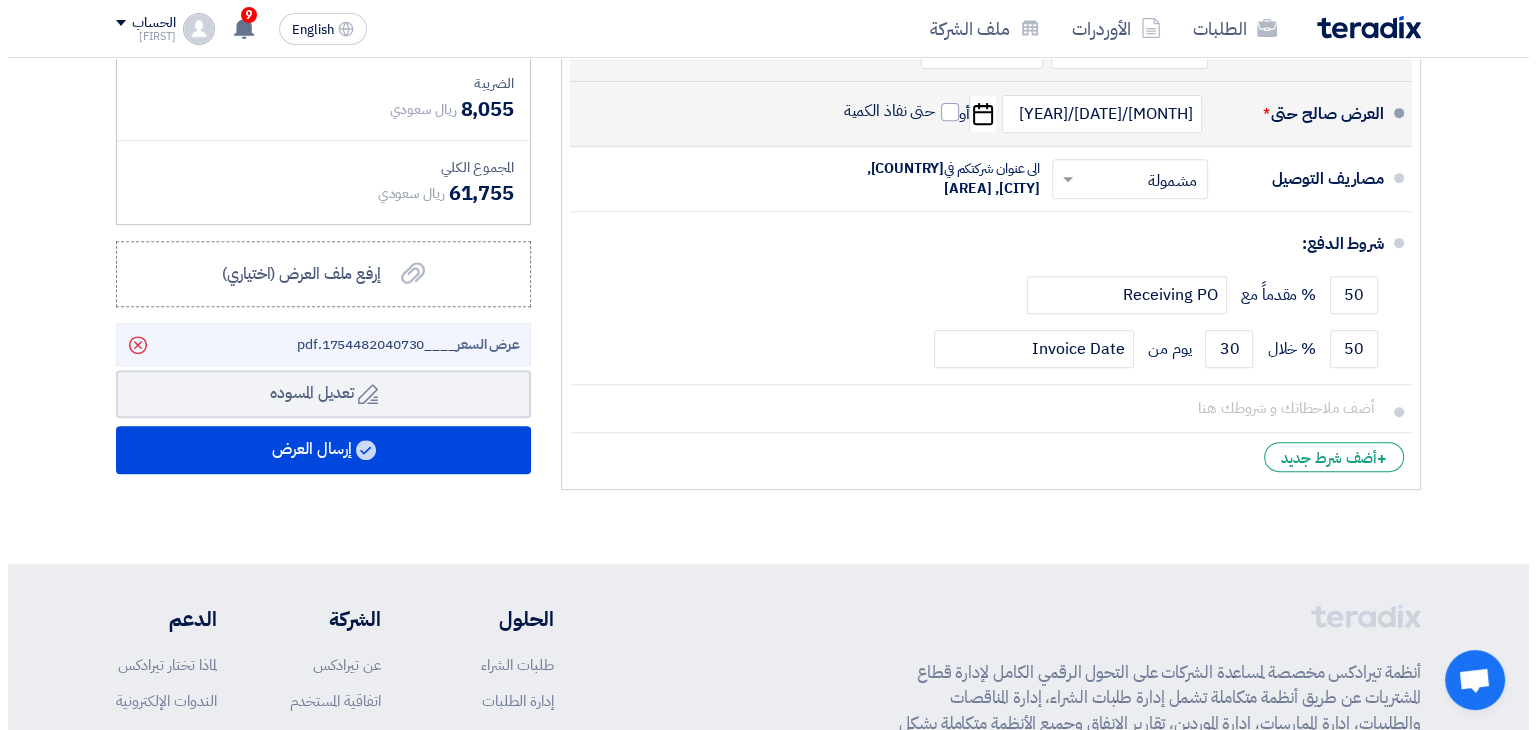 scroll, scrollTop: 934, scrollLeft: 0, axis: vertical 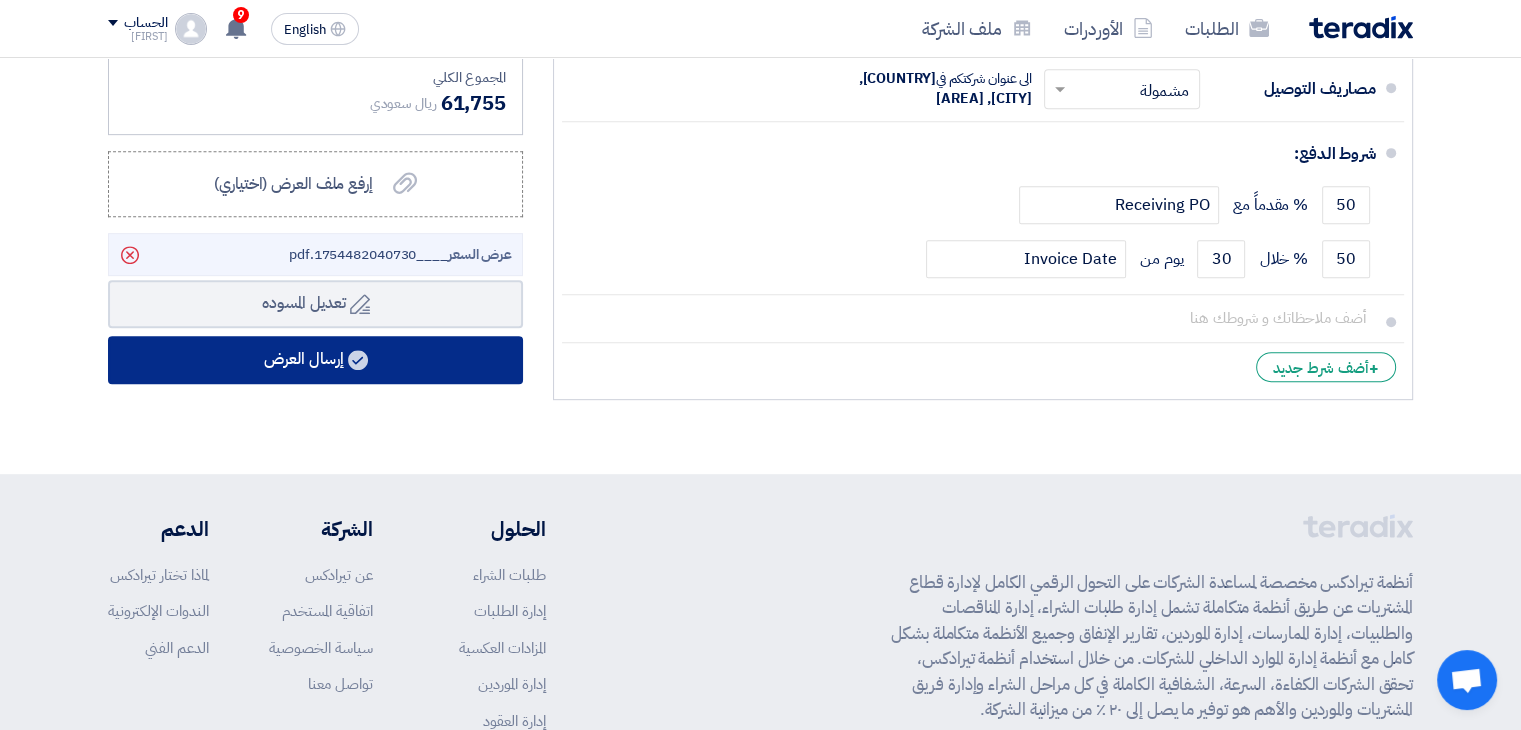 click on "إرسال العرض" 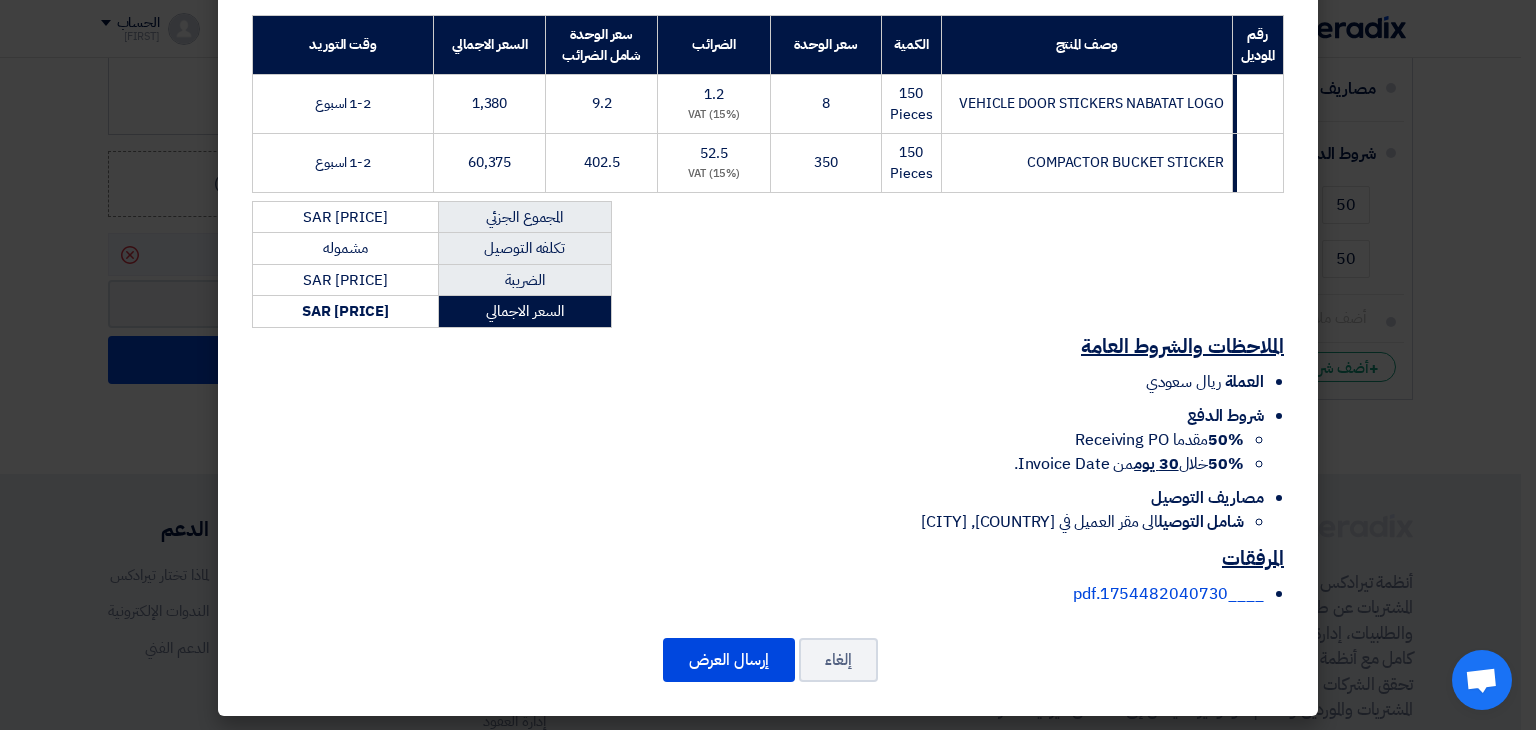 scroll, scrollTop: 344, scrollLeft: 0, axis: vertical 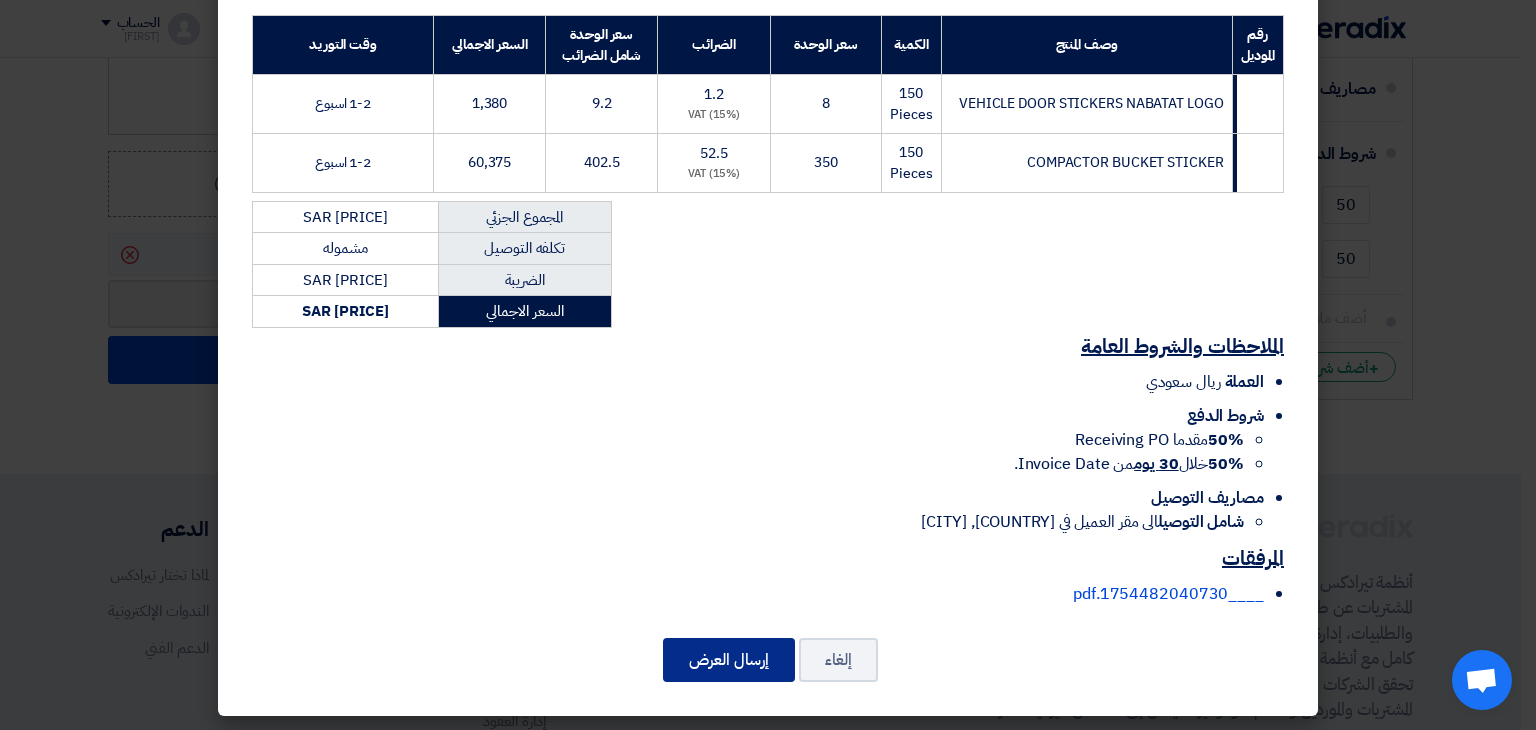 click on "إرسال العرض" 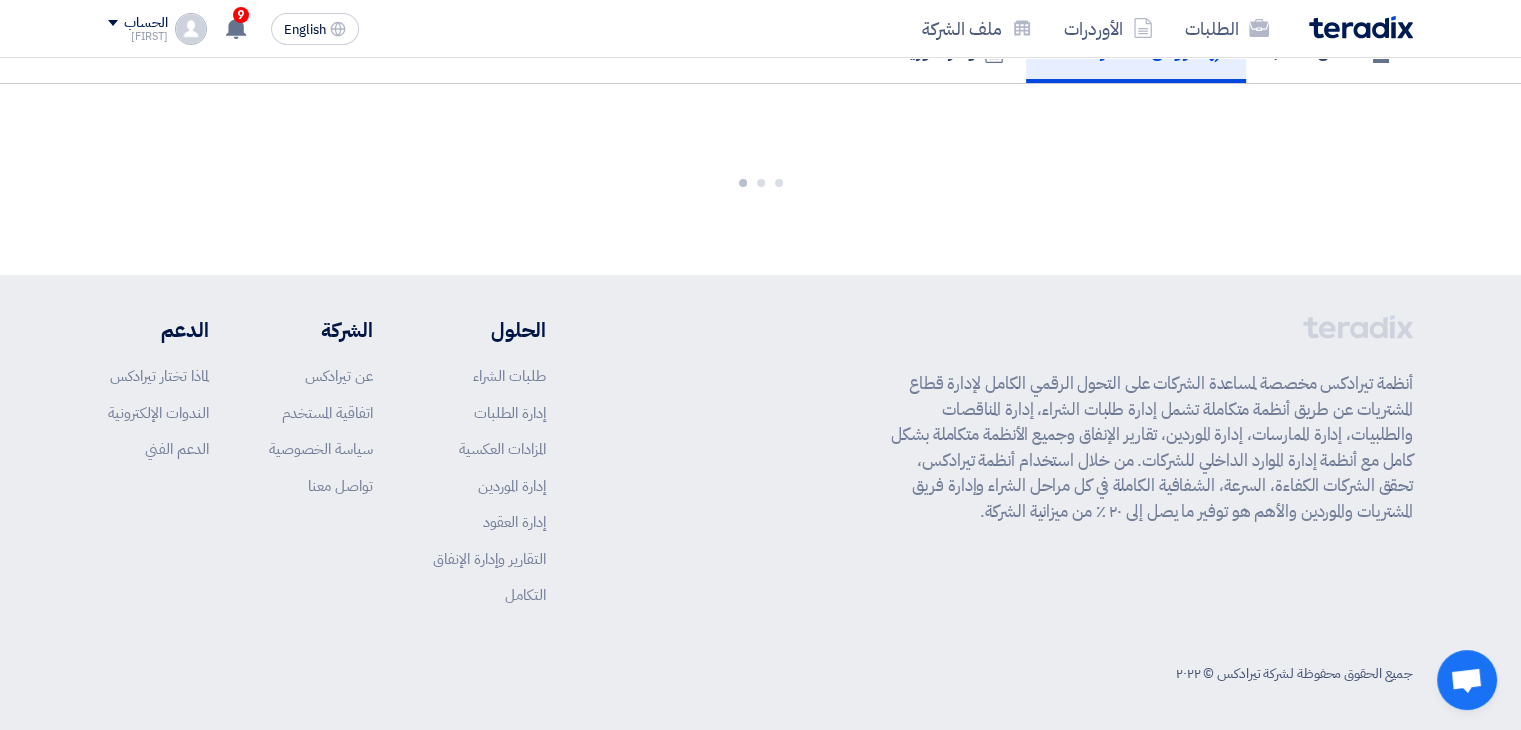 scroll, scrollTop: 1272, scrollLeft: 0, axis: vertical 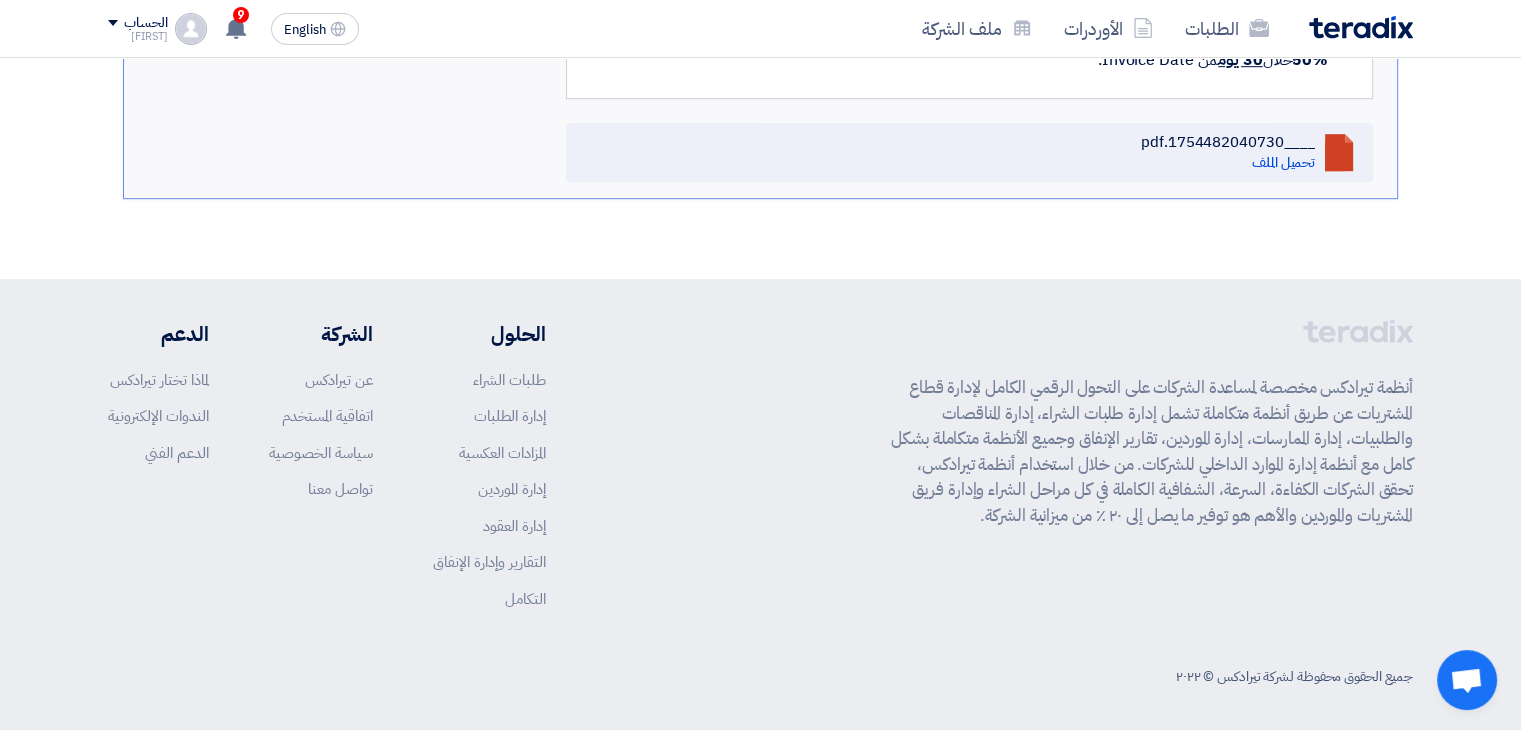 click on "أنظمة تيرادكس مخصصة لمساعدة الشركات على التحول الرقمي الكامل لإدارة قطاع المشتريات عن طريق أنظمة متكاملة تشمل إدارة طلبات الشراء، إدارة المناقصات والطلبيات، إدارة الممارسات، إدارة الموردين، تقارير الإنفاق وجميع الأنظمة متكاملة بشكل كامل مع أنظمة إدارة الموارد الداخلي للشركات. من خلال استخدام أنظمة تيرادكس، تحقق الشركات الكفاءة، السرعة، الشفافية الكاملة في كل مراحل الشراء وإدارة فريق المشتريات والموردين والأهم هو توفير ما يصل إلى ٢٠ ٪ من ميزانية الشركة.
الحلول
طلبات الشراء" 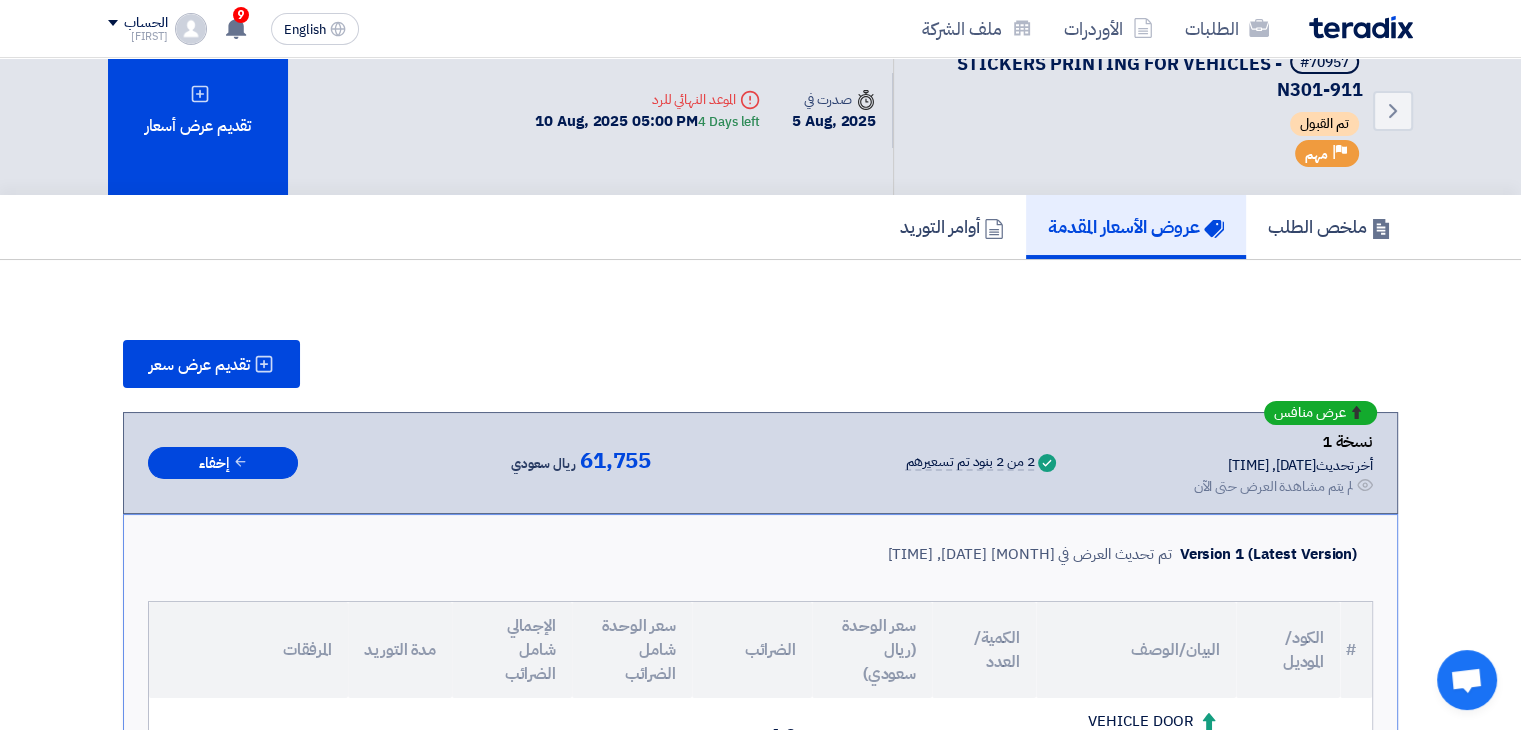 scroll, scrollTop: 0, scrollLeft: 0, axis: both 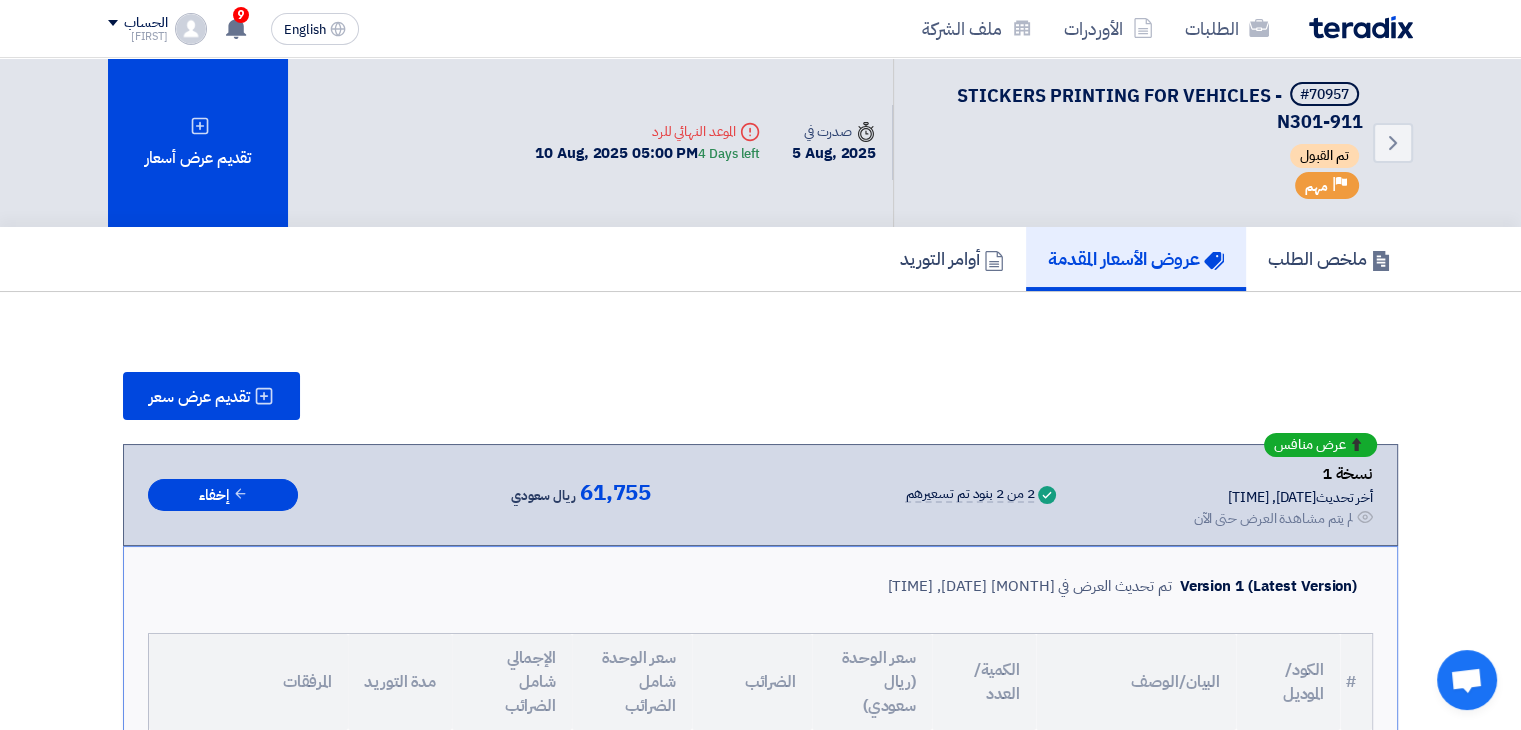 click on "نسخة 1" at bounding box center (1283, 474) 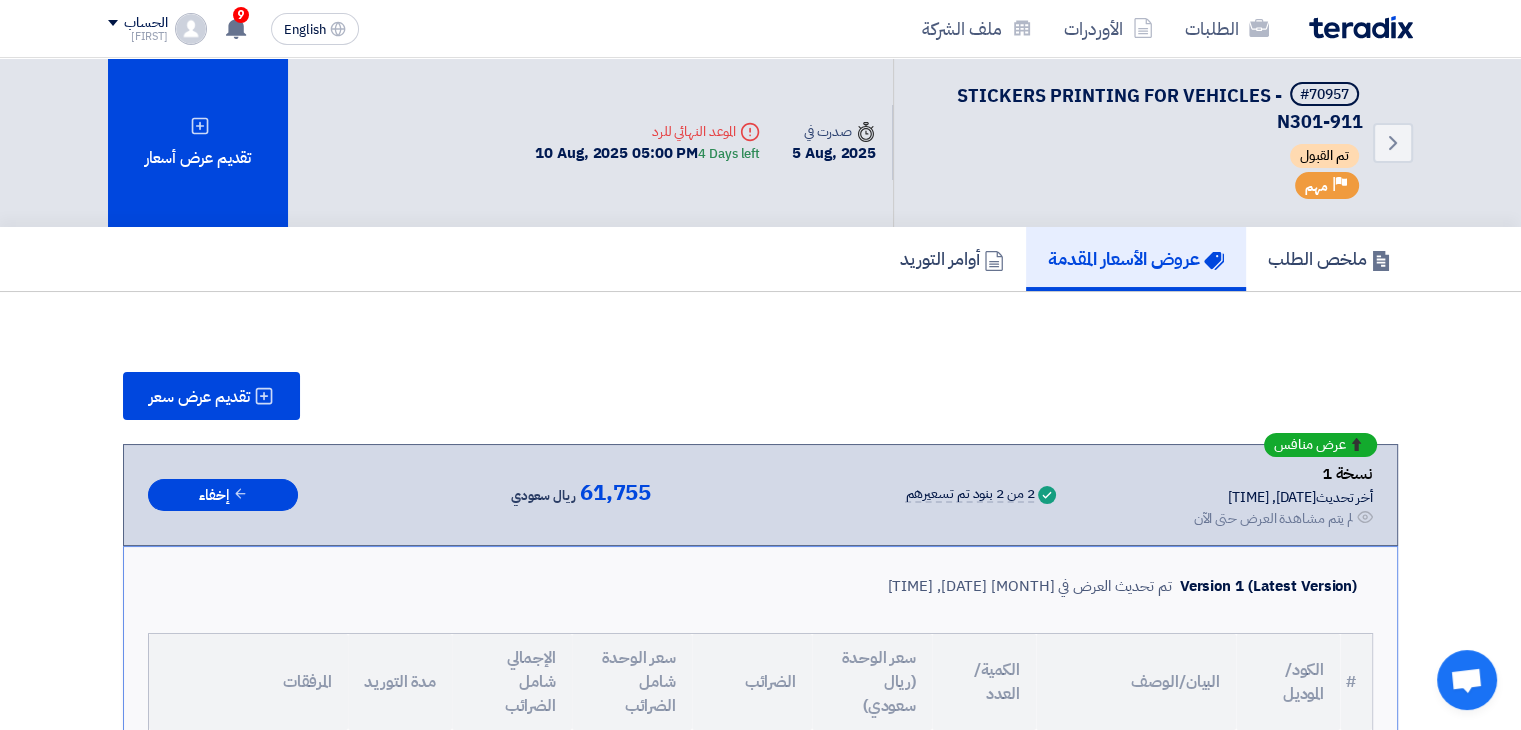 click on "عروض الأسعار المقدمة" 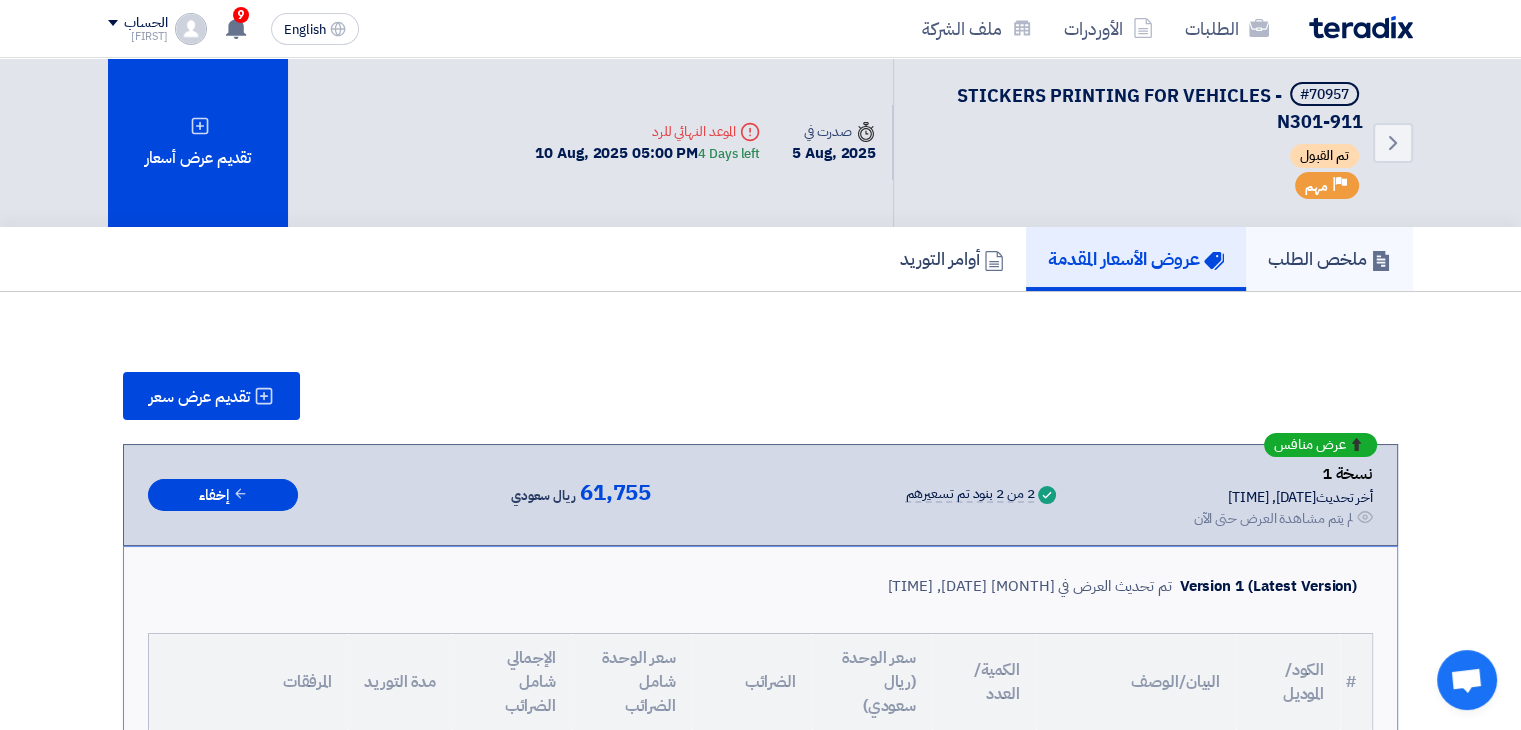 click on "ملخص الطلب" 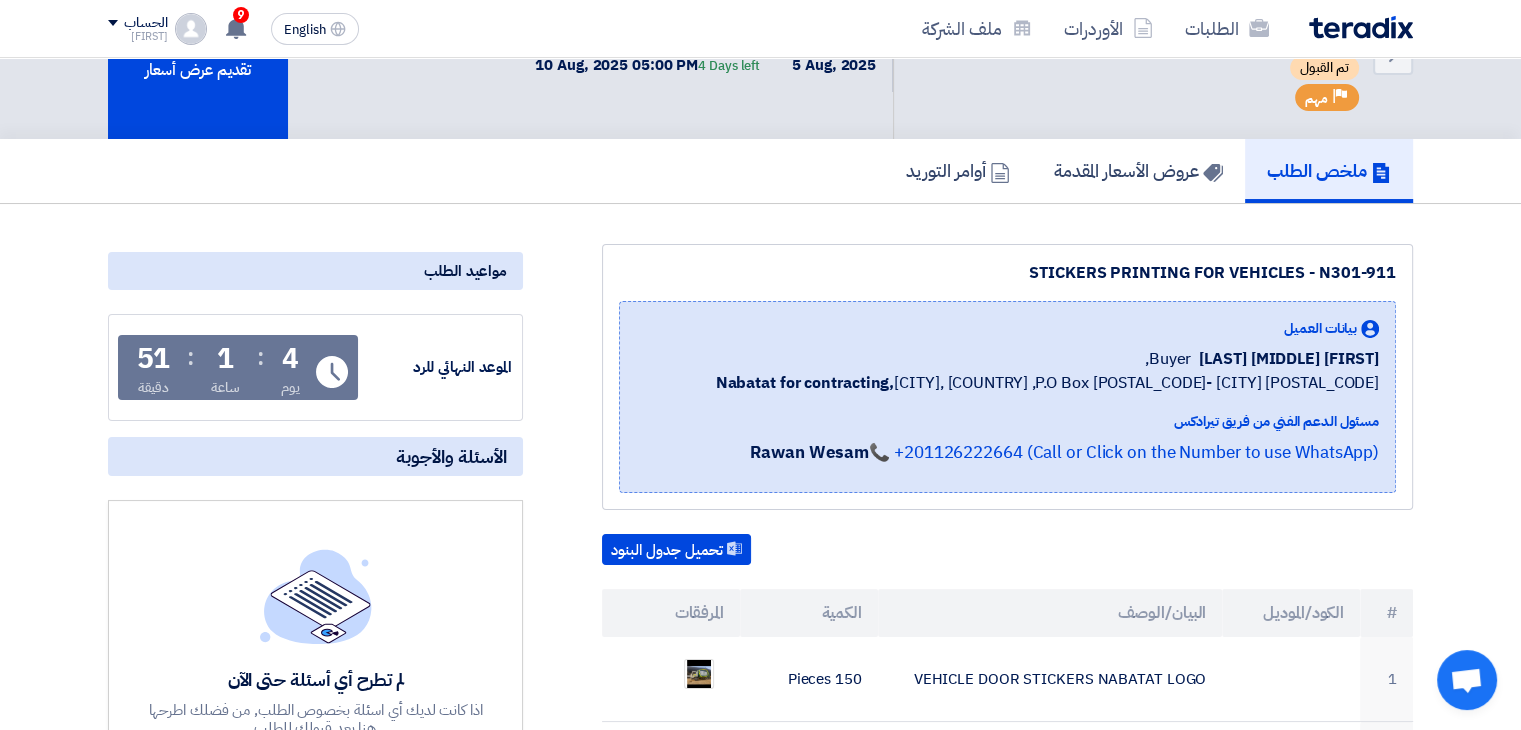 scroll, scrollTop: 0, scrollLeft: 0, axis: both 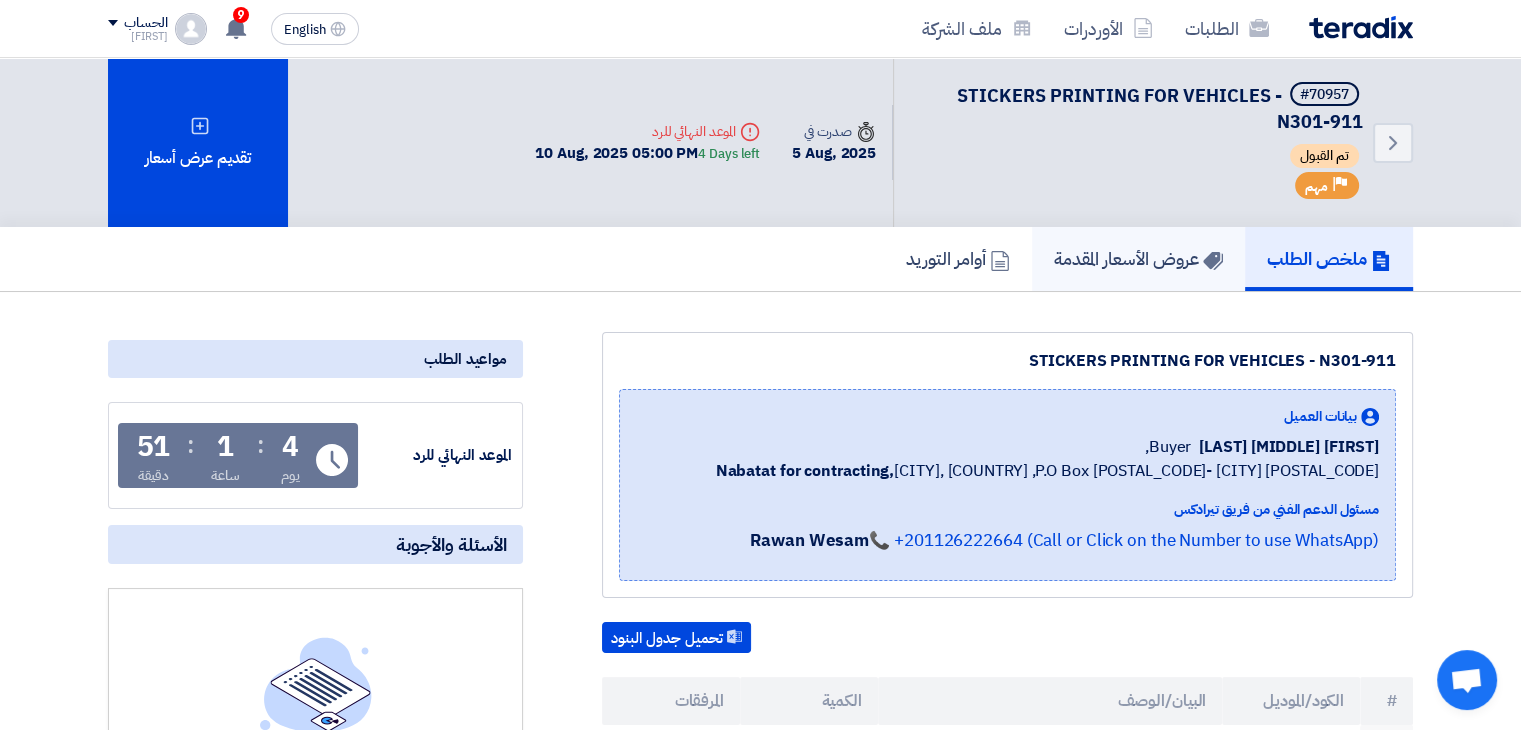 click on "عروض الأسعار المقدمة" 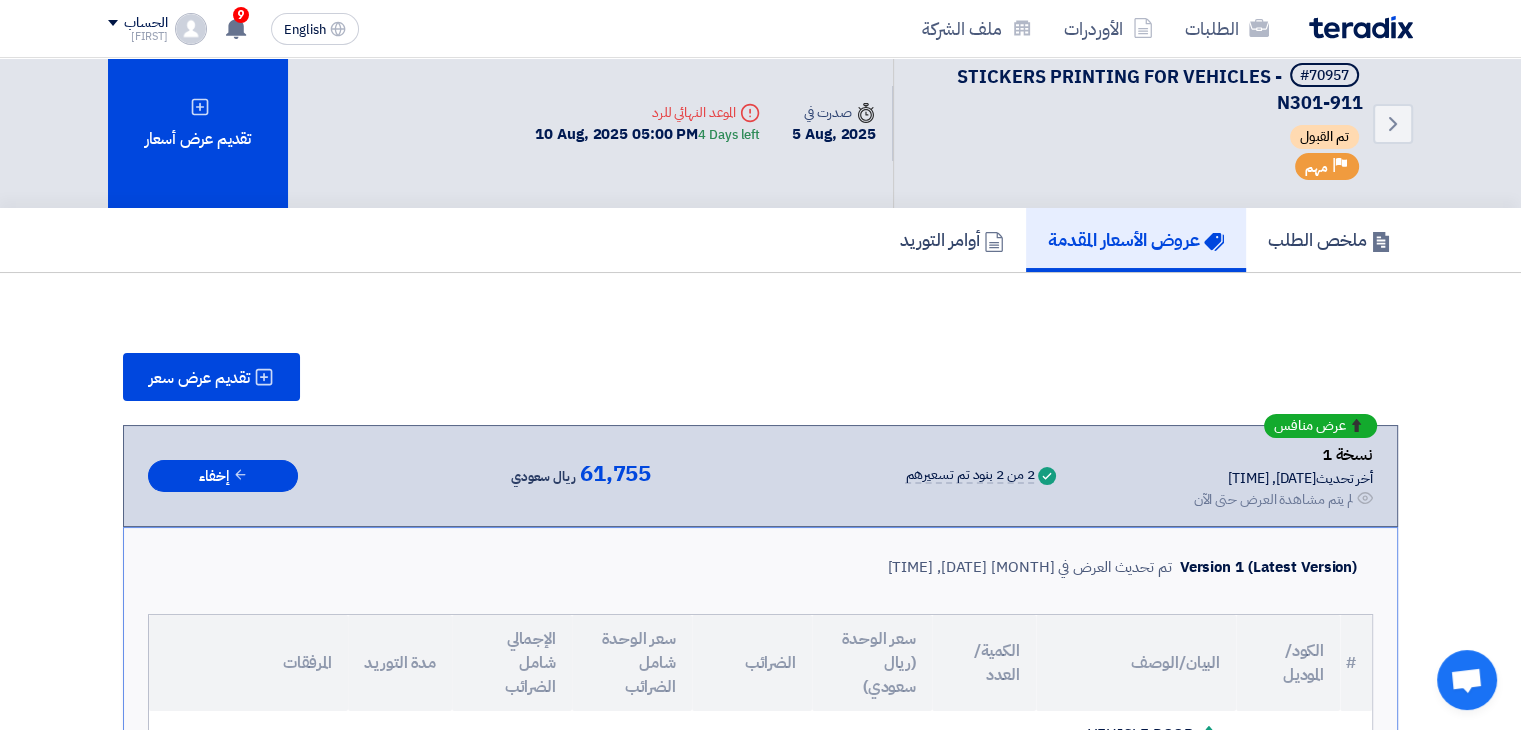 scroll, scrollTop: 0, scrollLeft: 0, axis: both 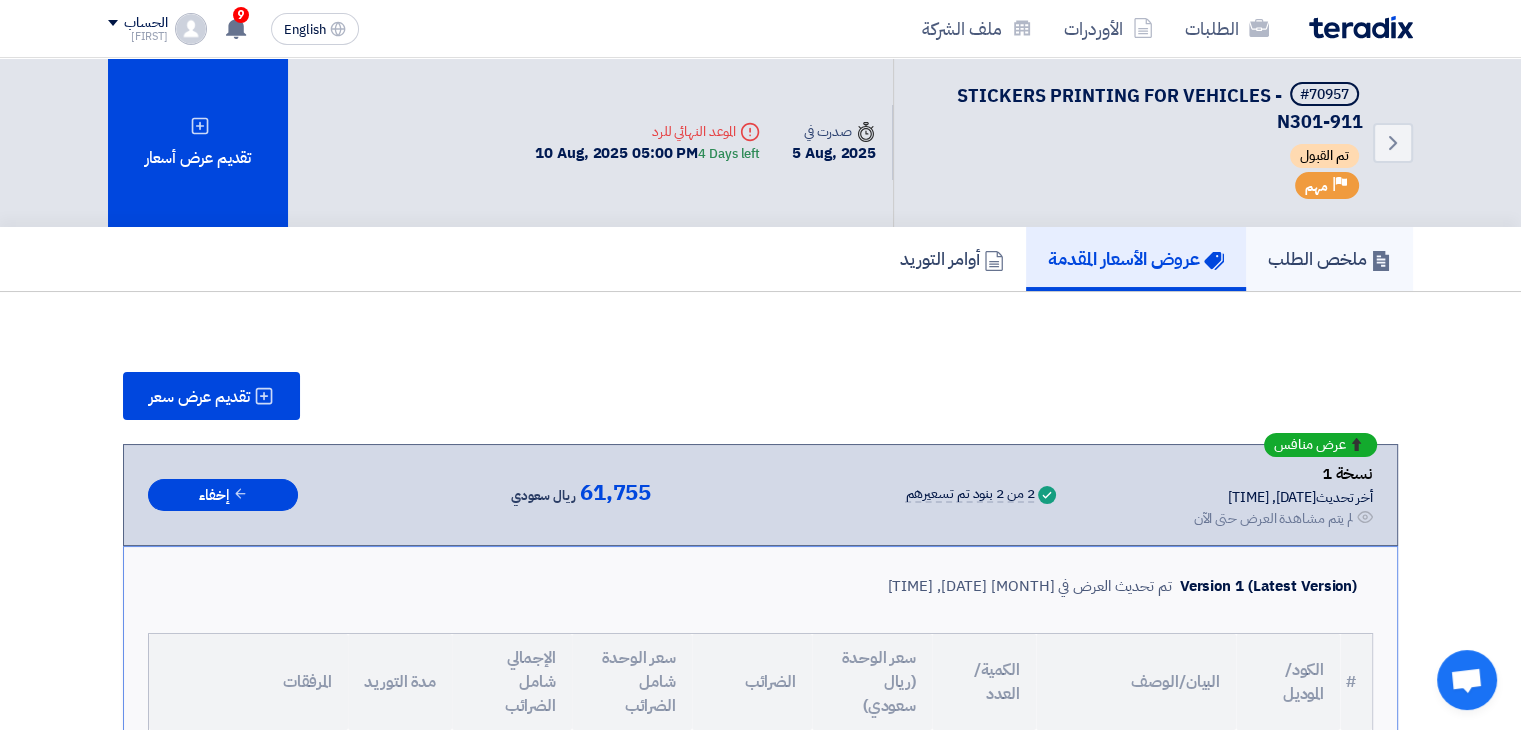 click on "ملخص الطلب" 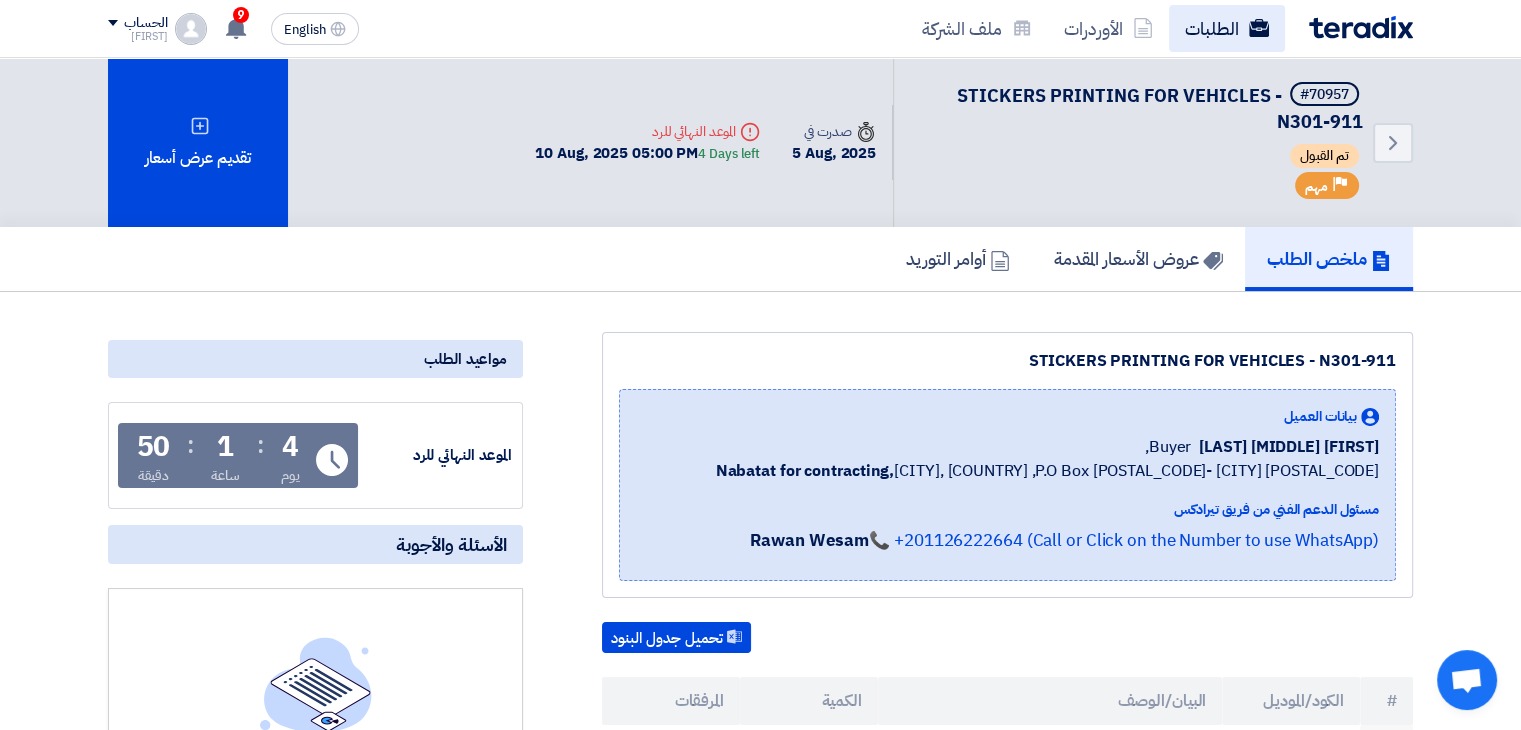 click on "الطلبات" 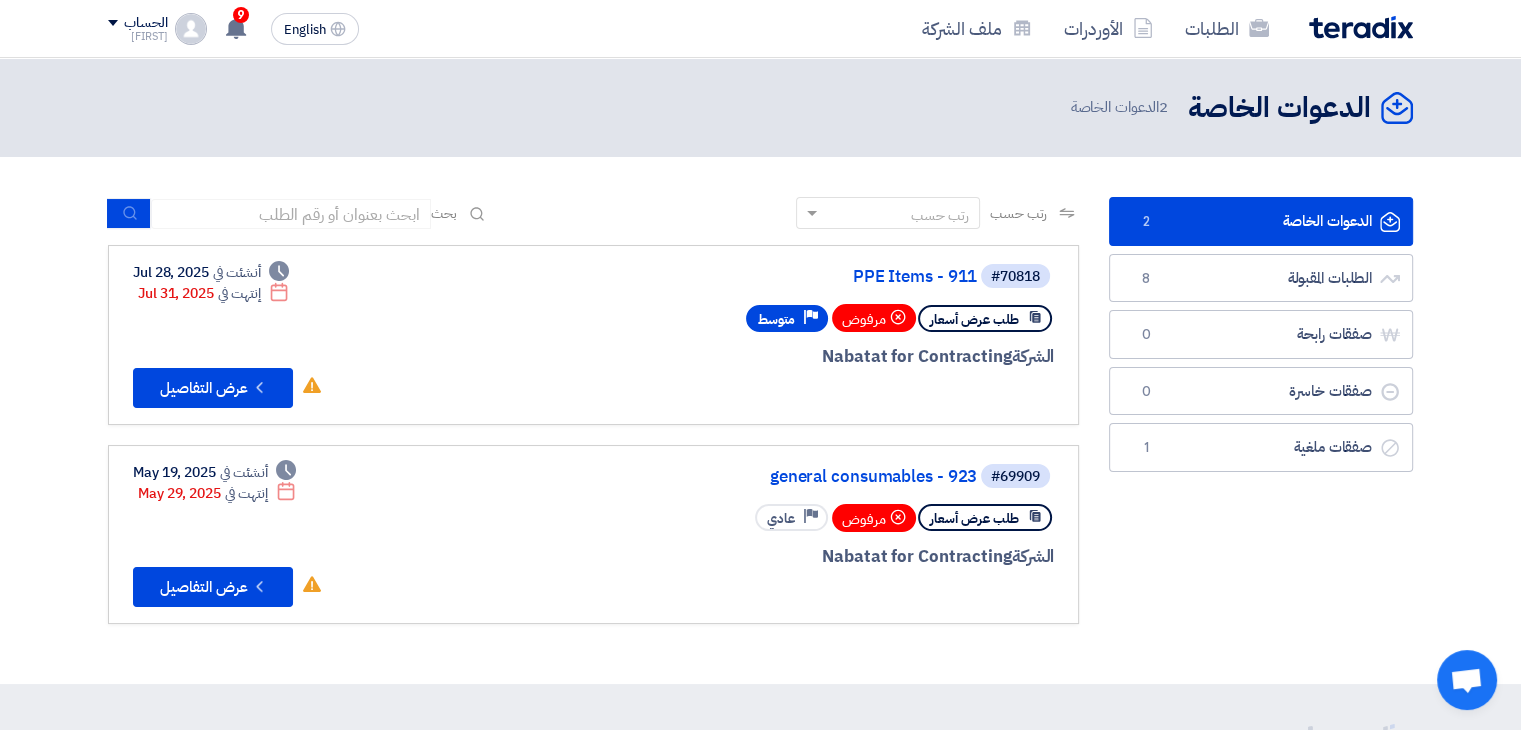 drag, startPoint x: 166, startPoint y: 306, endPoint x: 531, endPoint y: 336, distance: 366.2308 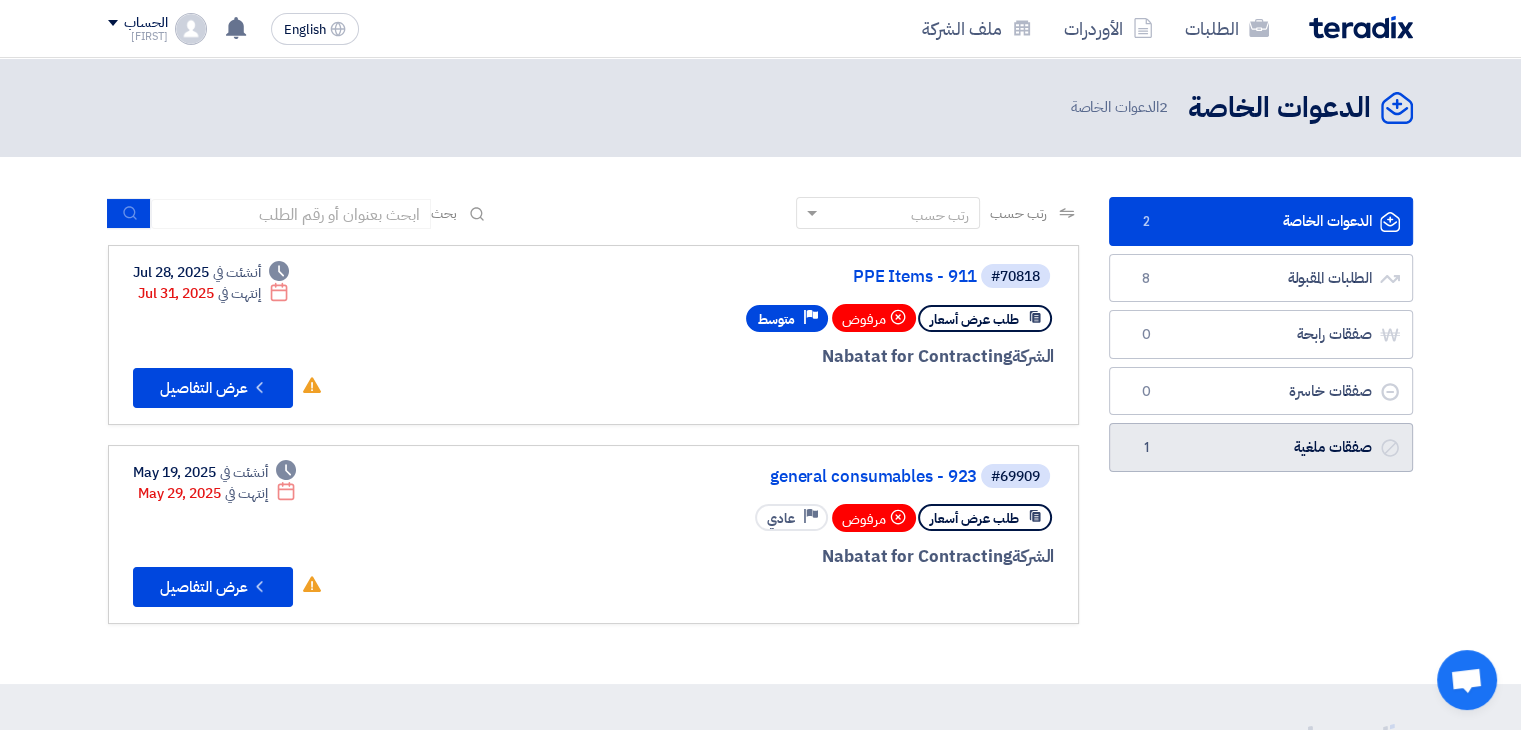click on "صفقات ملغية
صفقات ملغية
1" 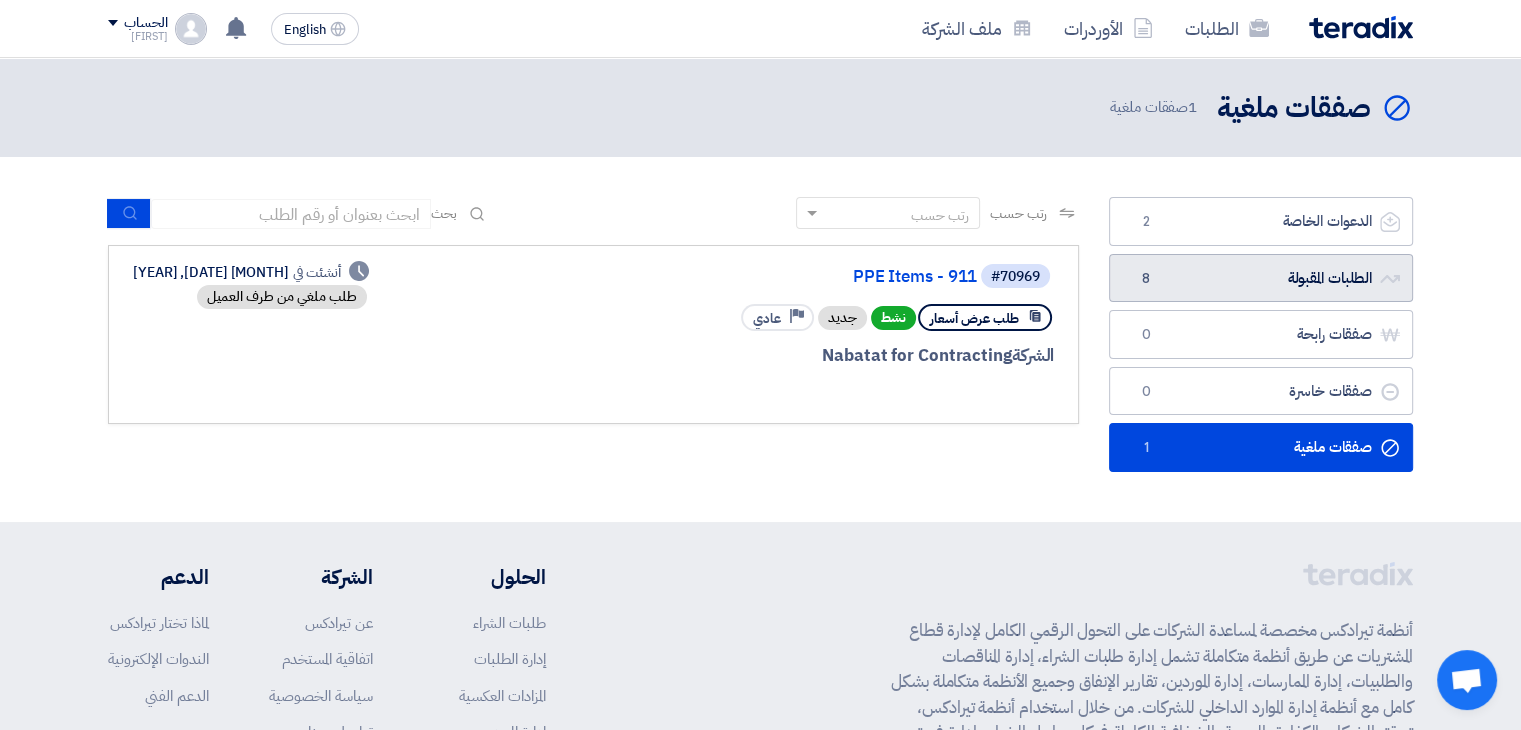 click on "الطلبات المقبولة
الطلبات المقبولة
8" 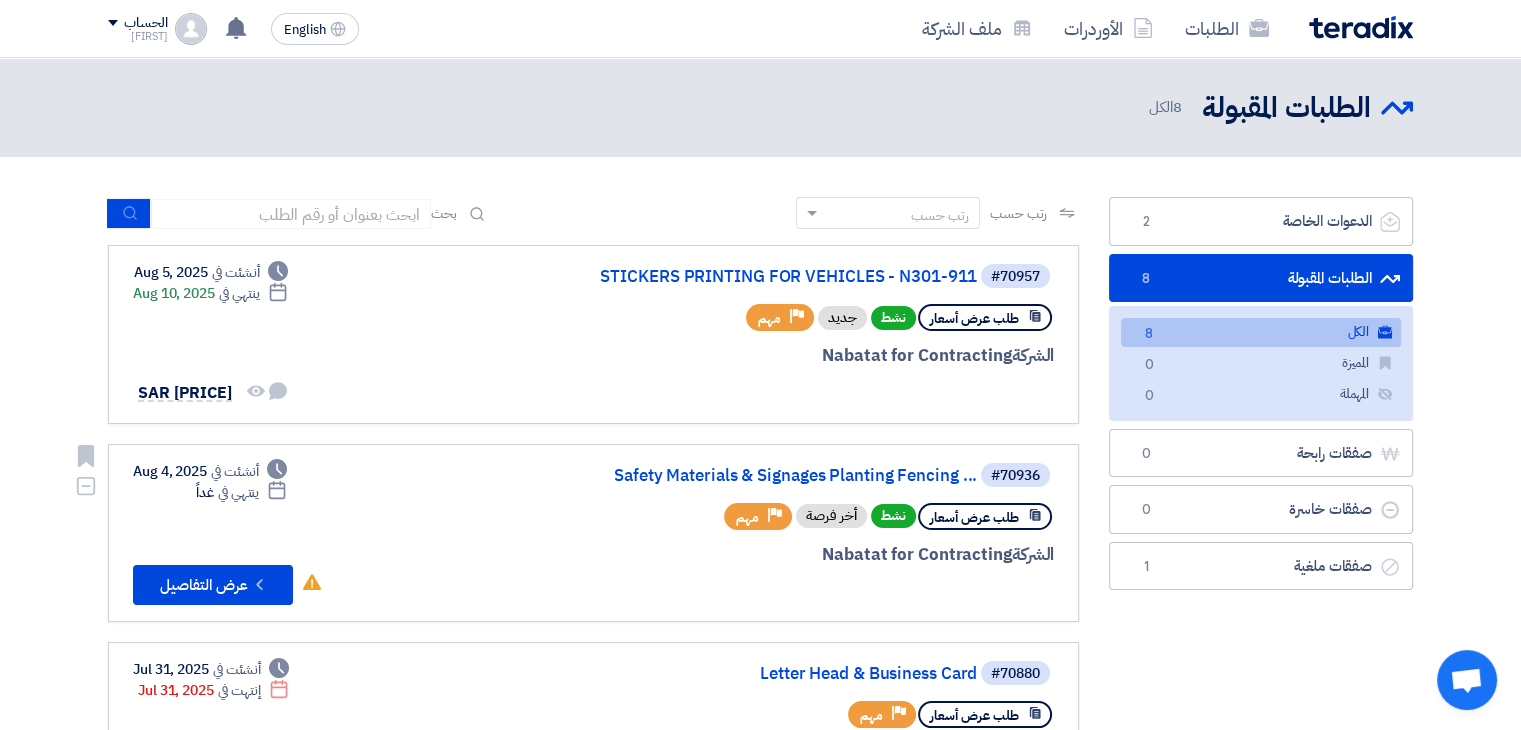 scroll, scrollTop: 100, scrollLeft: 0, axis: vertical 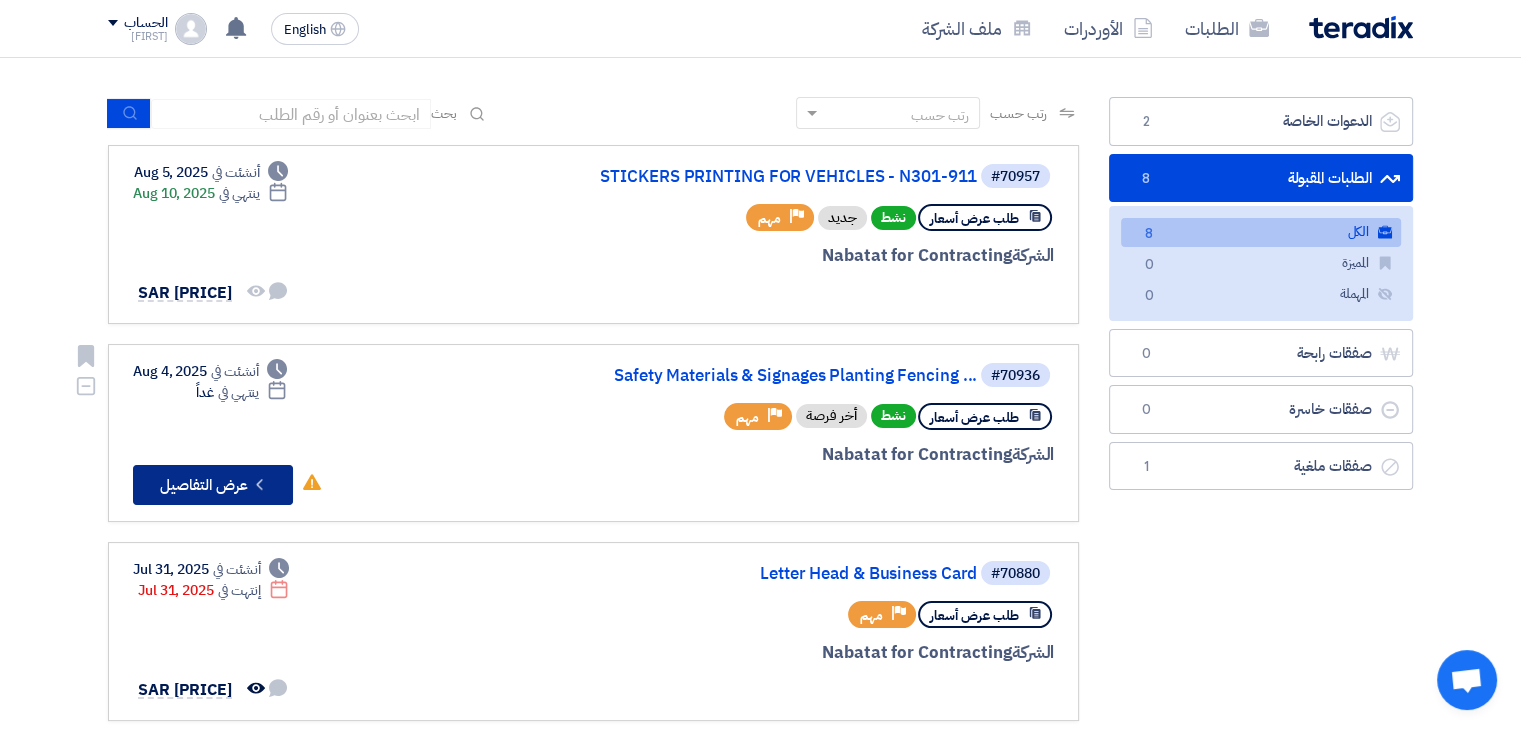click on "Check details" 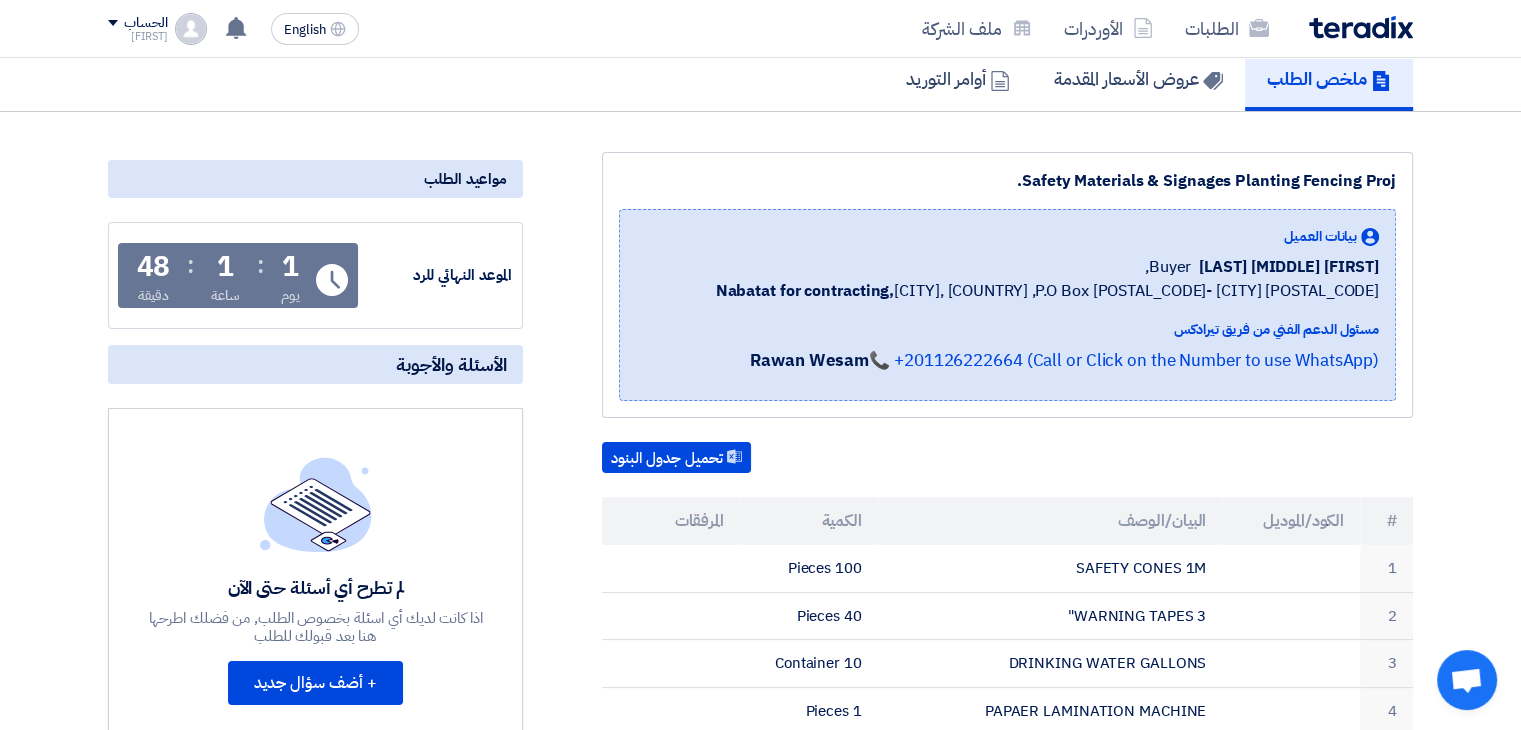 scroll, scrollTop: 0, scrollLeft: 0, axis: both 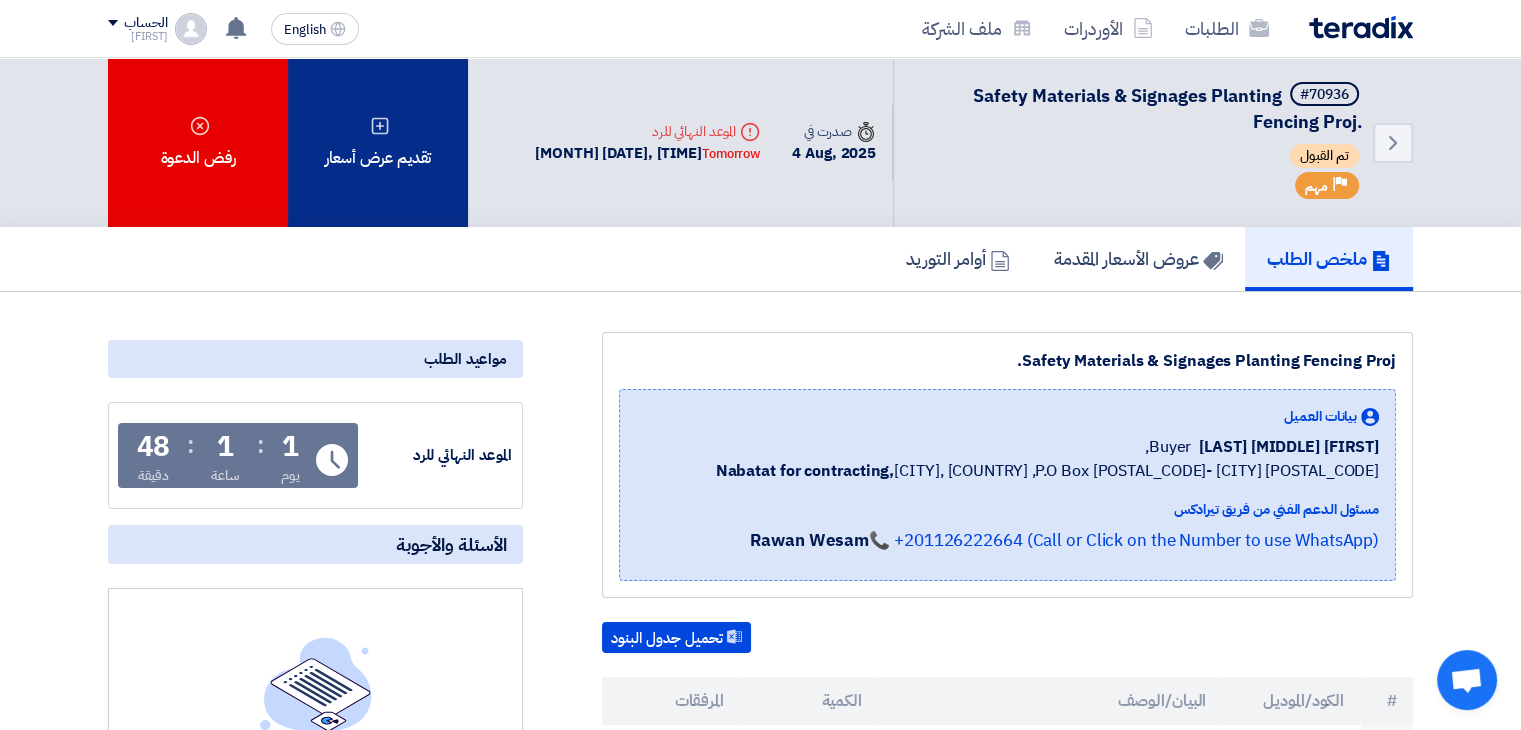 click on "تقديم عرض أسعار" 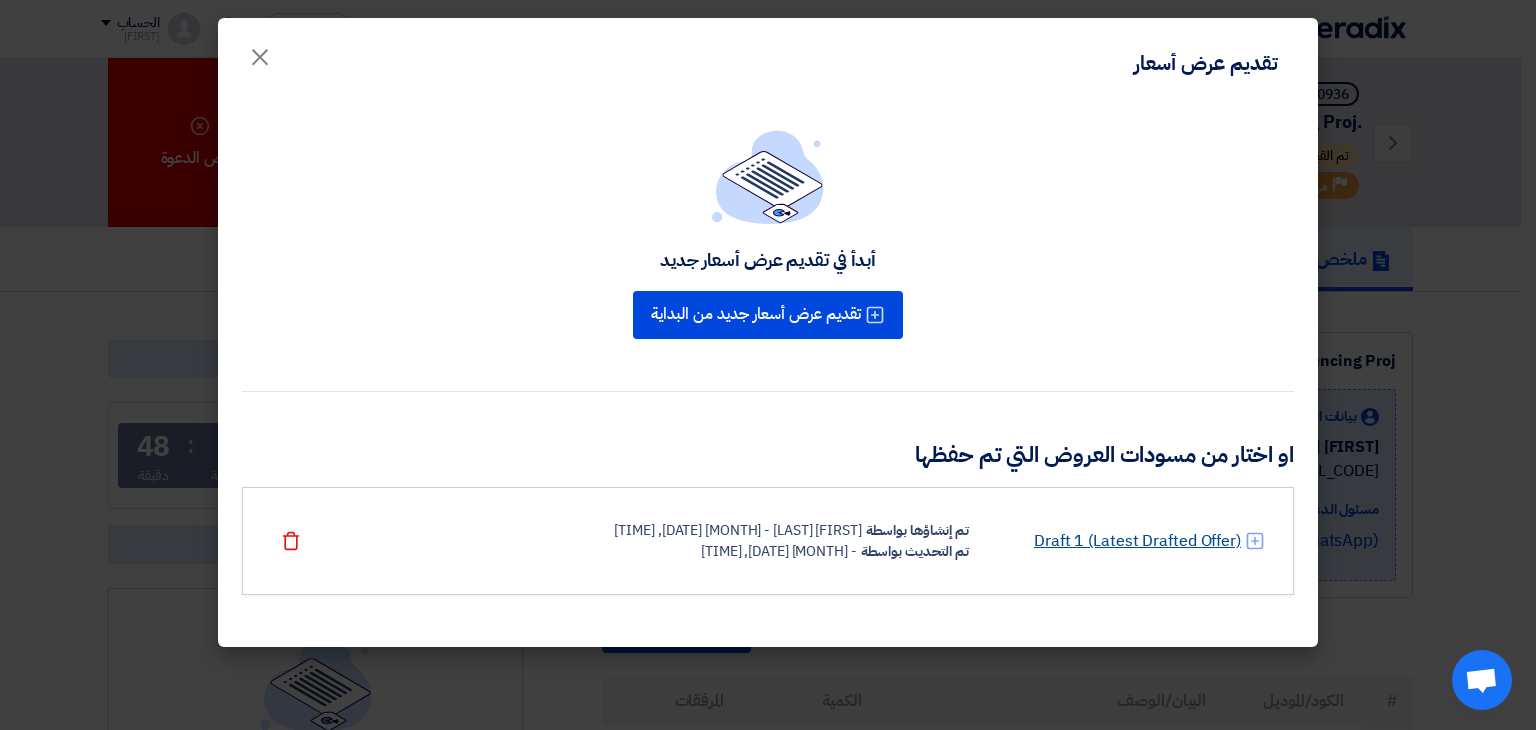 click on "Draft 1 (Latest Drafted Offer)" 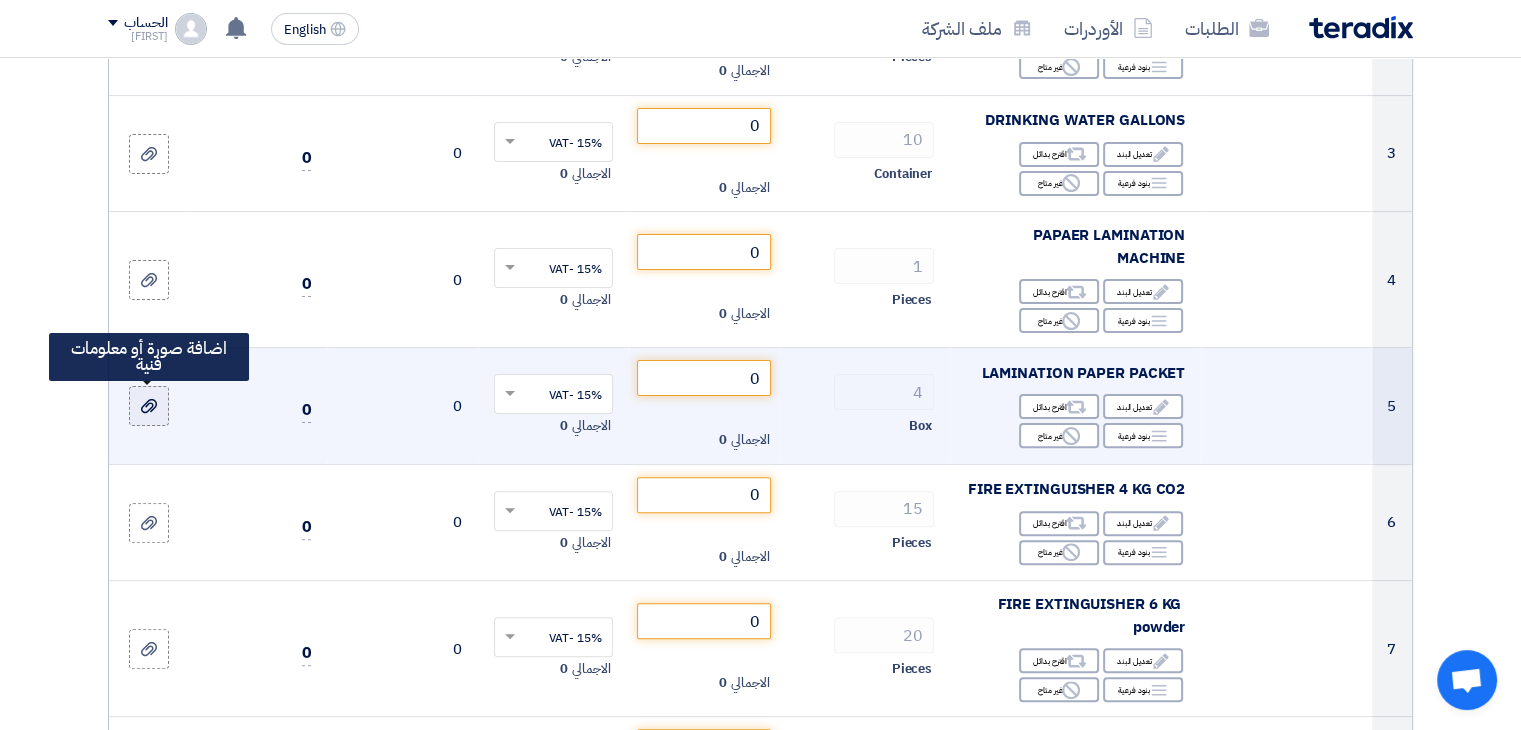 scroll, scrollTop: 200, scrollLeft: 0, axis: vertical 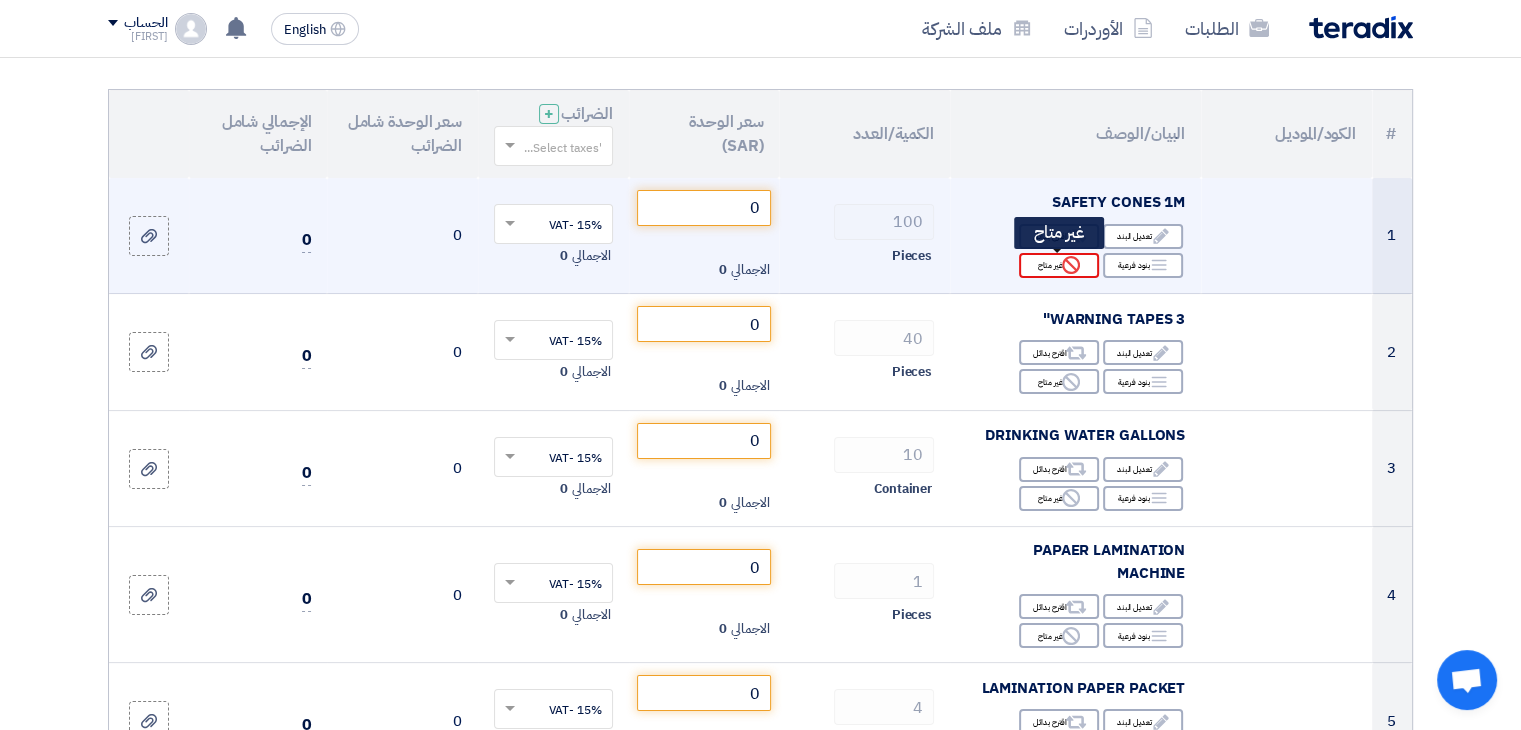 click on "Reject" 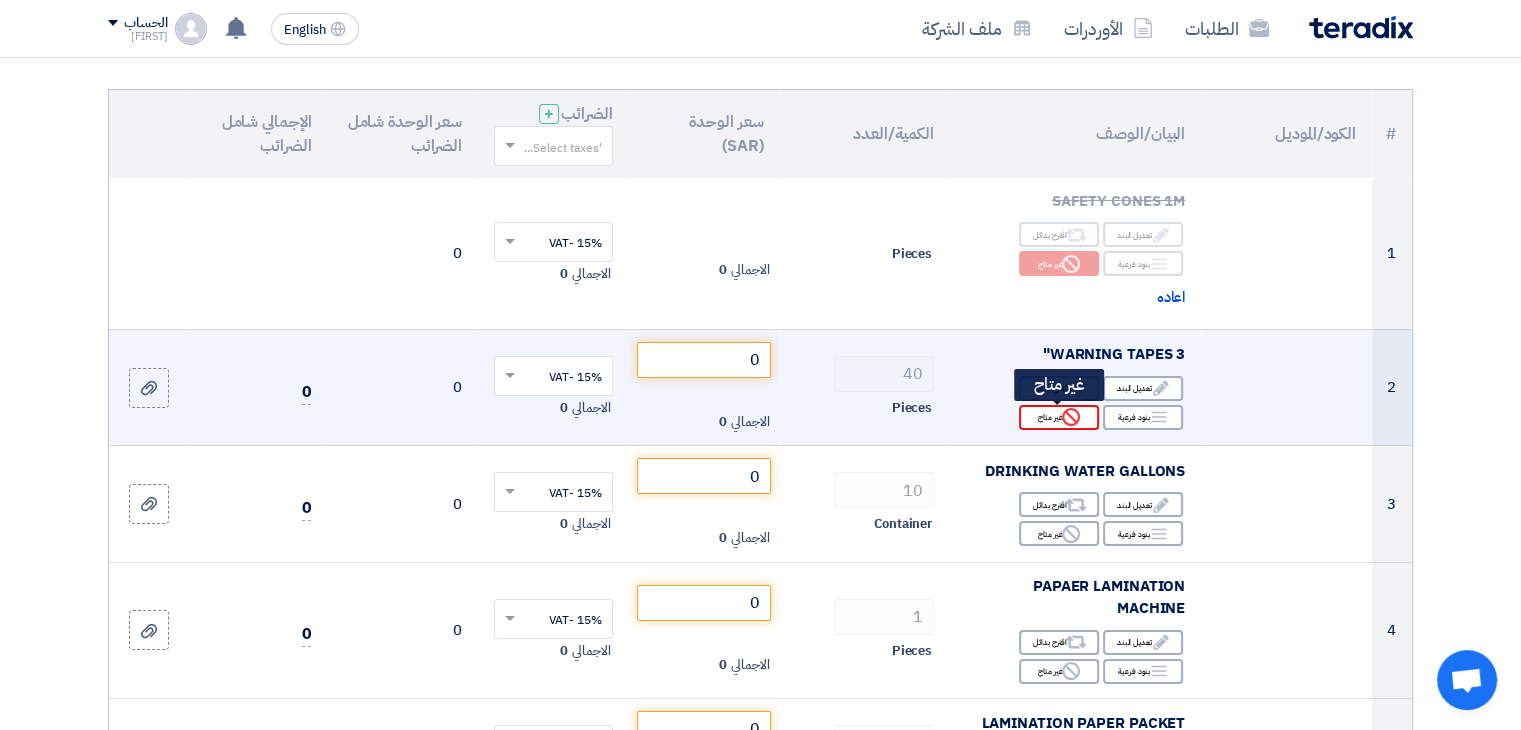 click on "Reject" 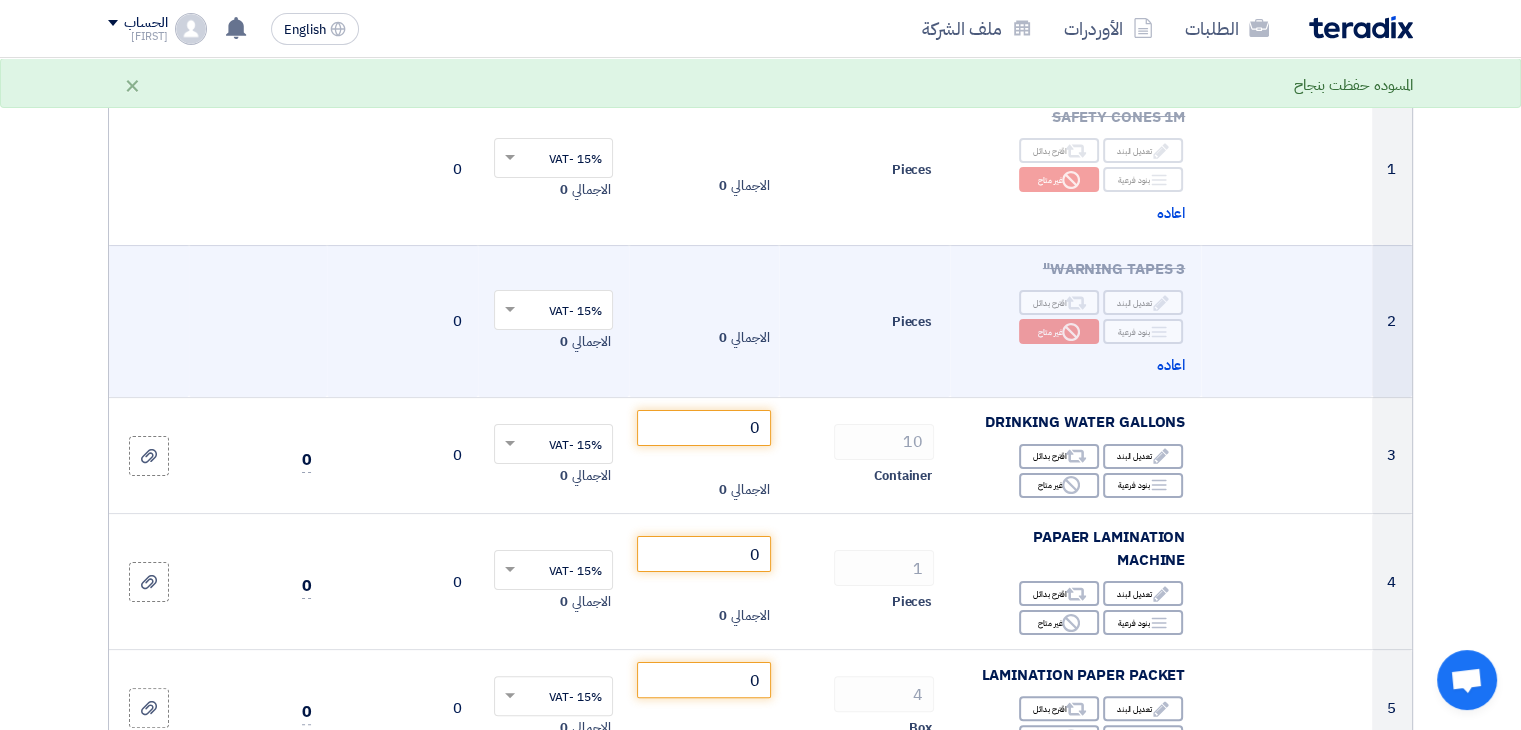 scroll, scrollTop: 400, scrollLeft: 0, axis: vertical 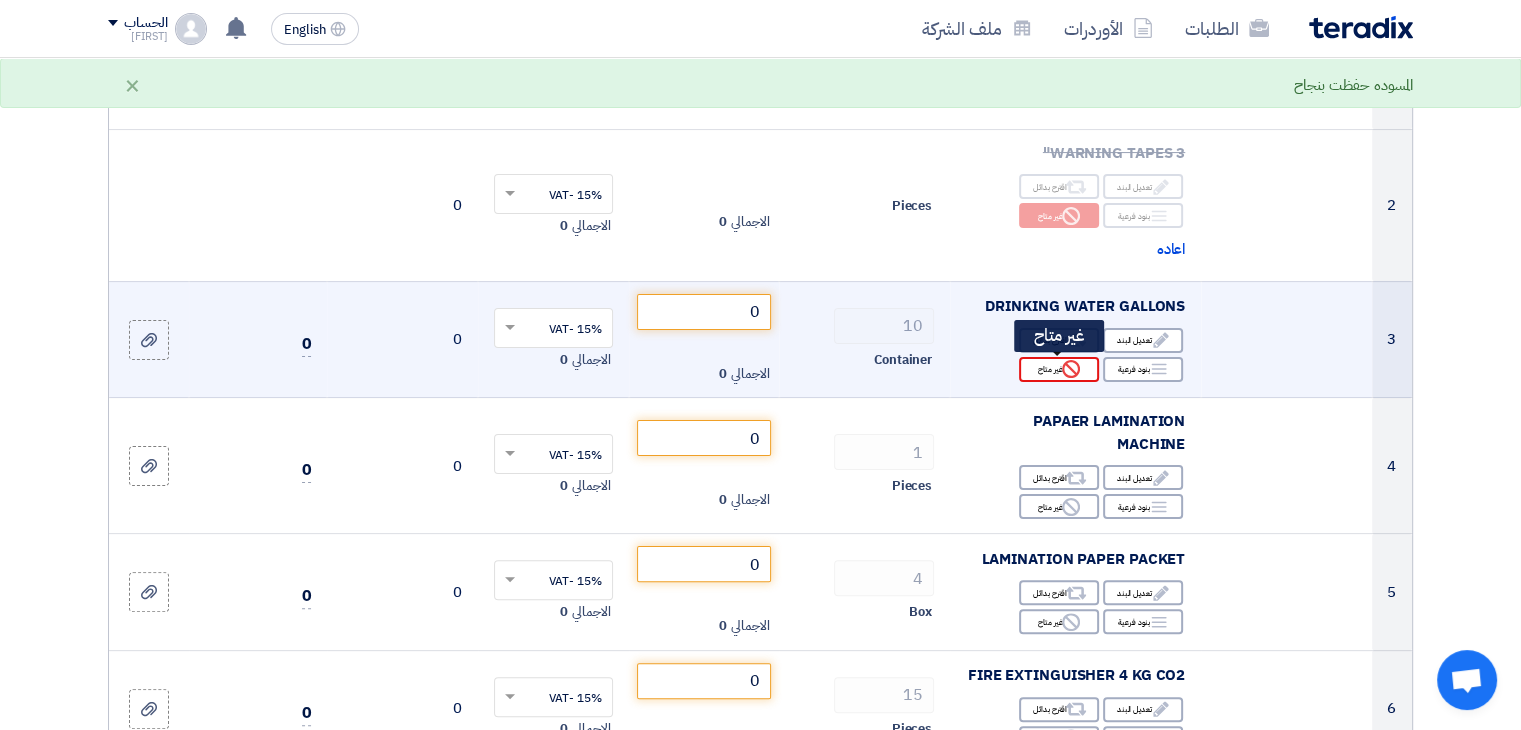 click on "Reject" 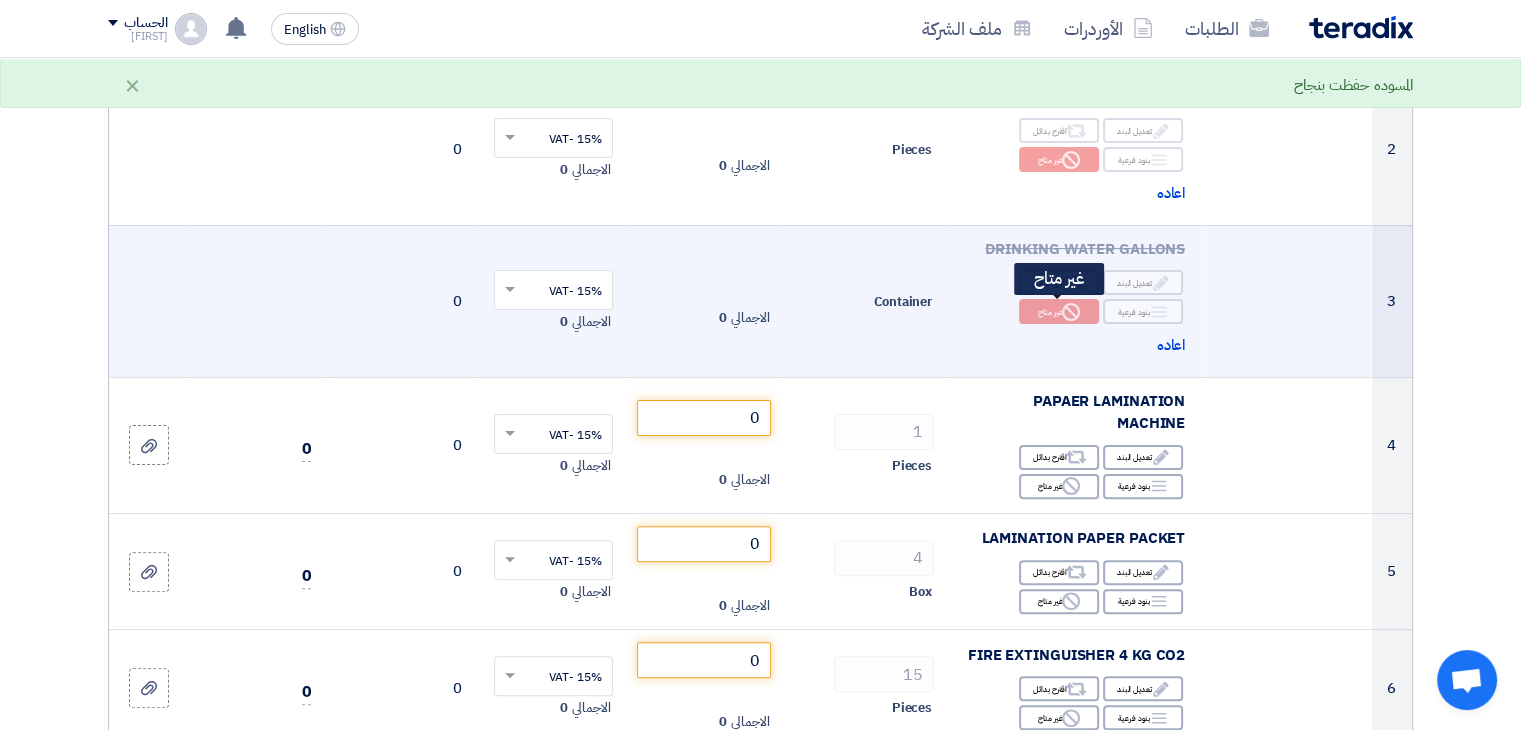 scroll, scrollTop: 500, scrollLeft: 0, axis: vertical 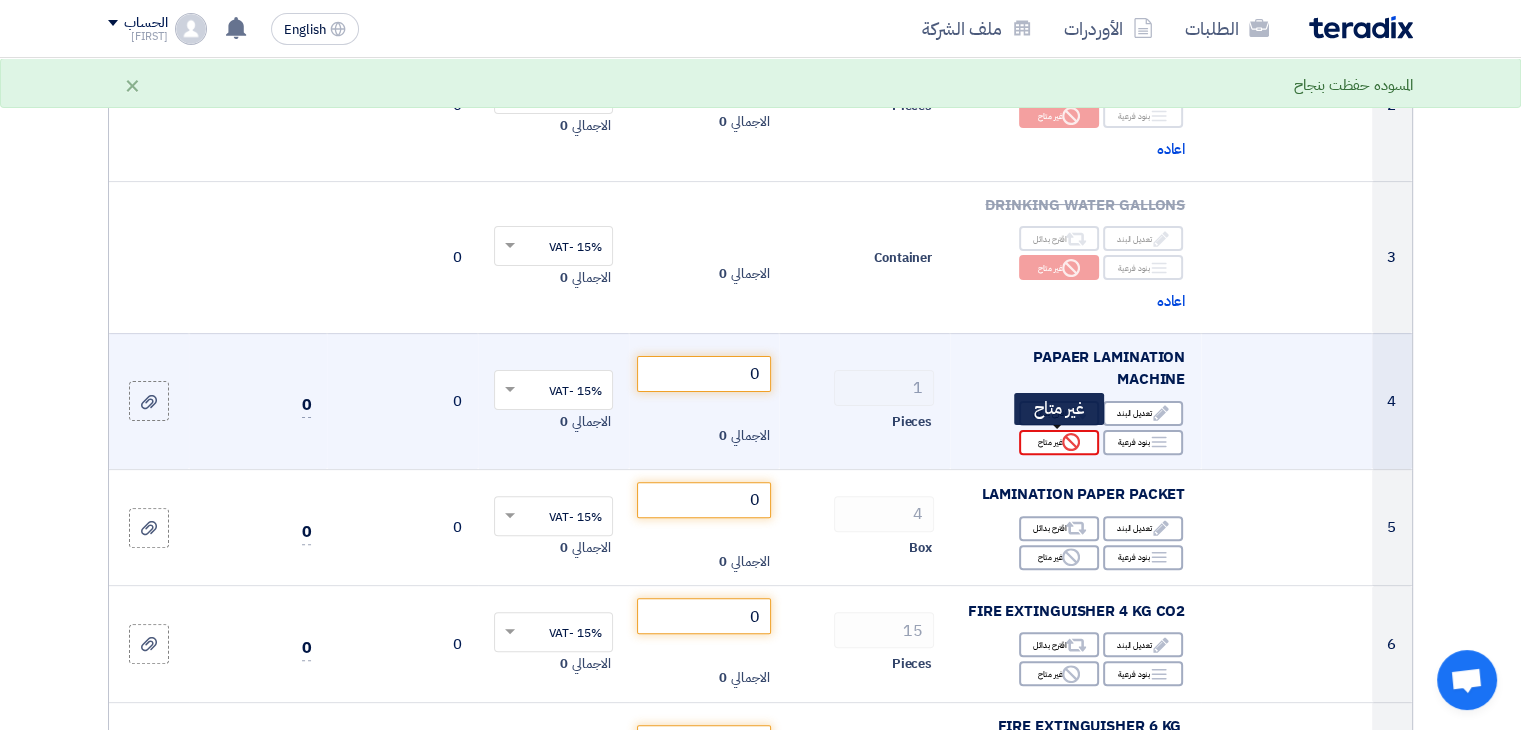 click on "Reject" 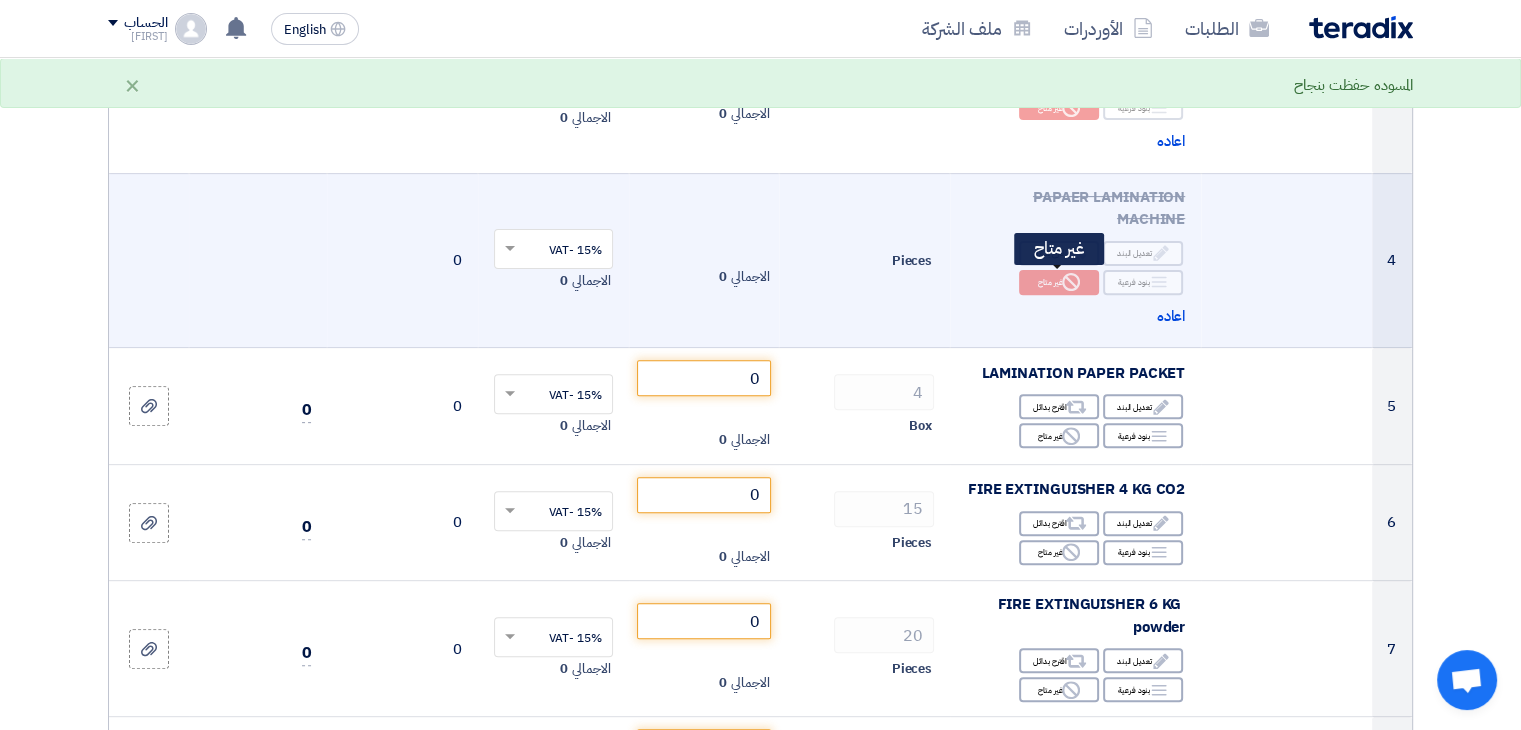 scroll, scrollTop: 700, scrollLeft: 0, axis: vertical 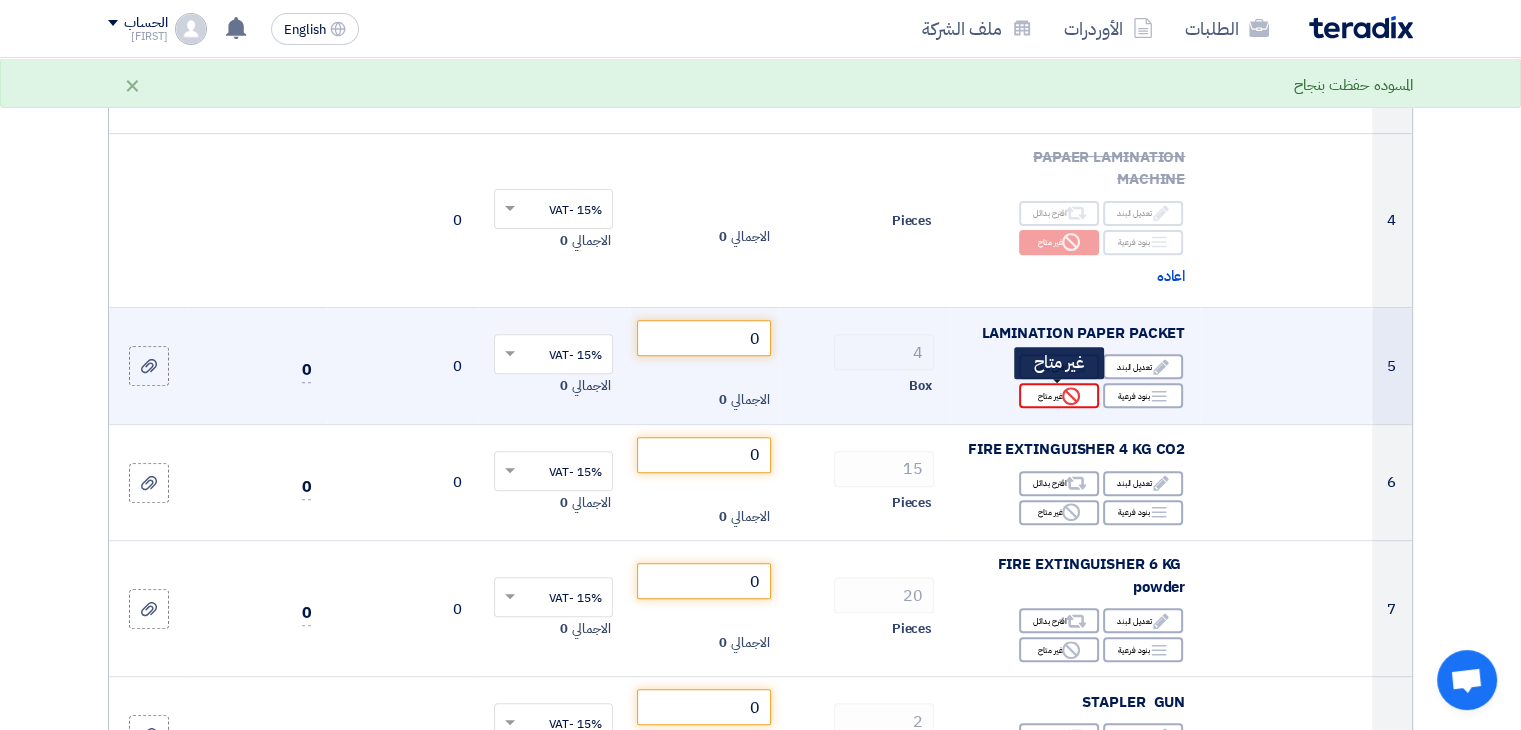 click on "Reject" 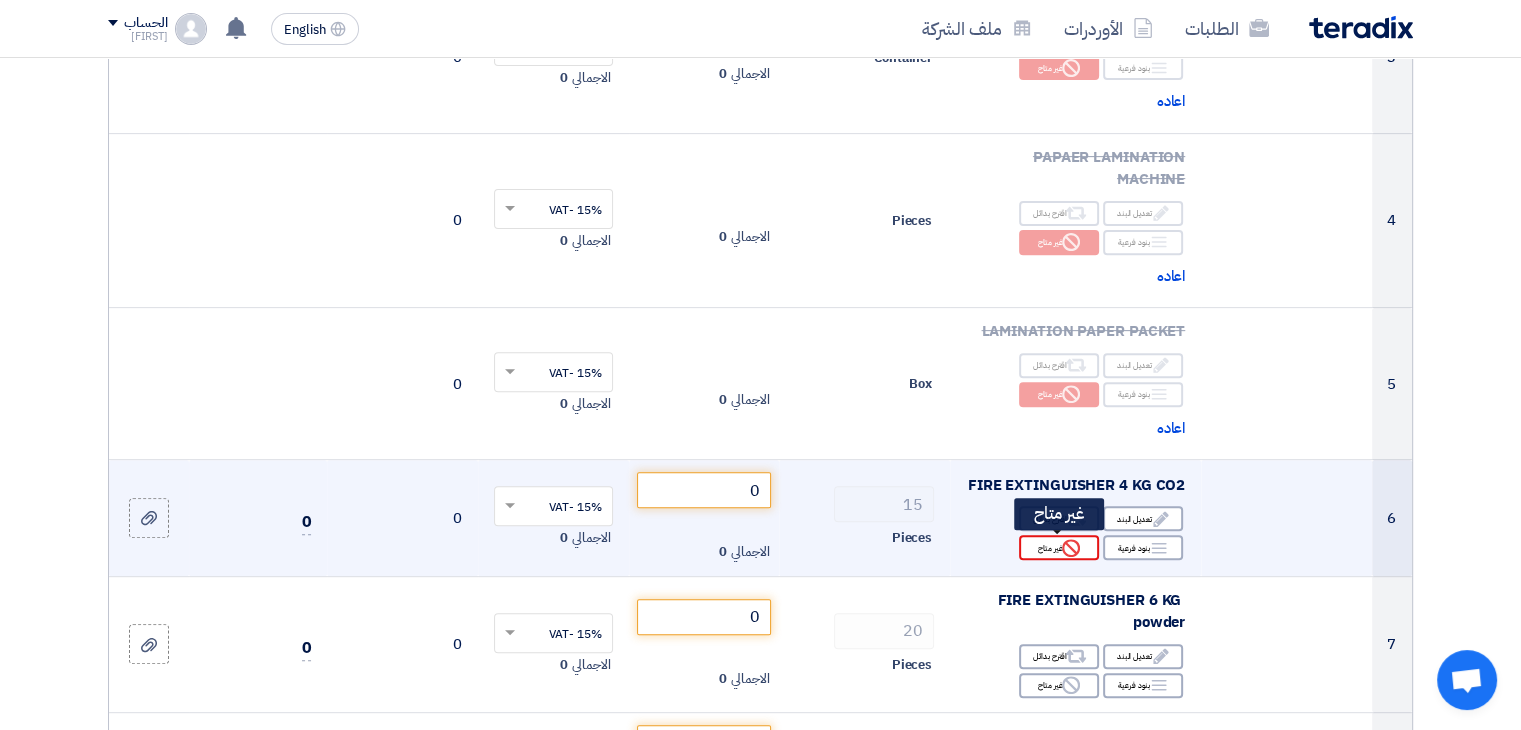 click on "Reject" 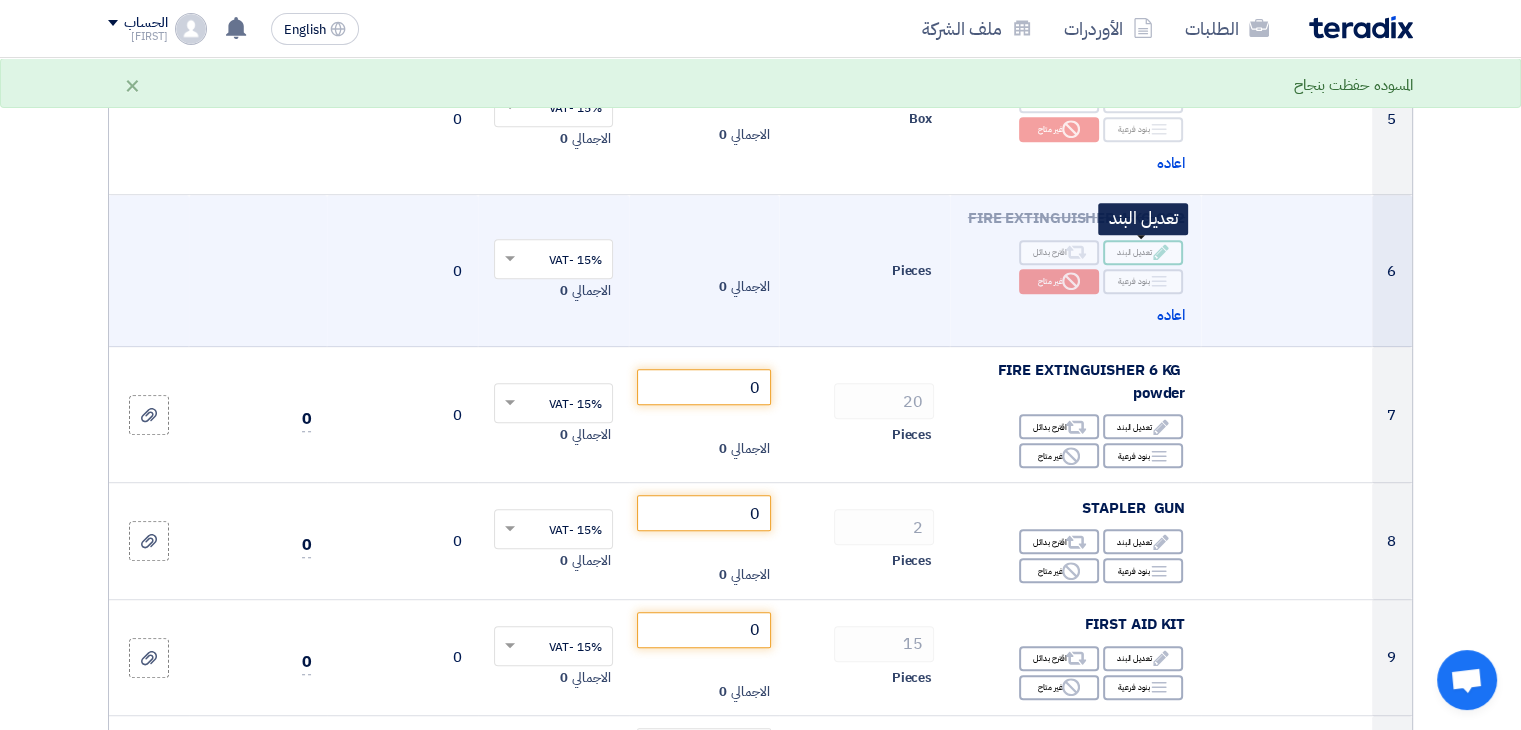 scroll, scrollTop: 1000, scrollLeft: 0, axis: vertical 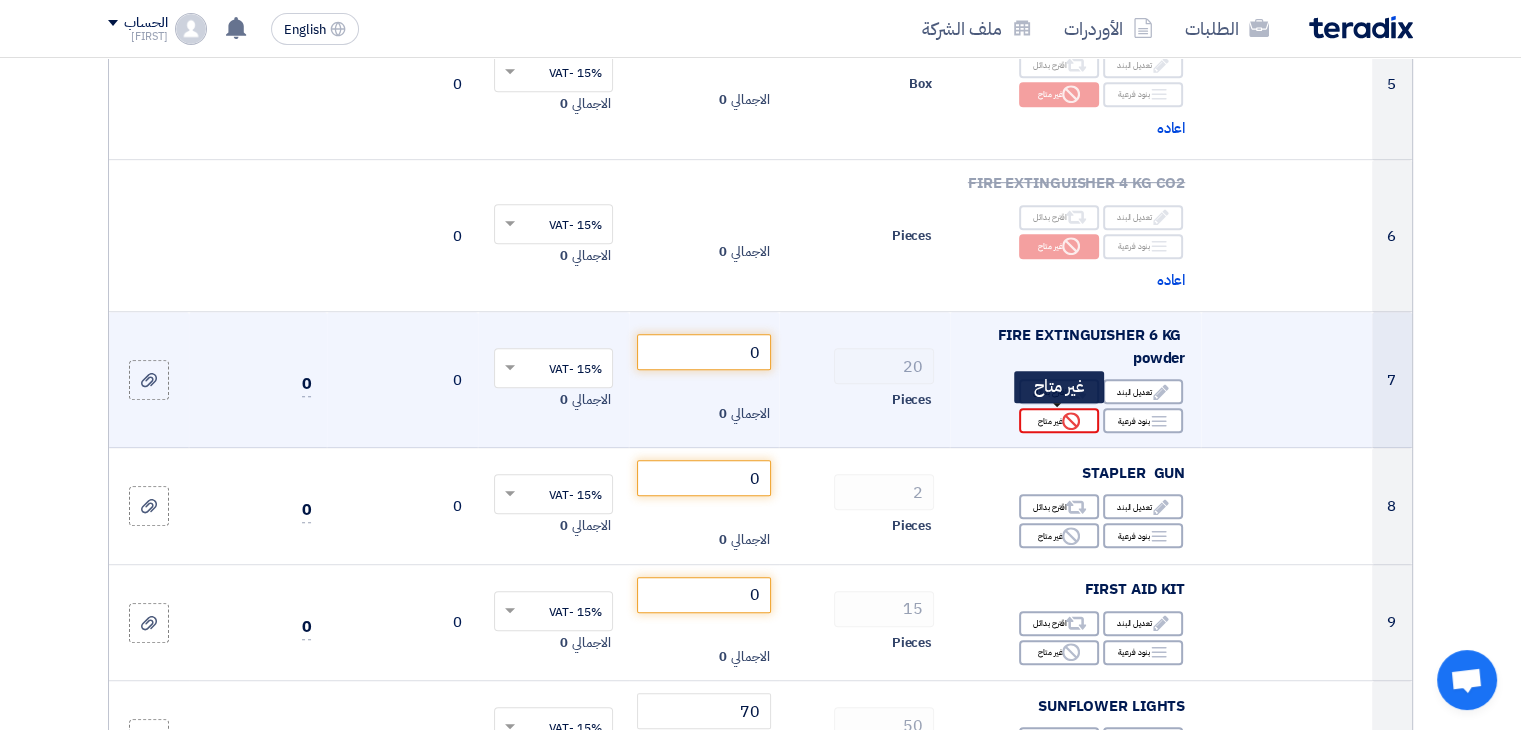 click 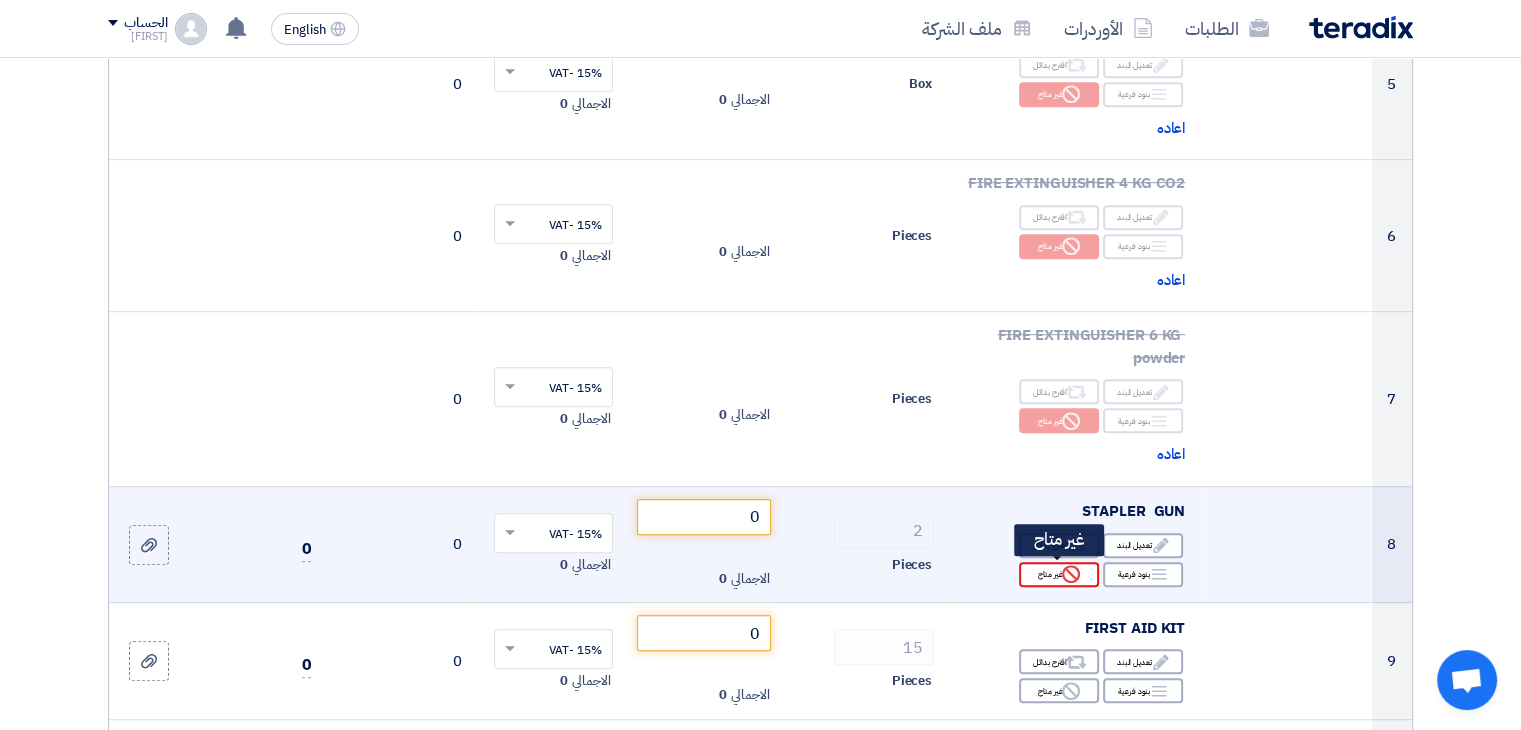 click 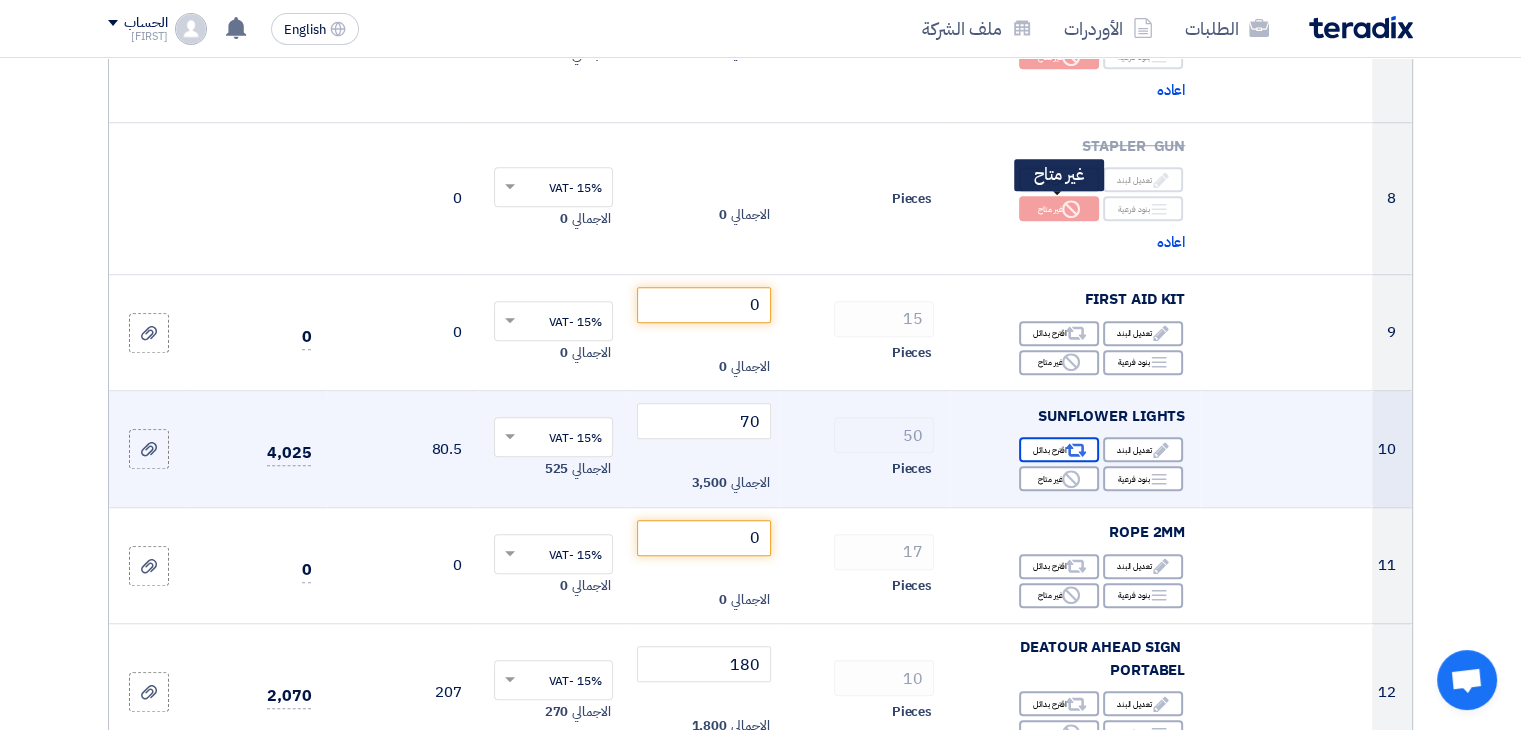 scroll, scrollTop: 1400, scrollLeft: 0, axis: vertical 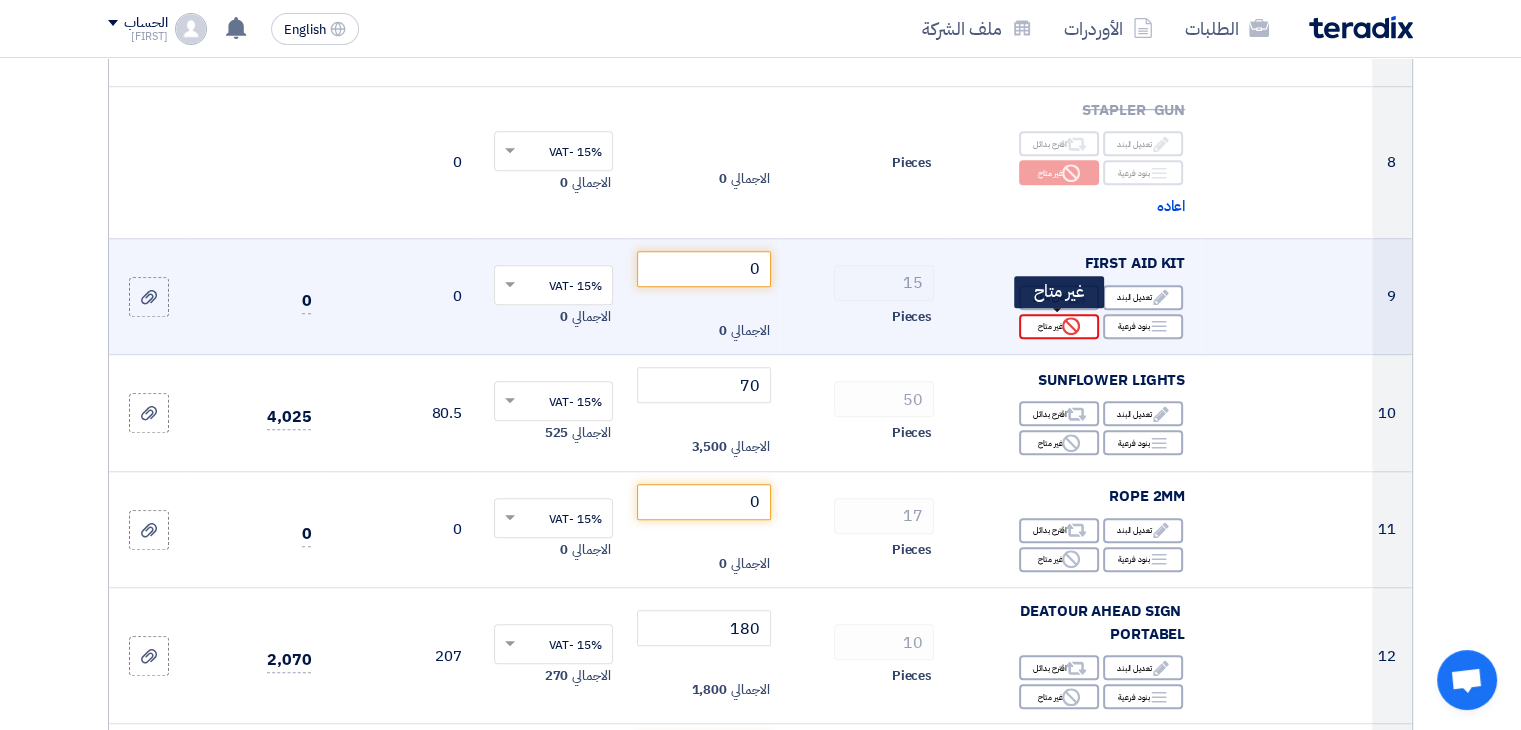 click on "Reject" 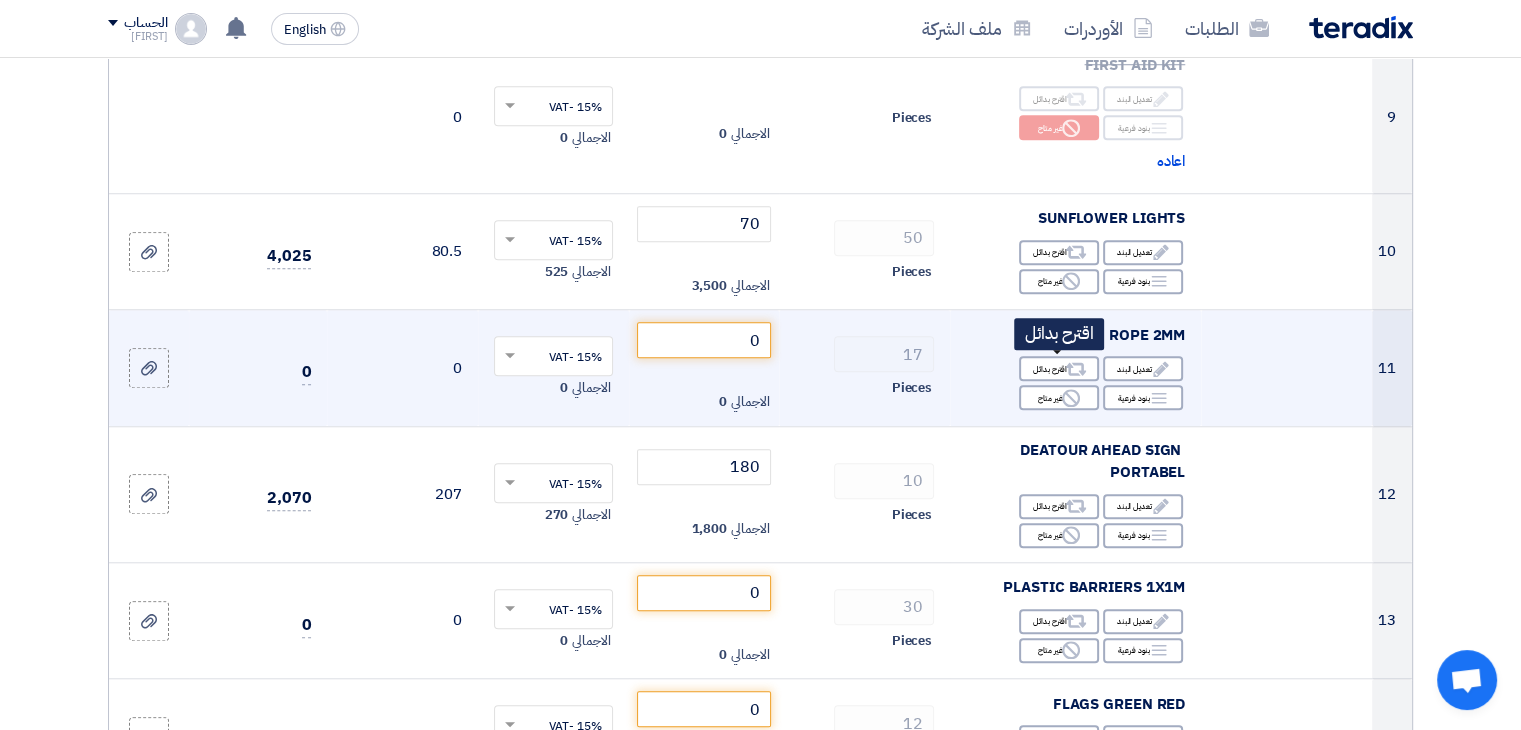 scroll, scrollTop: 1600, scrollLeft: 0, axis: vertical 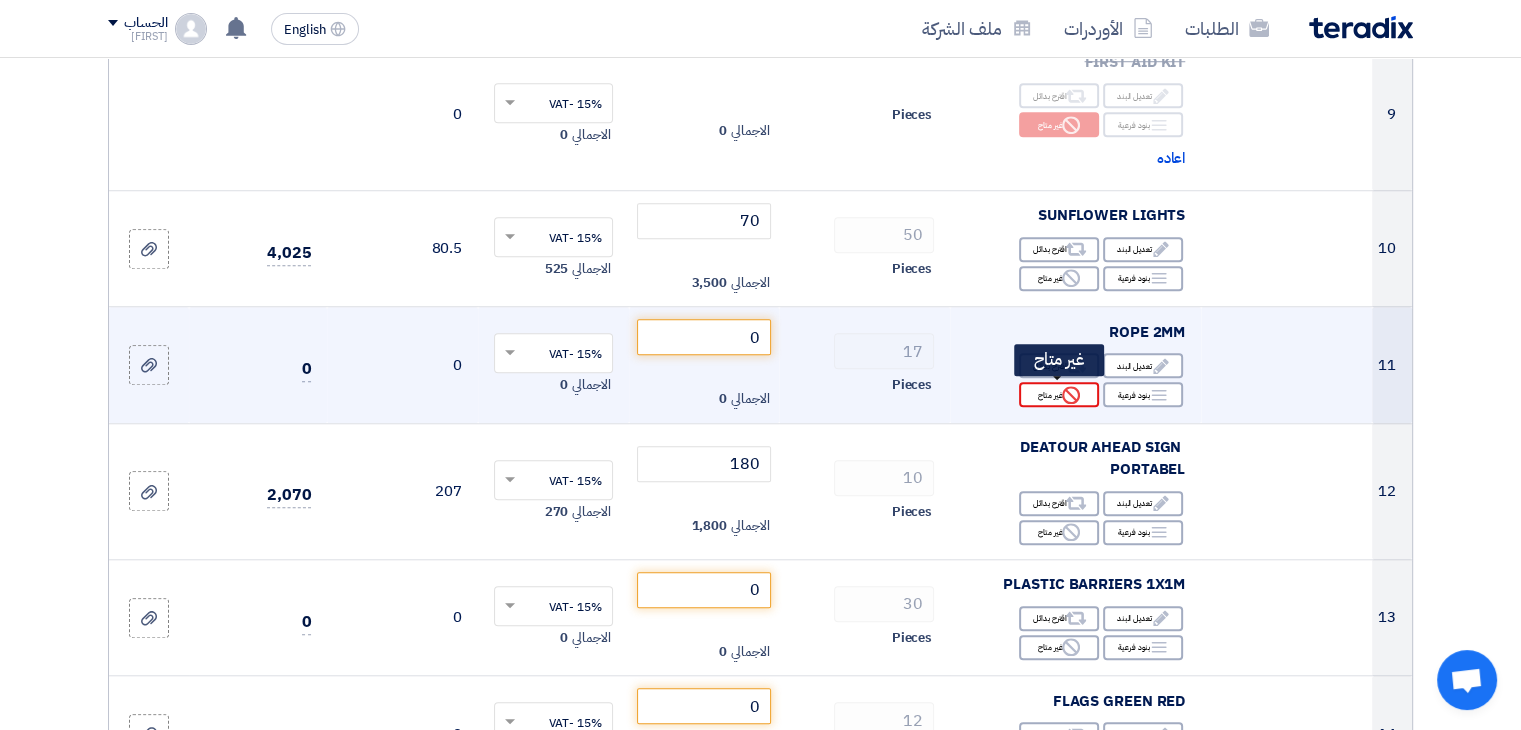 click on "Reject
غير متاح" 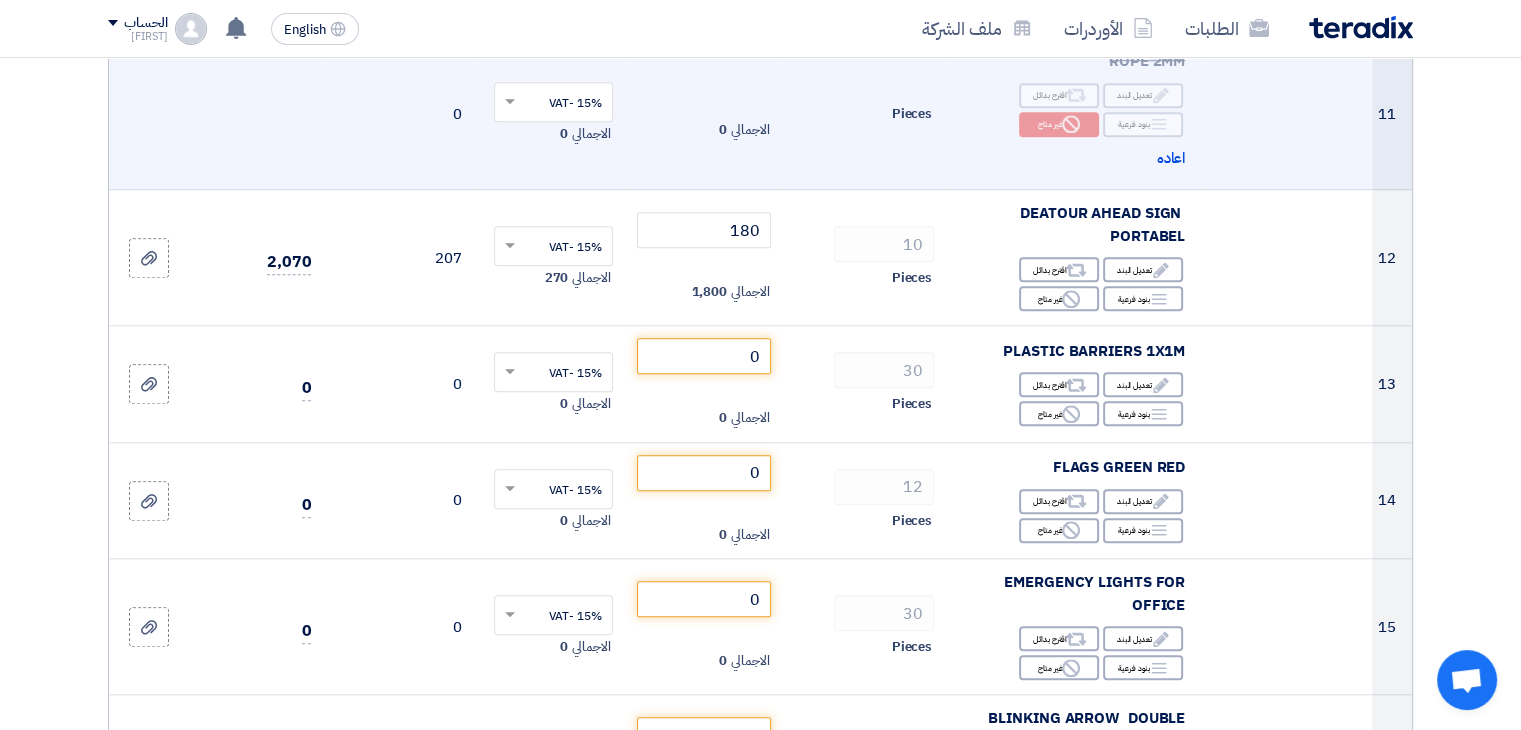scroll, scrollTop: 1900, scrollLeft: 0, axis: vertical 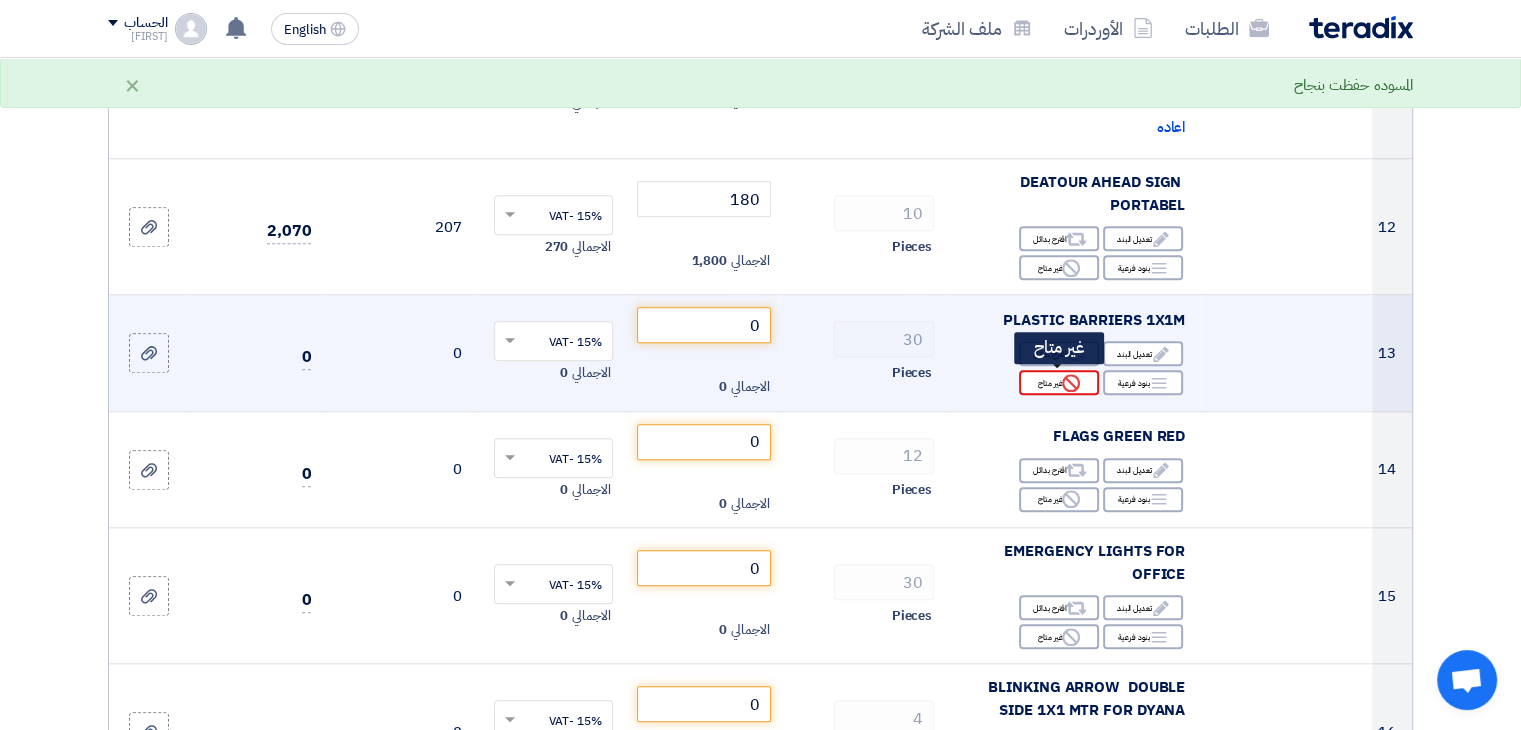 click on "Reject" 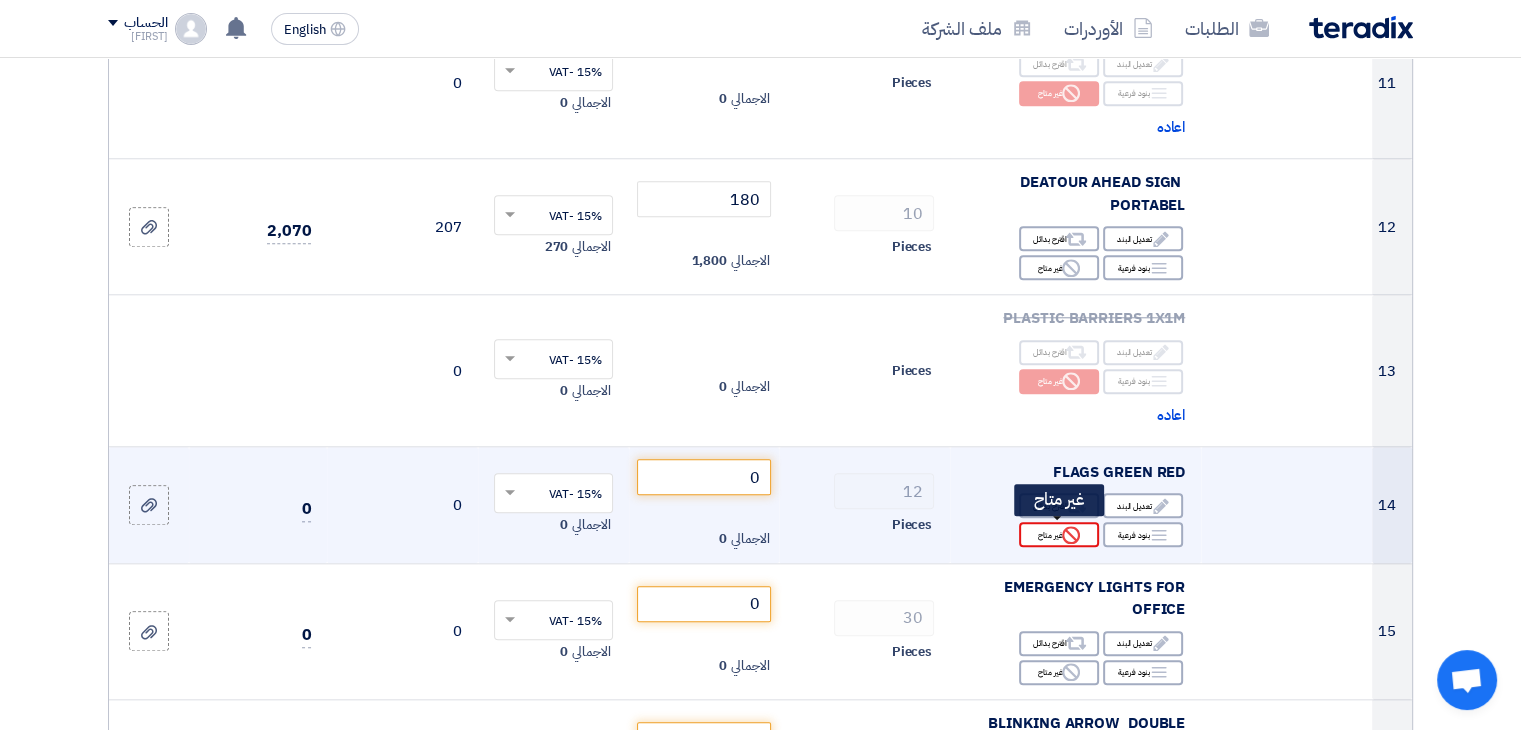 click on "Reject" 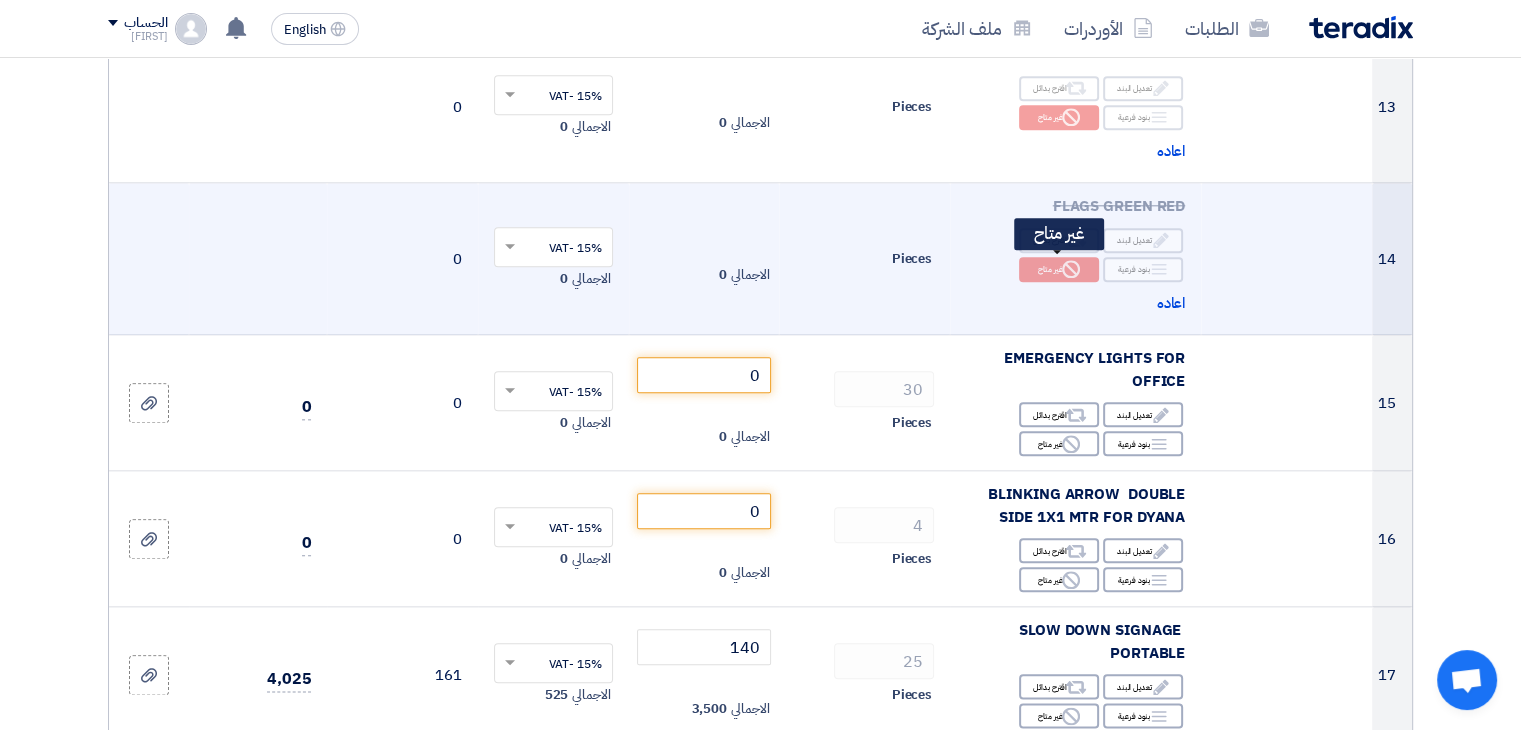 scroll, scrollTop: 2200, scrollLeft: 0, axis: vertical 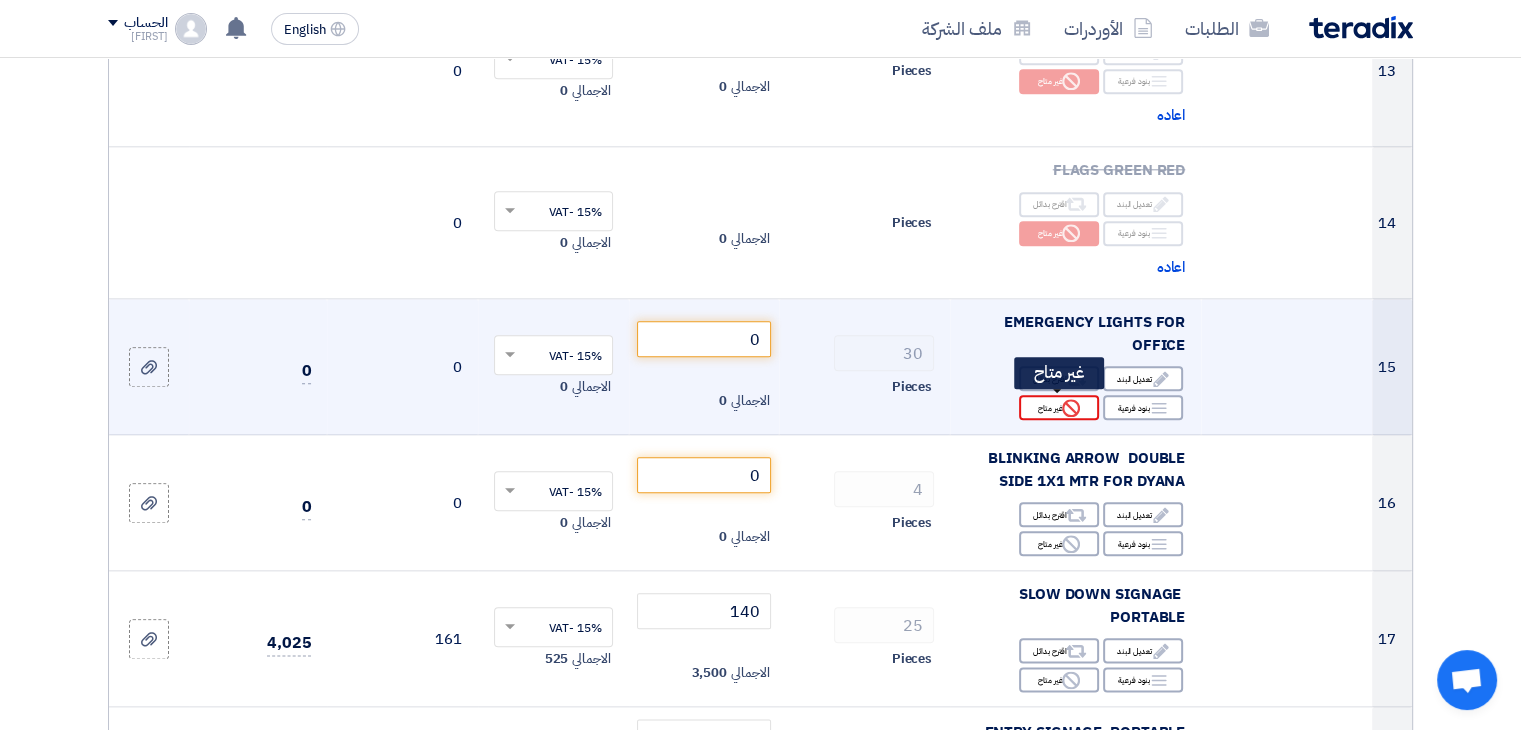 click on "Reject" 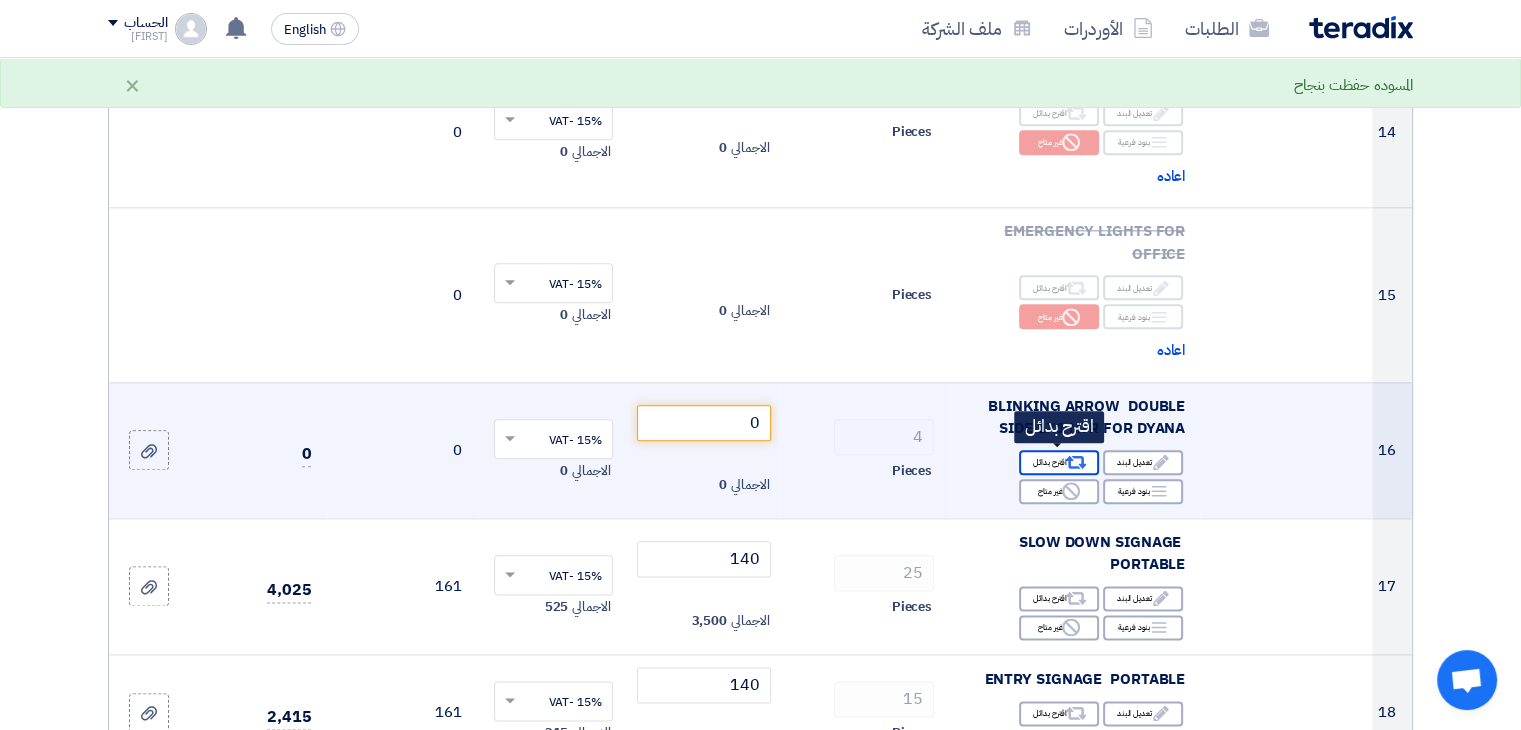 scroll, scrollTop: 2500, scrollLeft: 0, axis: vertical 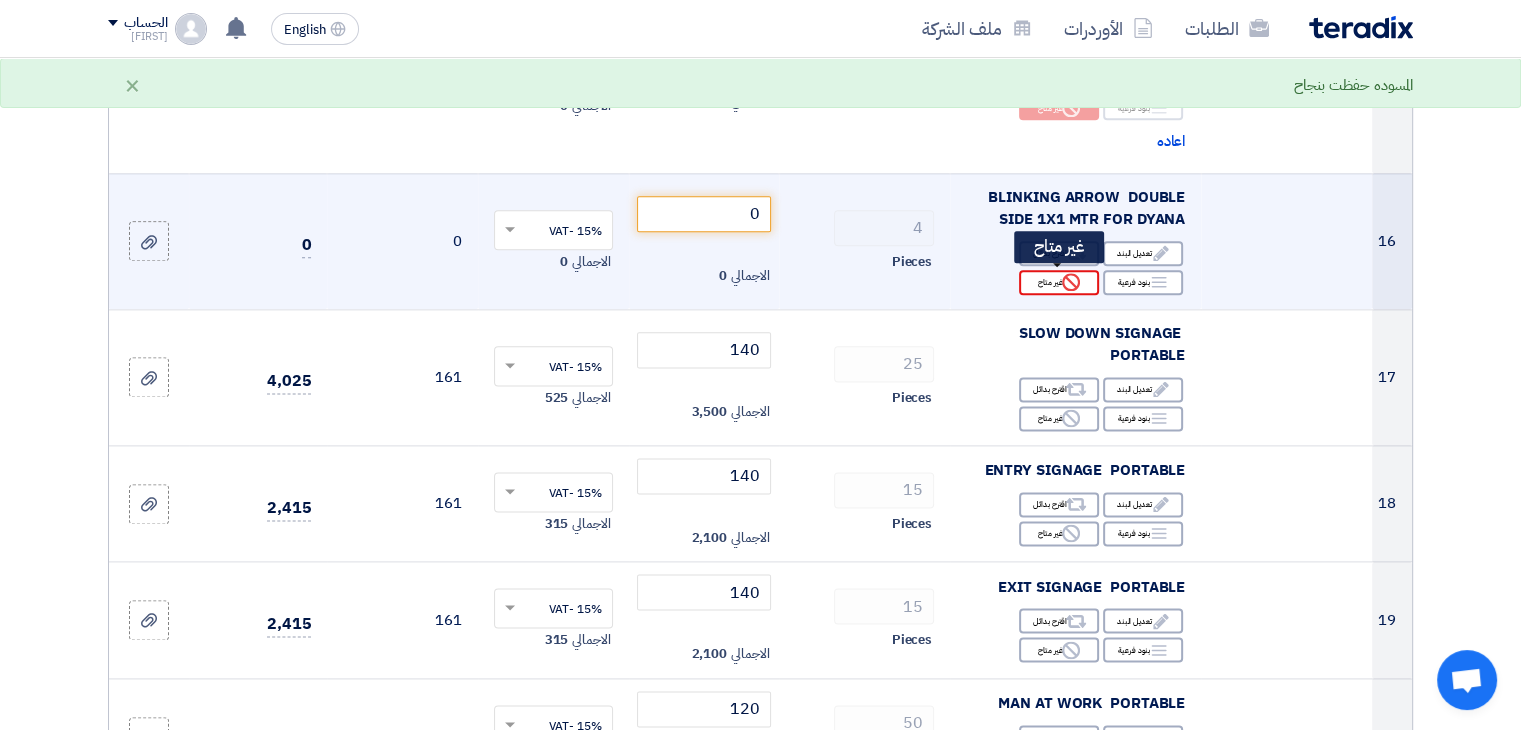 click 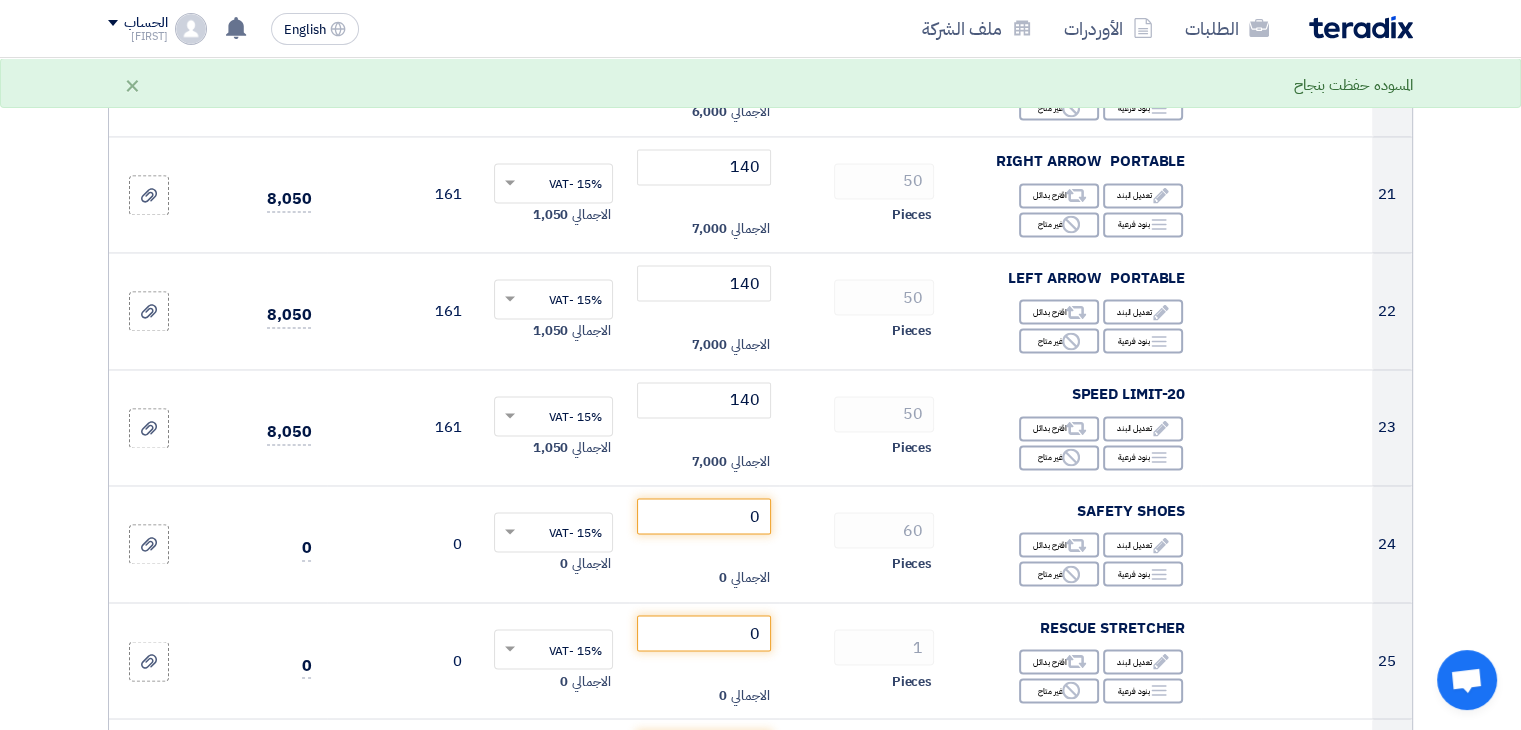 scroll, scrollTop: 3200, scrollLeft: 0, axis: vertical 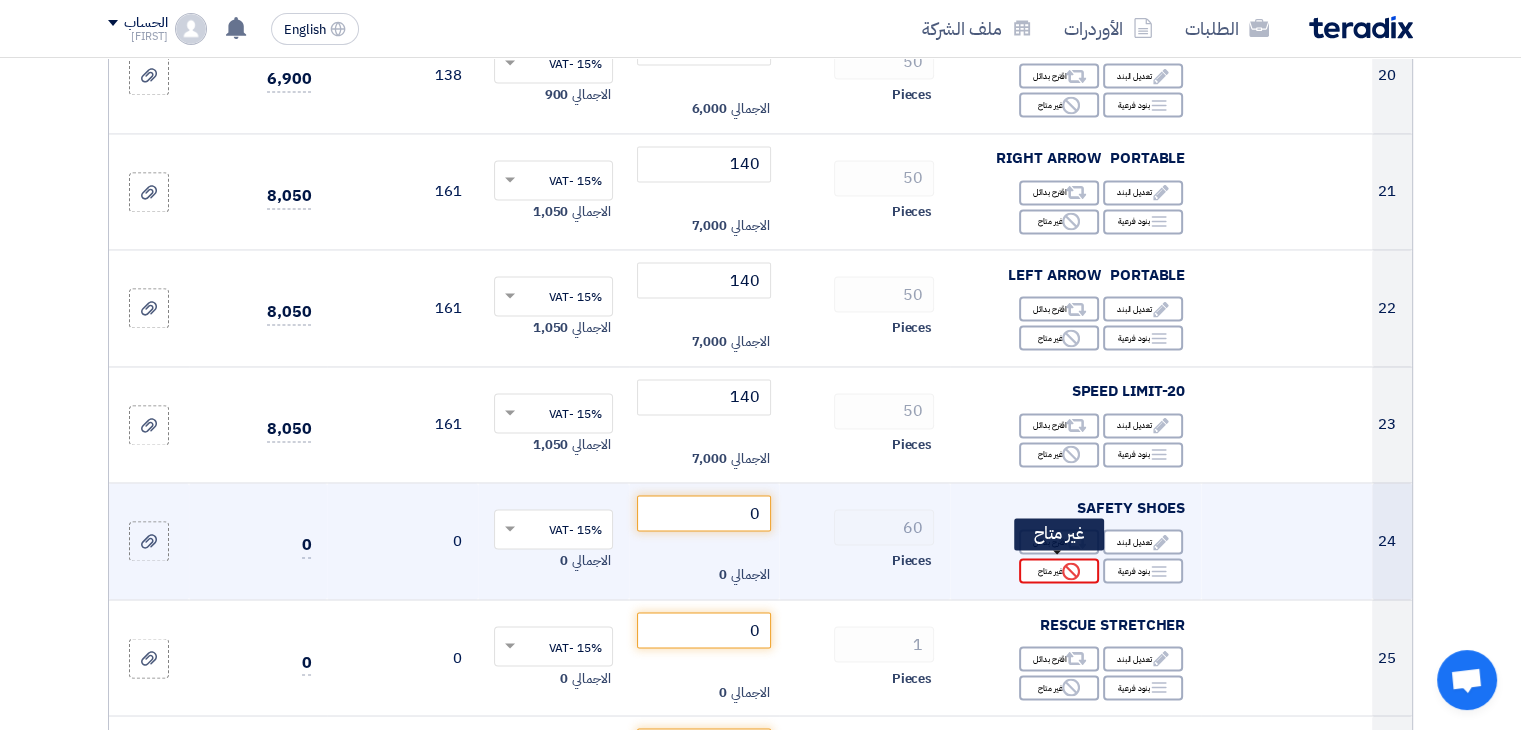 click on "Reject" 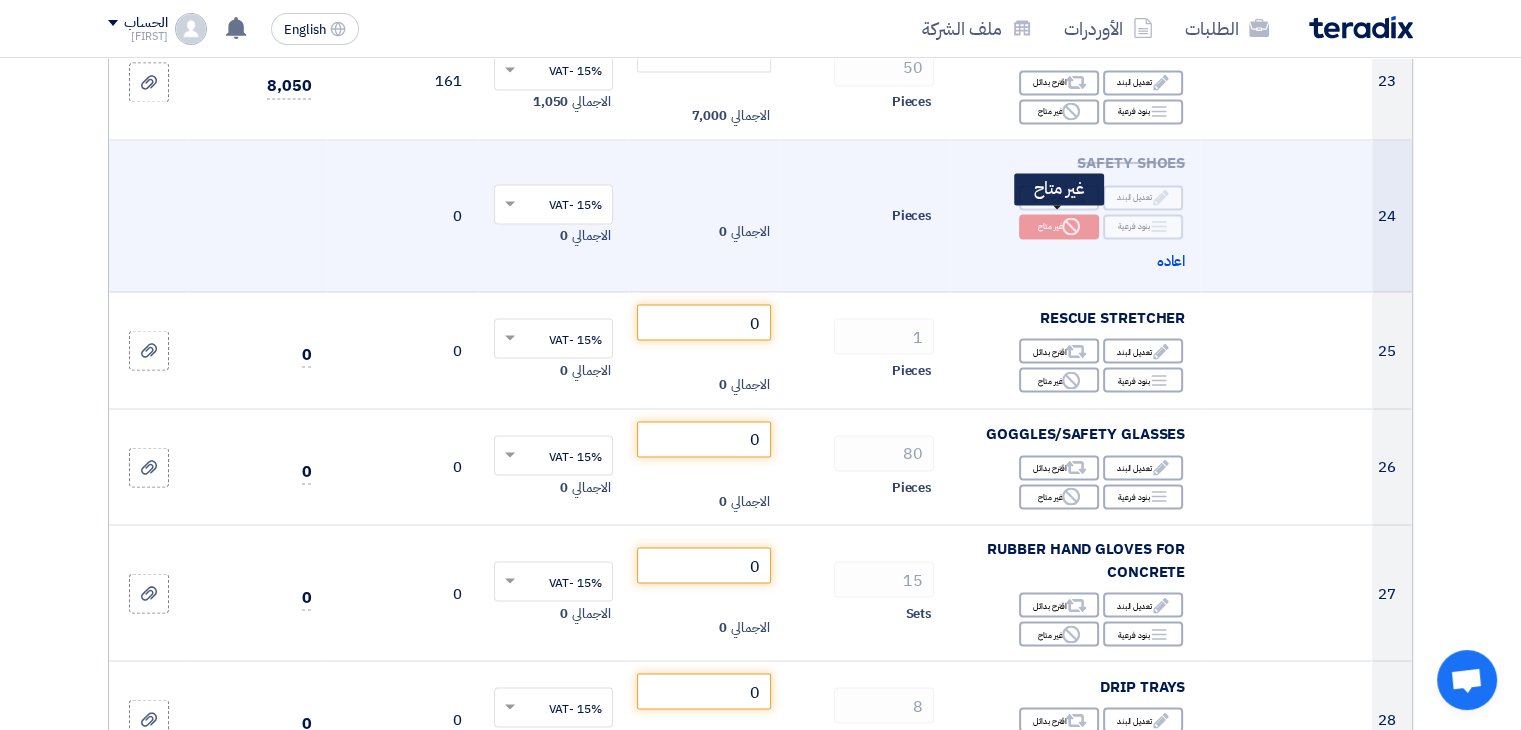 scroll, scrollTop: 3600, scrollLeft: 0, axis: vertical 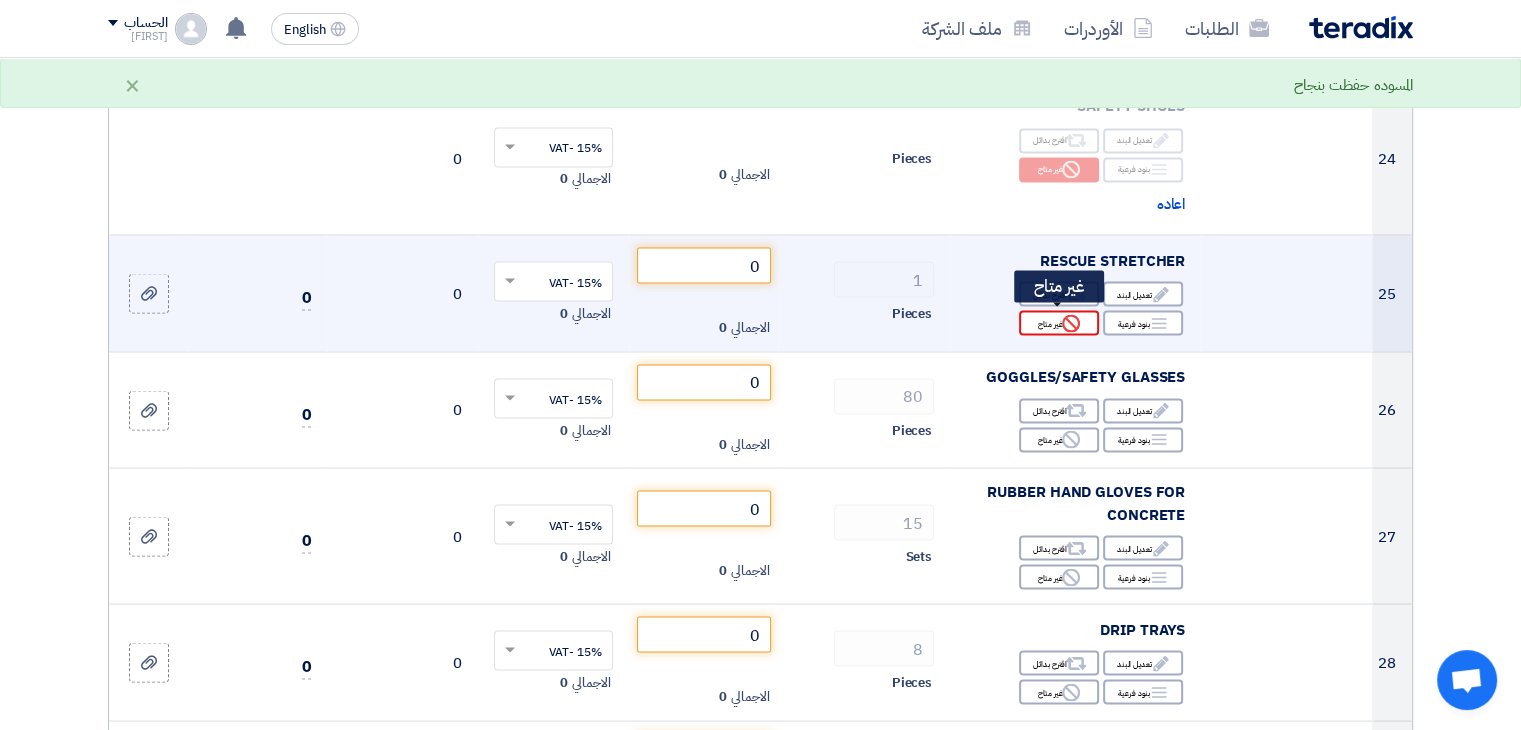 click on "Reject
غير متاح" 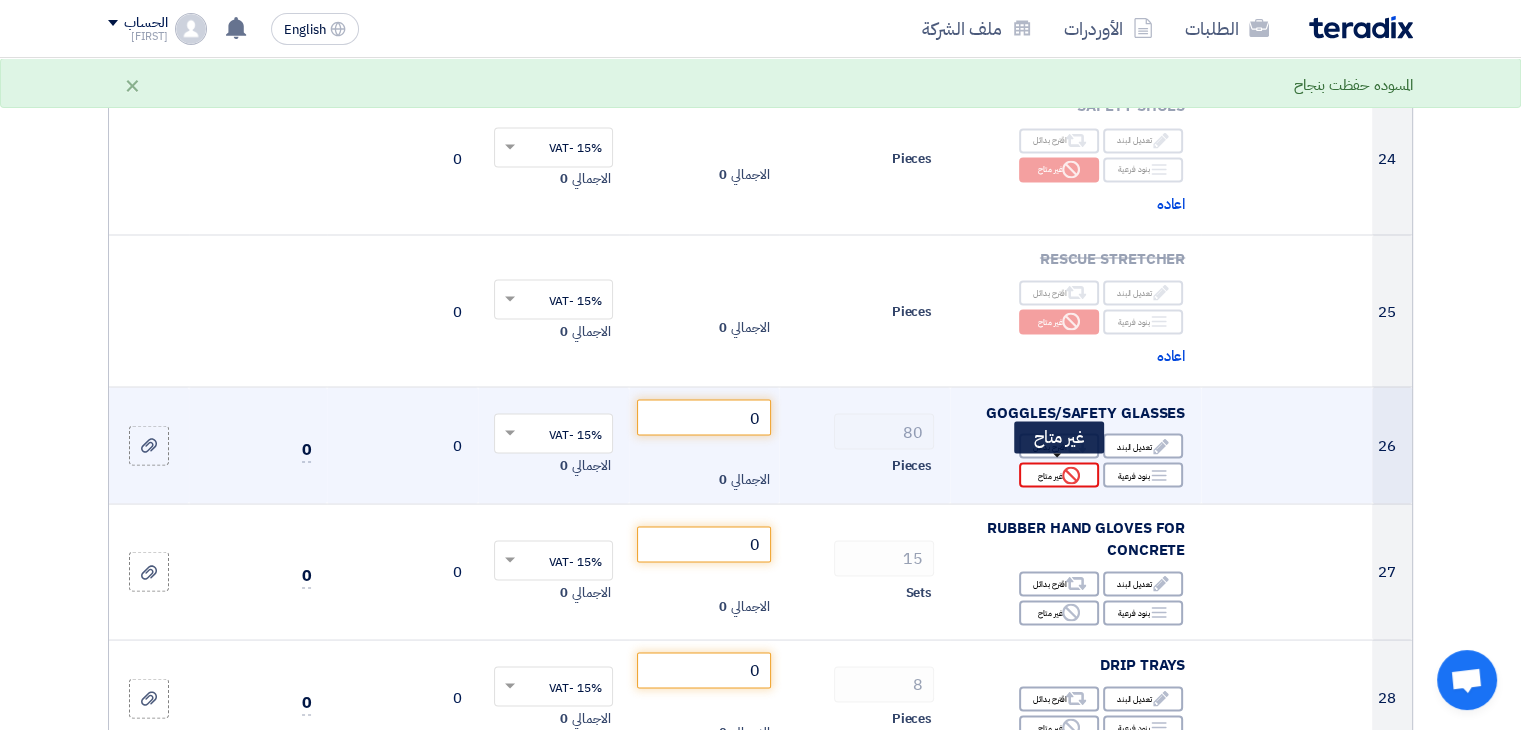click 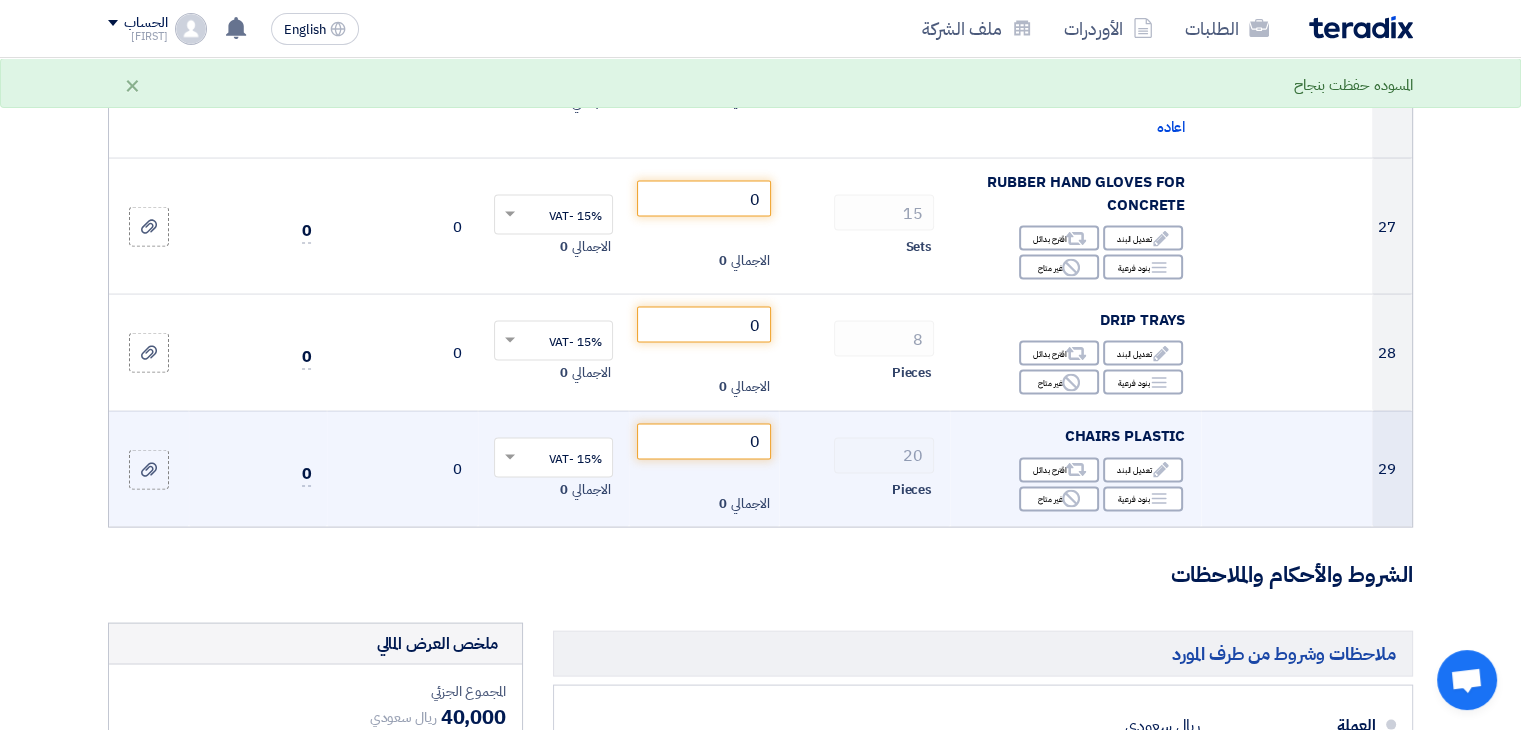 scroll, scrollTop: 4000, scrollLeft: 0, axis: vertical 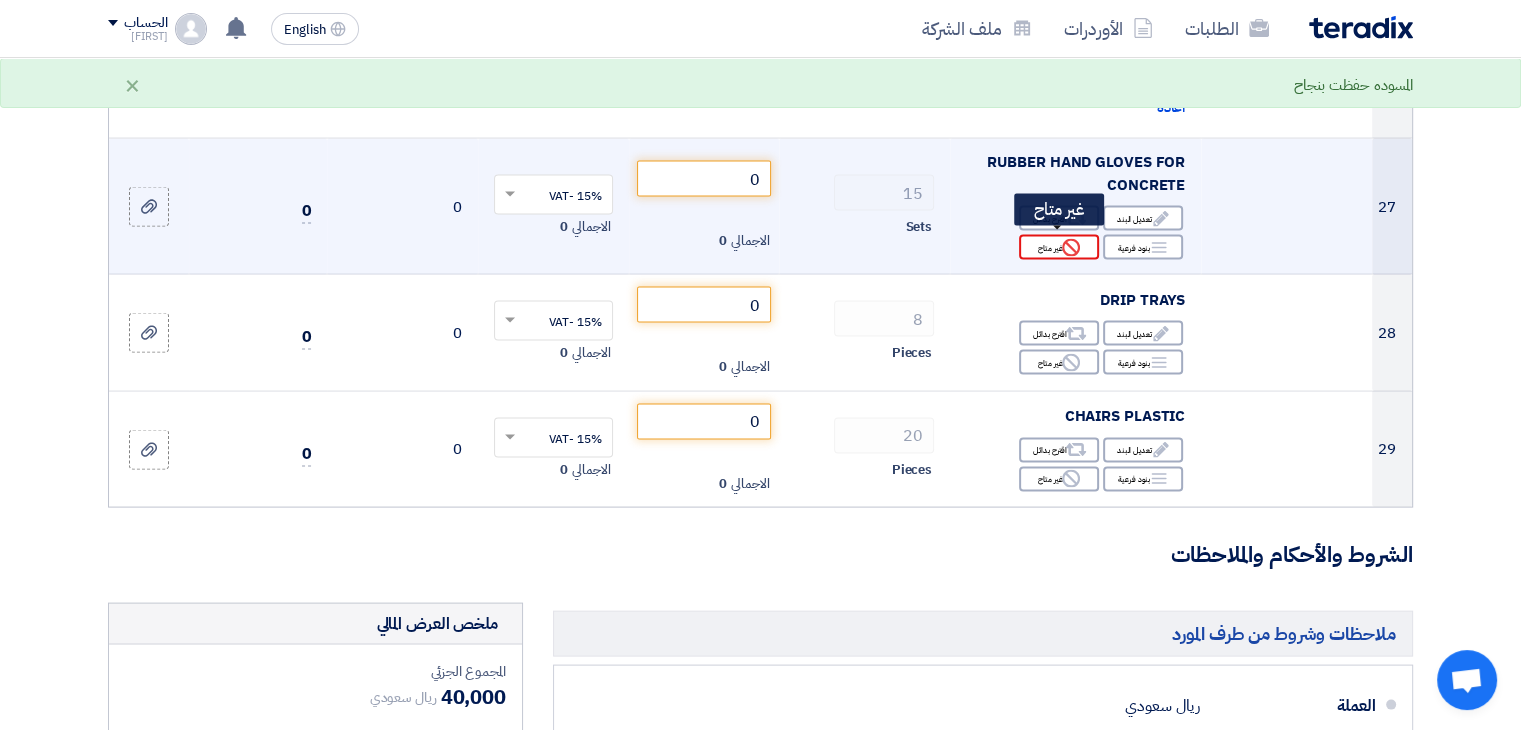 click on "Reject" 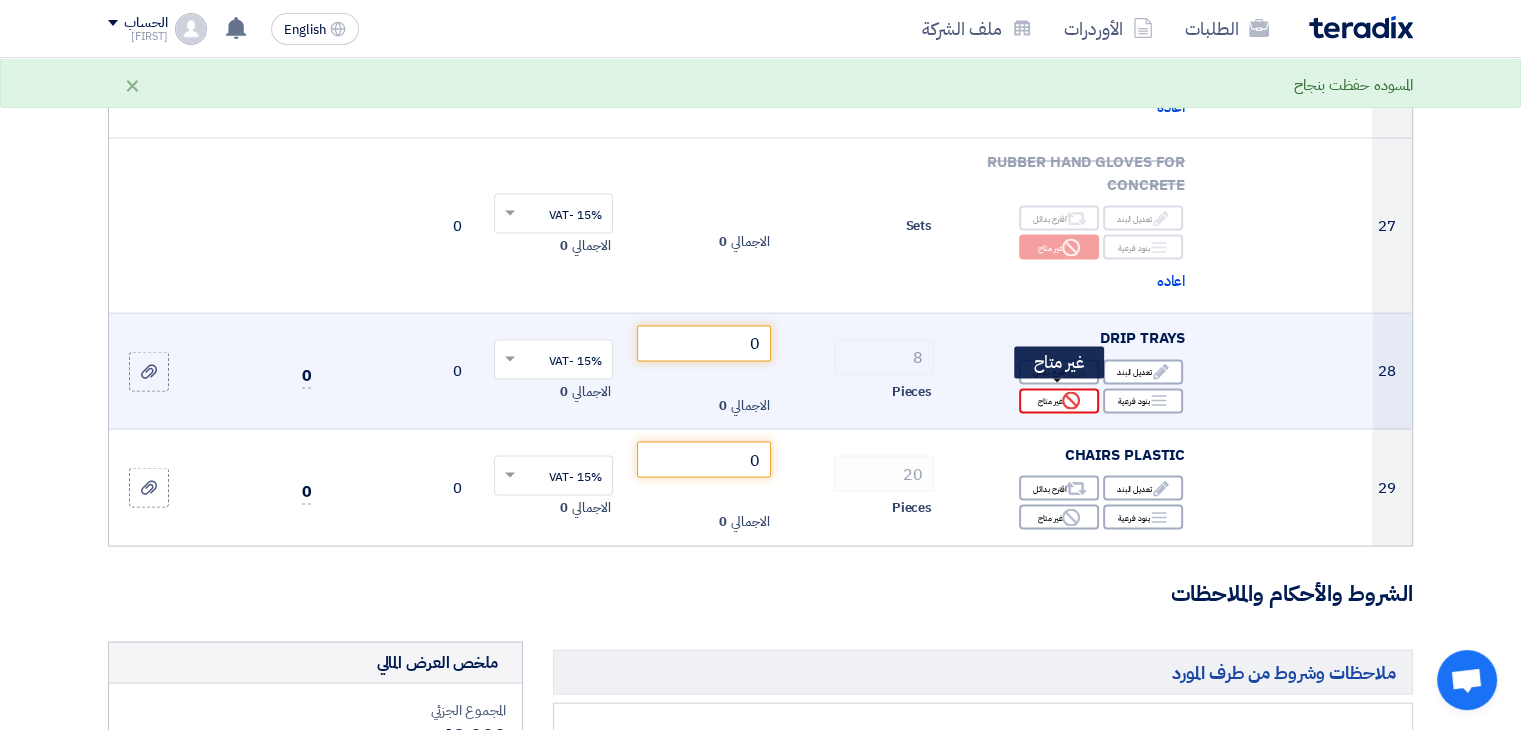 click on "Reject" 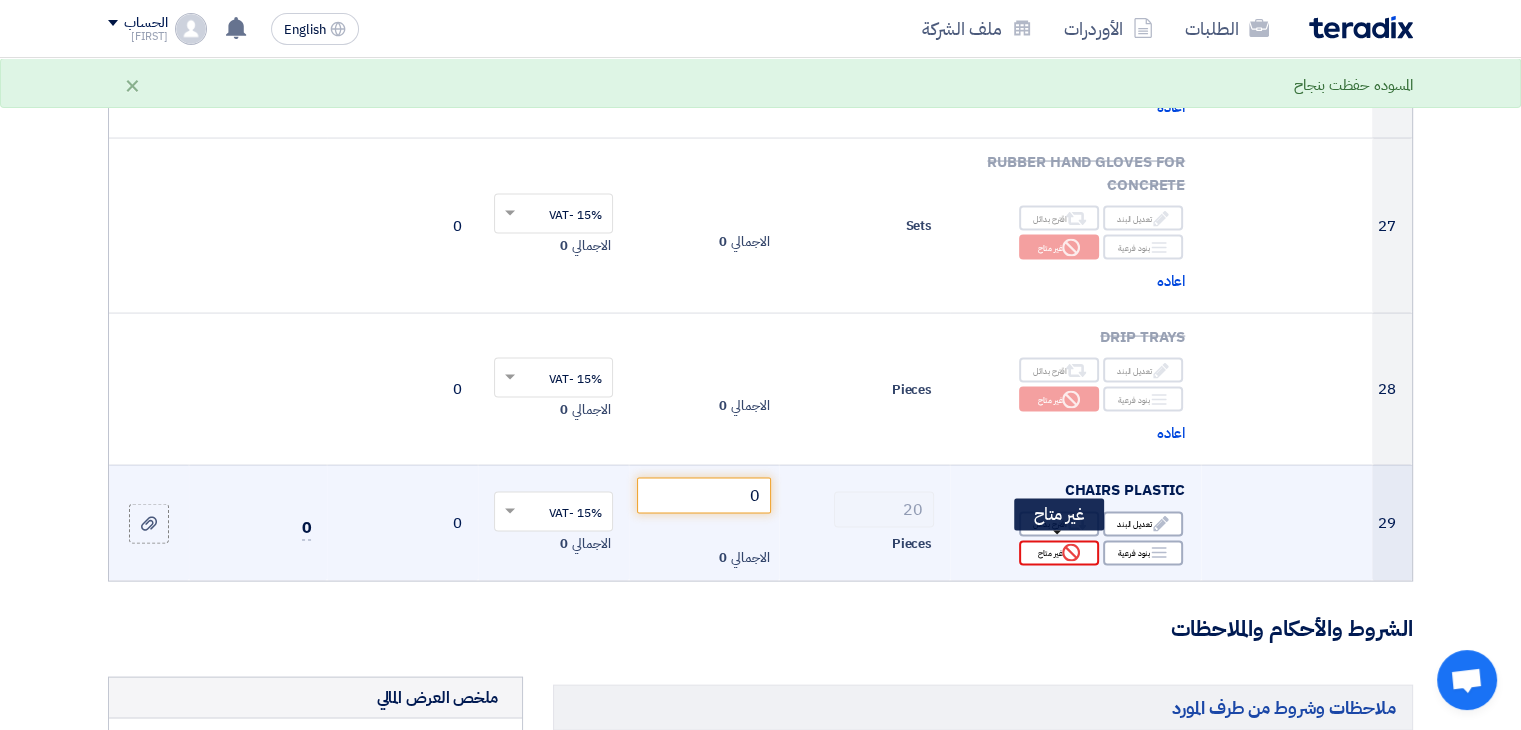 click on "Reject
غير متاح" 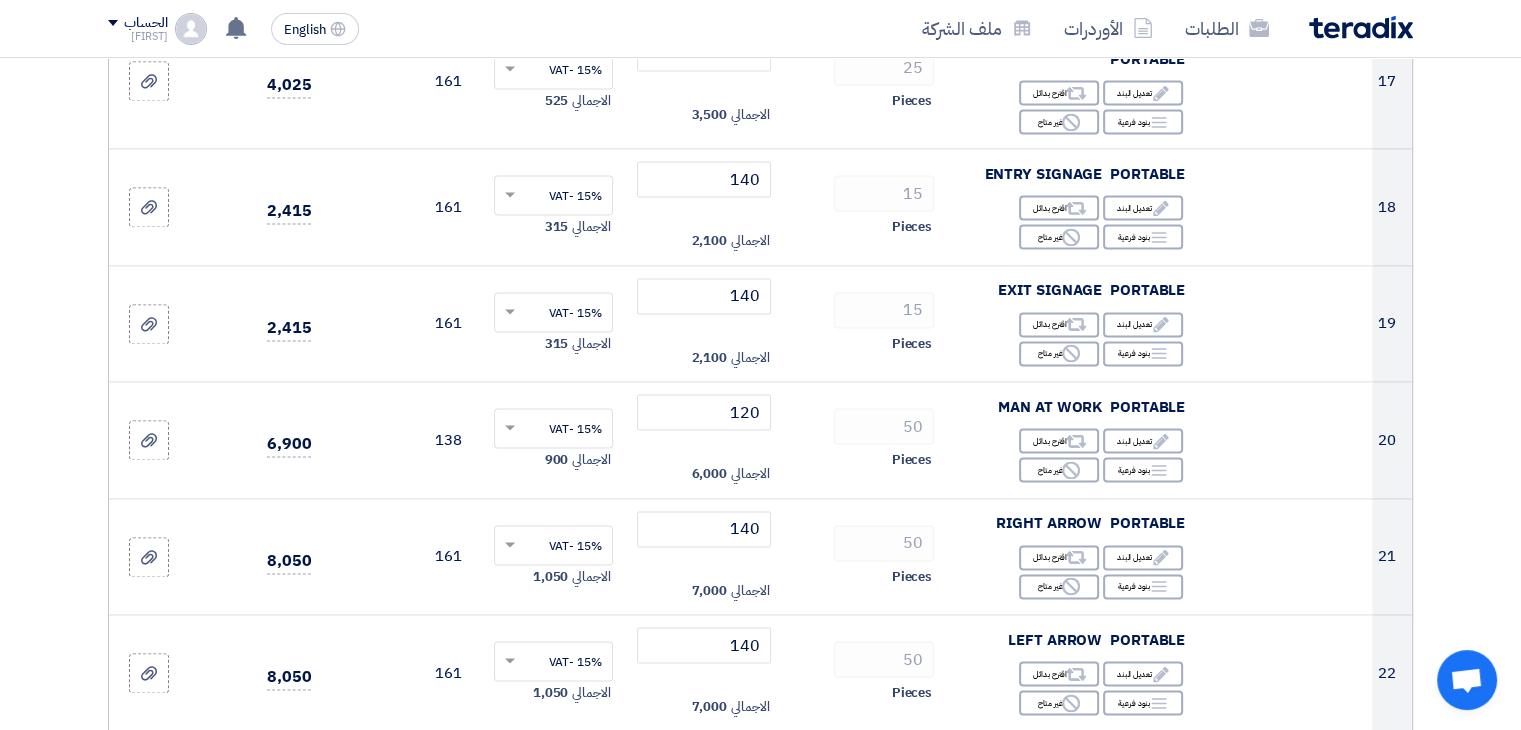 scroll, scrollTop: 2800, scrollLeft: 0, axis: vertical 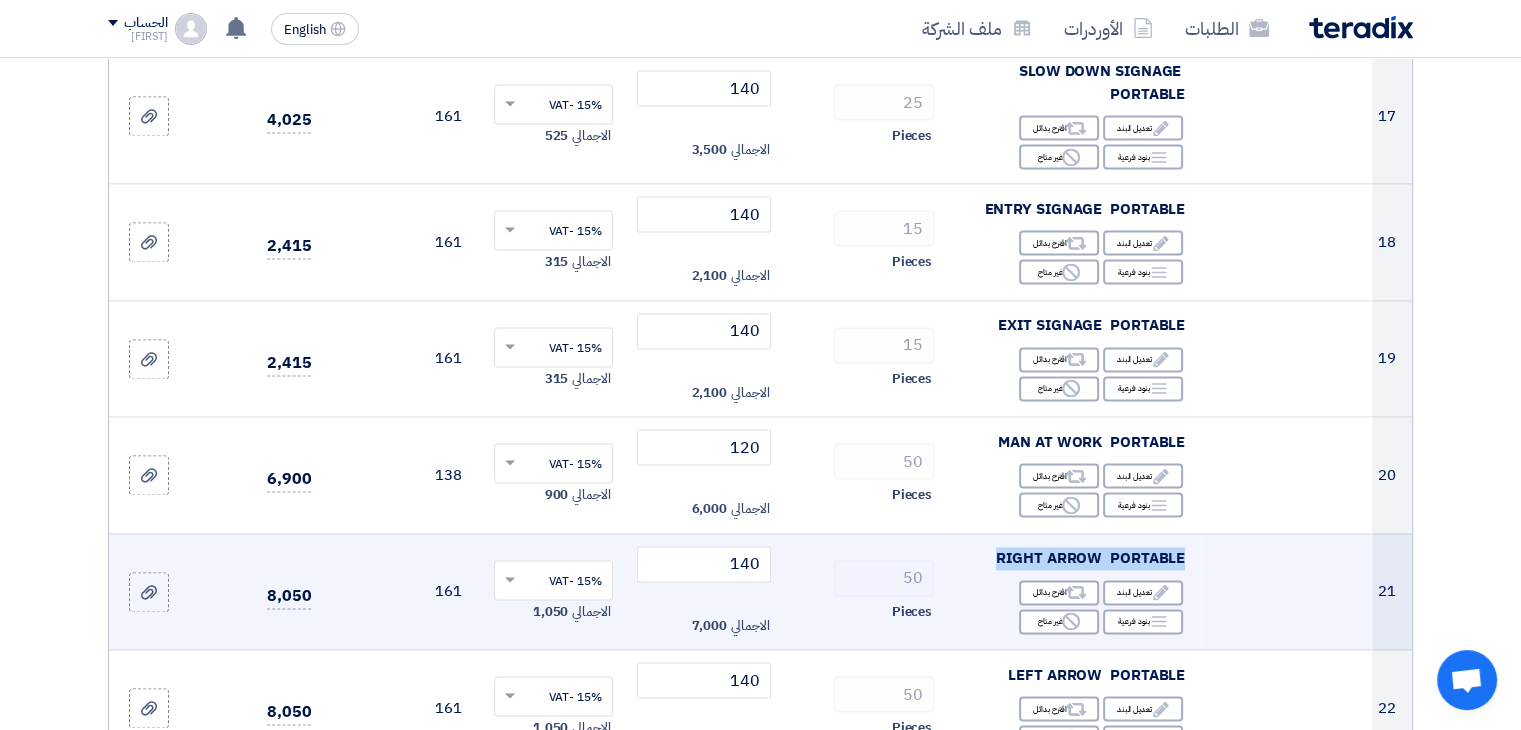 drag, startPoint x: 1184, startPoint y: 551, endPoint x: 992, endPoint y: 561, distance: 192.26024 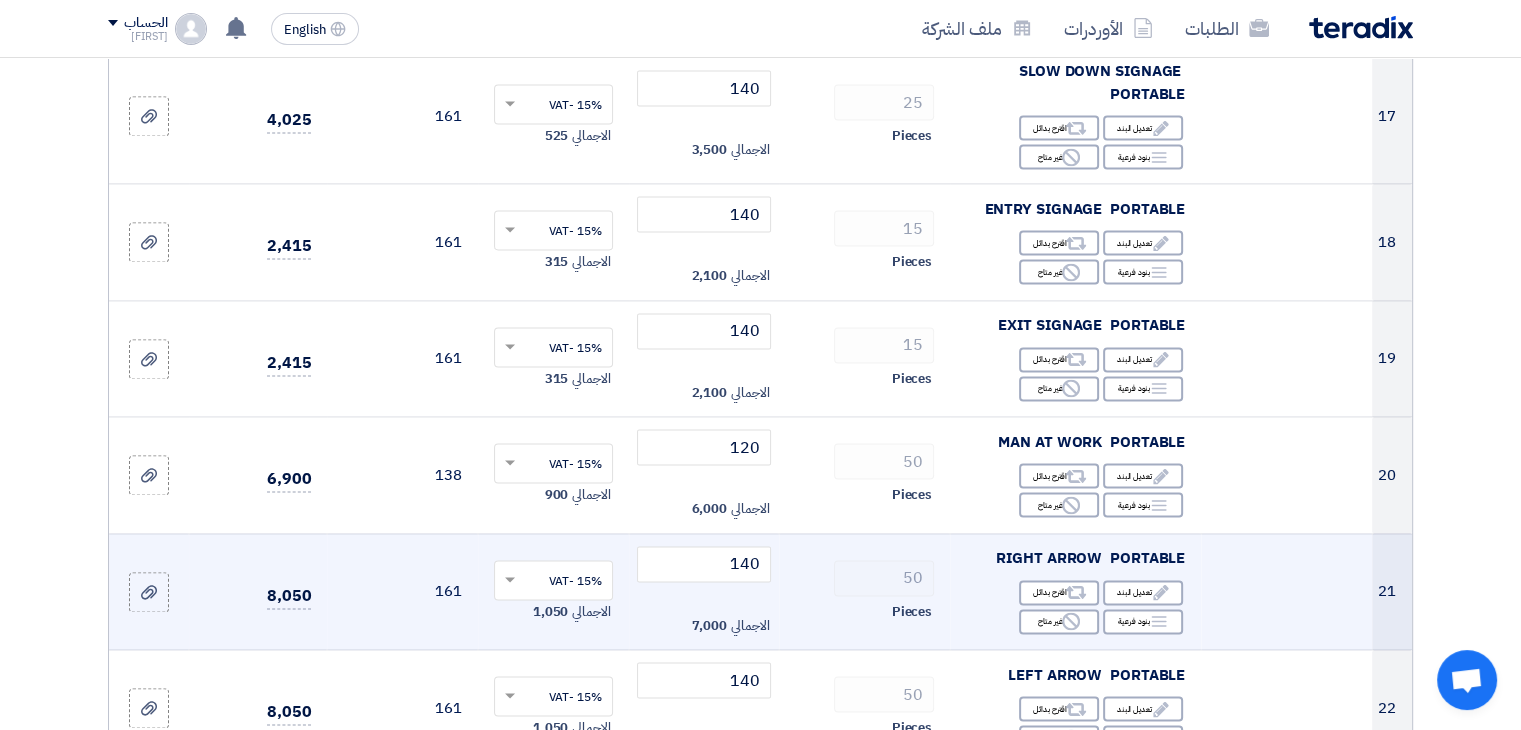 click on "Edit
تعديل البند
Alternative
اقترح بدائل
Breakdown
بنود فرعية
Reject" 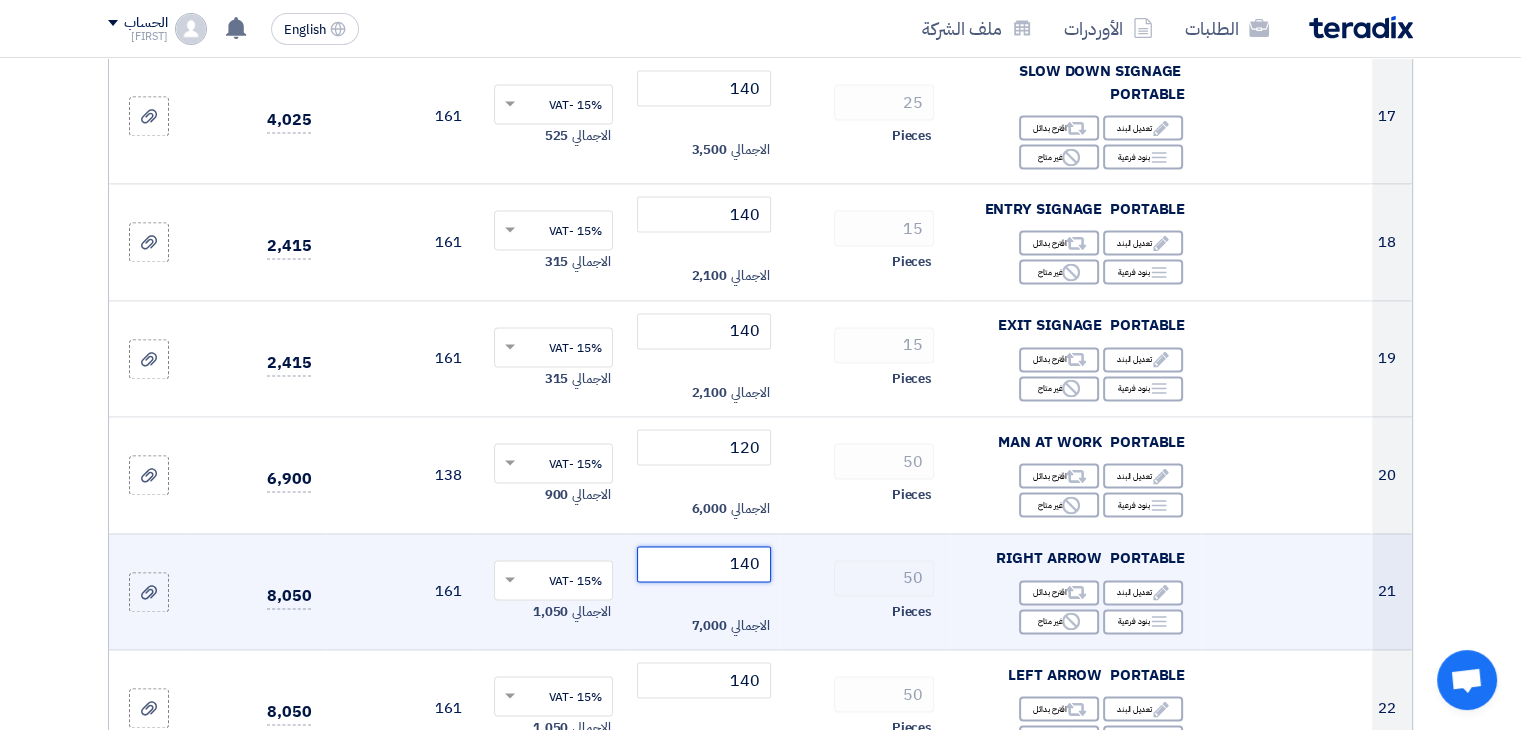 click on "140" 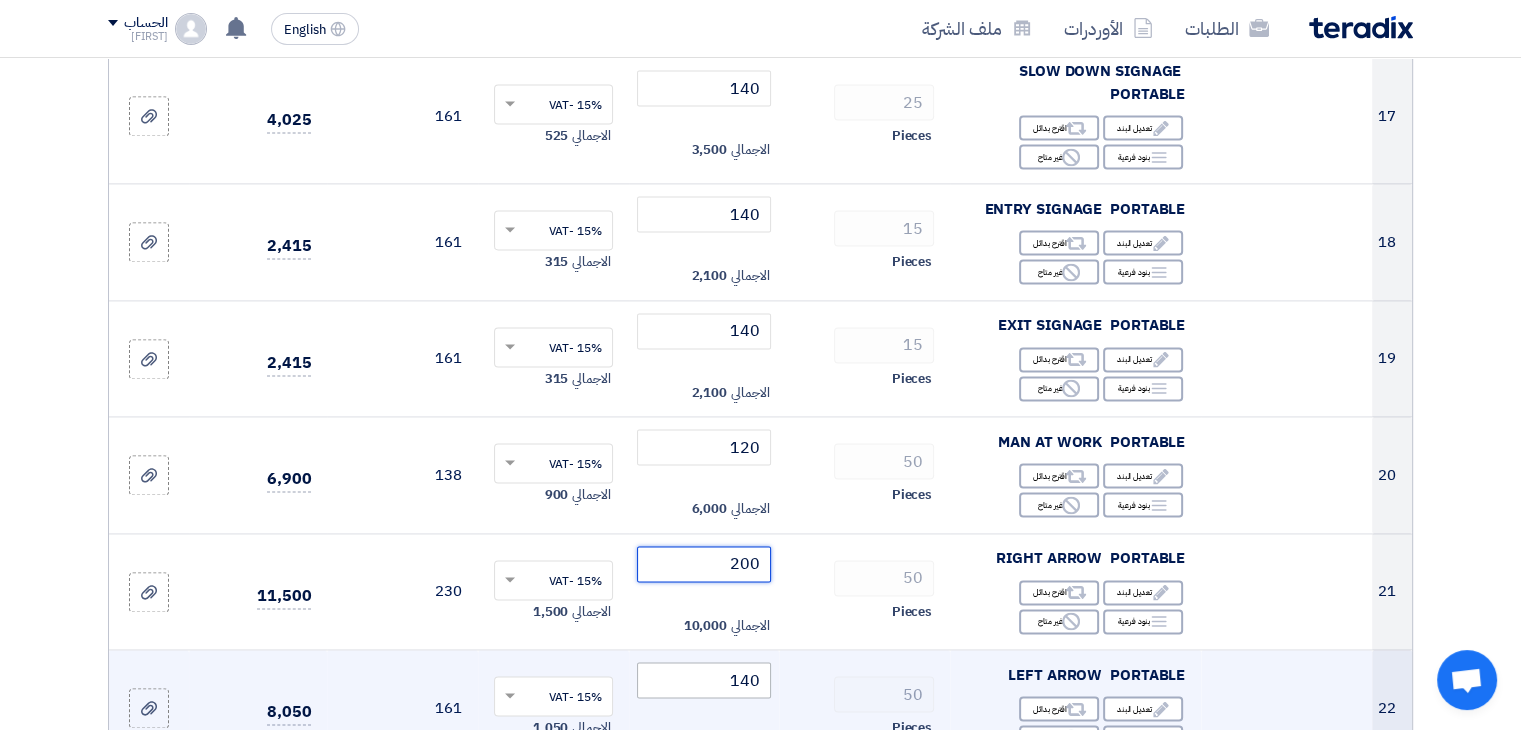 type on "200" 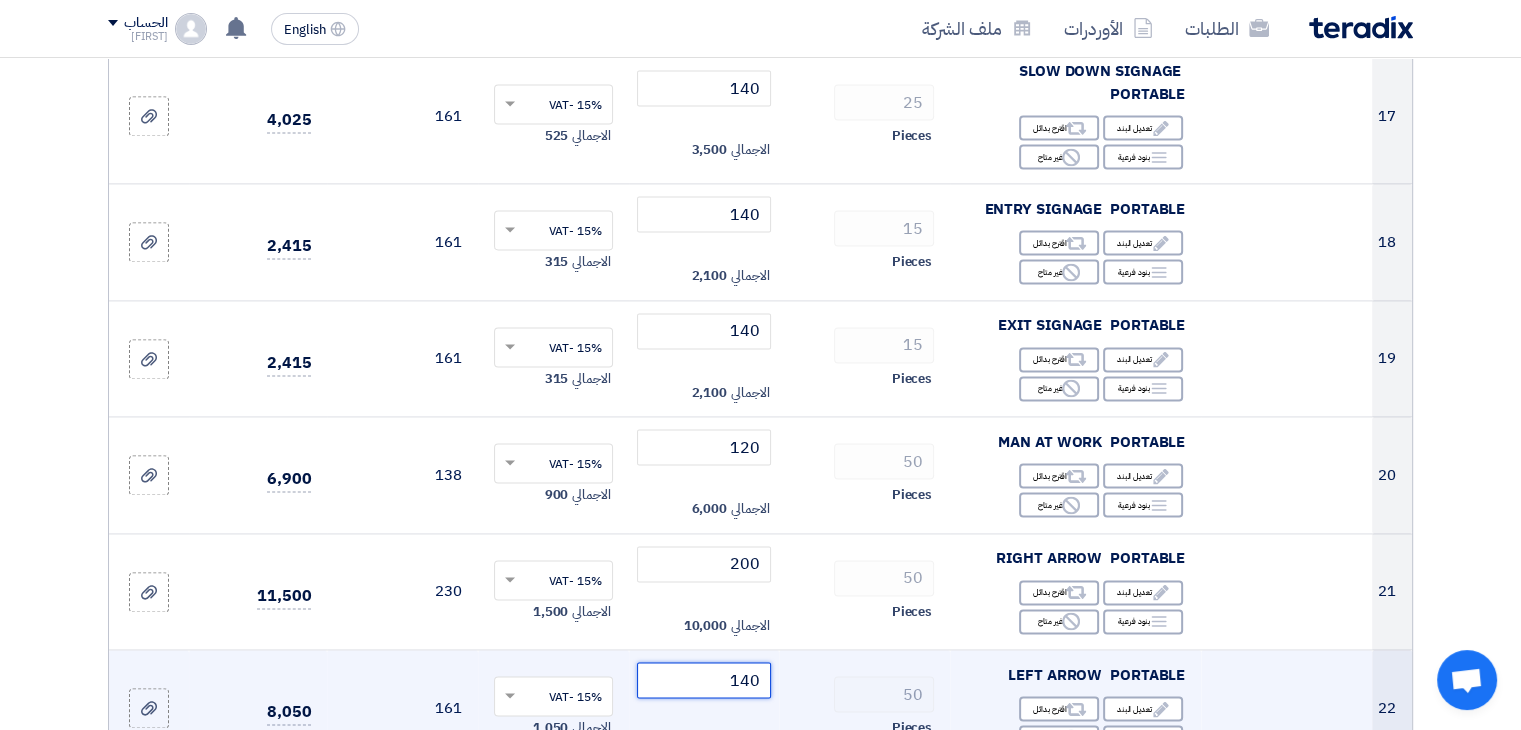 click on "140" 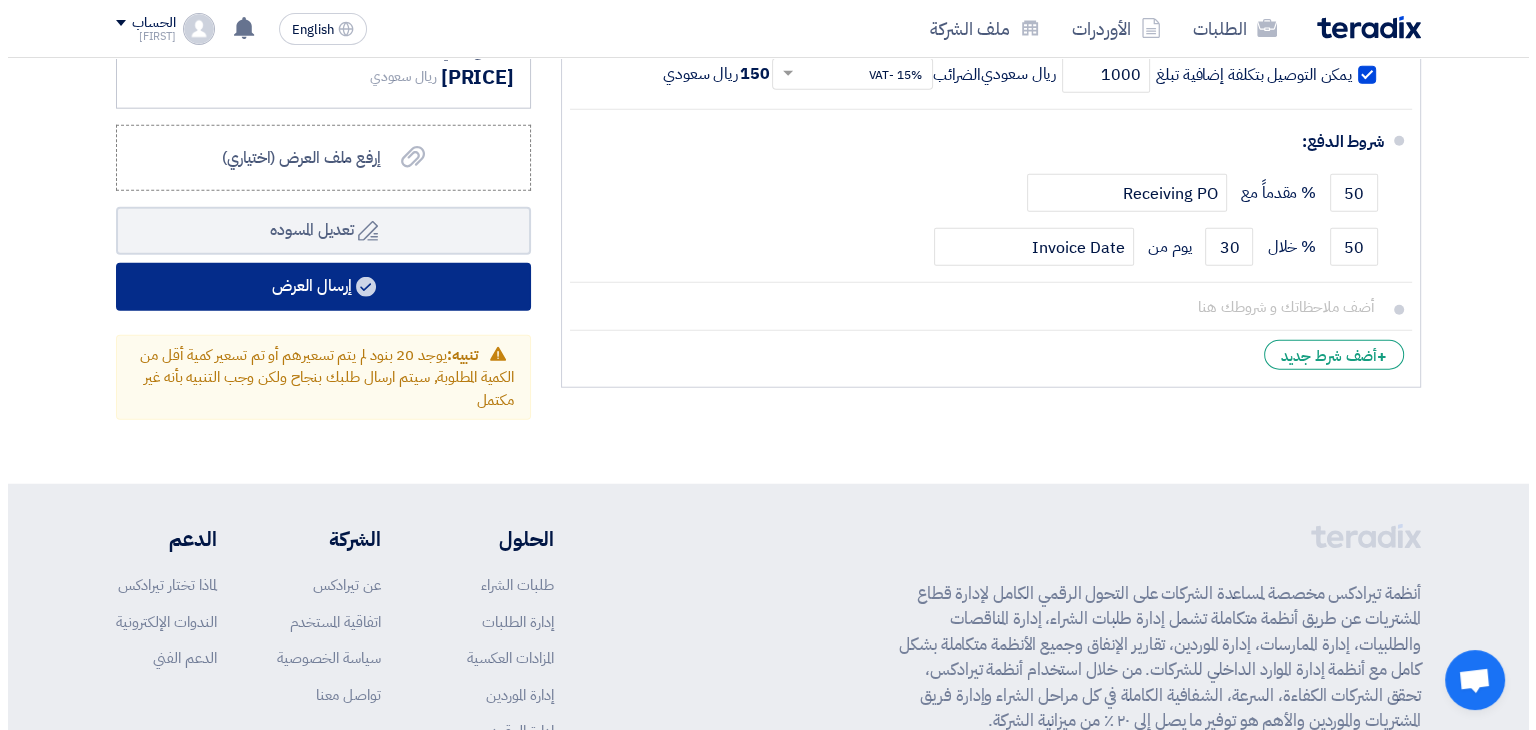 scroll, scrollTop: 5019, scrollLeft: 0, axis: vertical 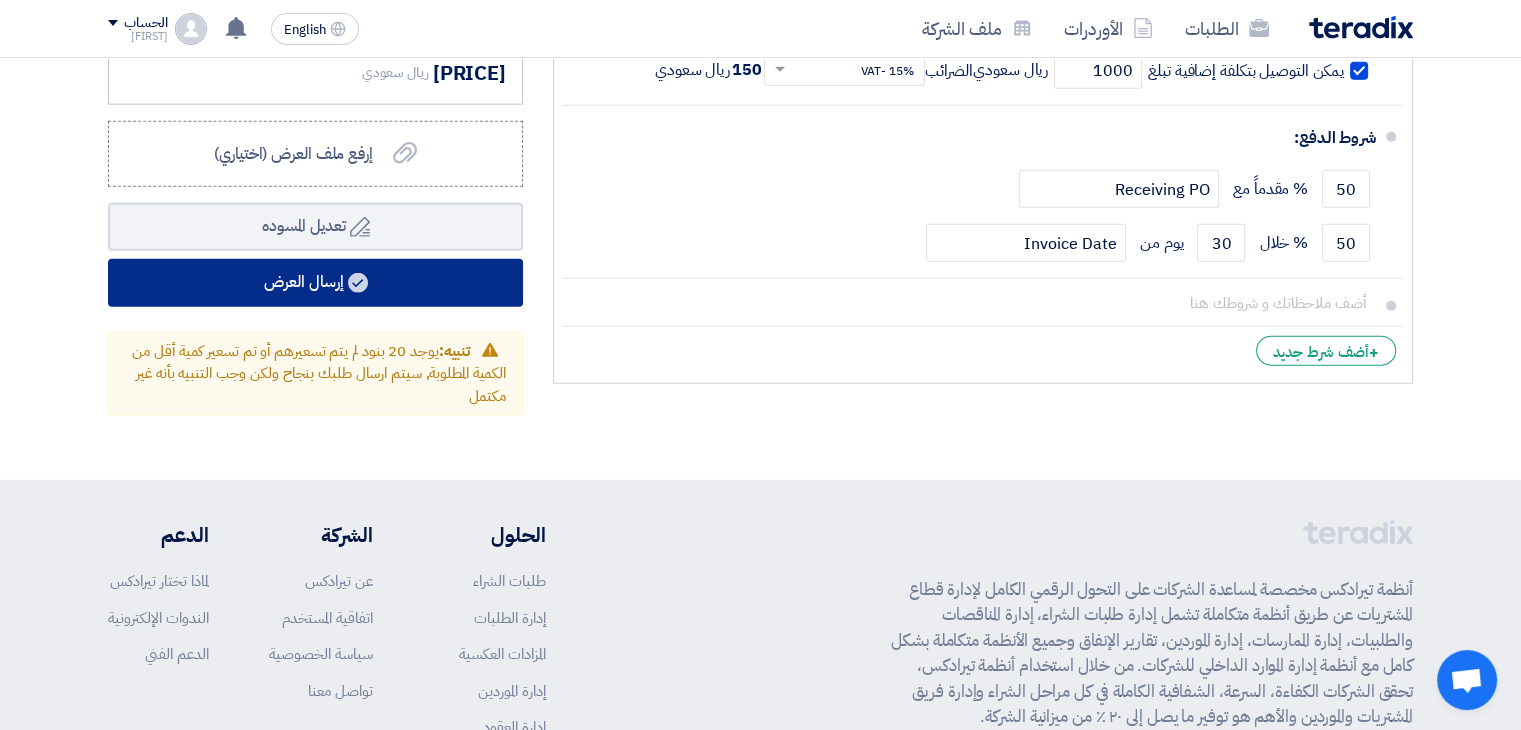 type on "200" 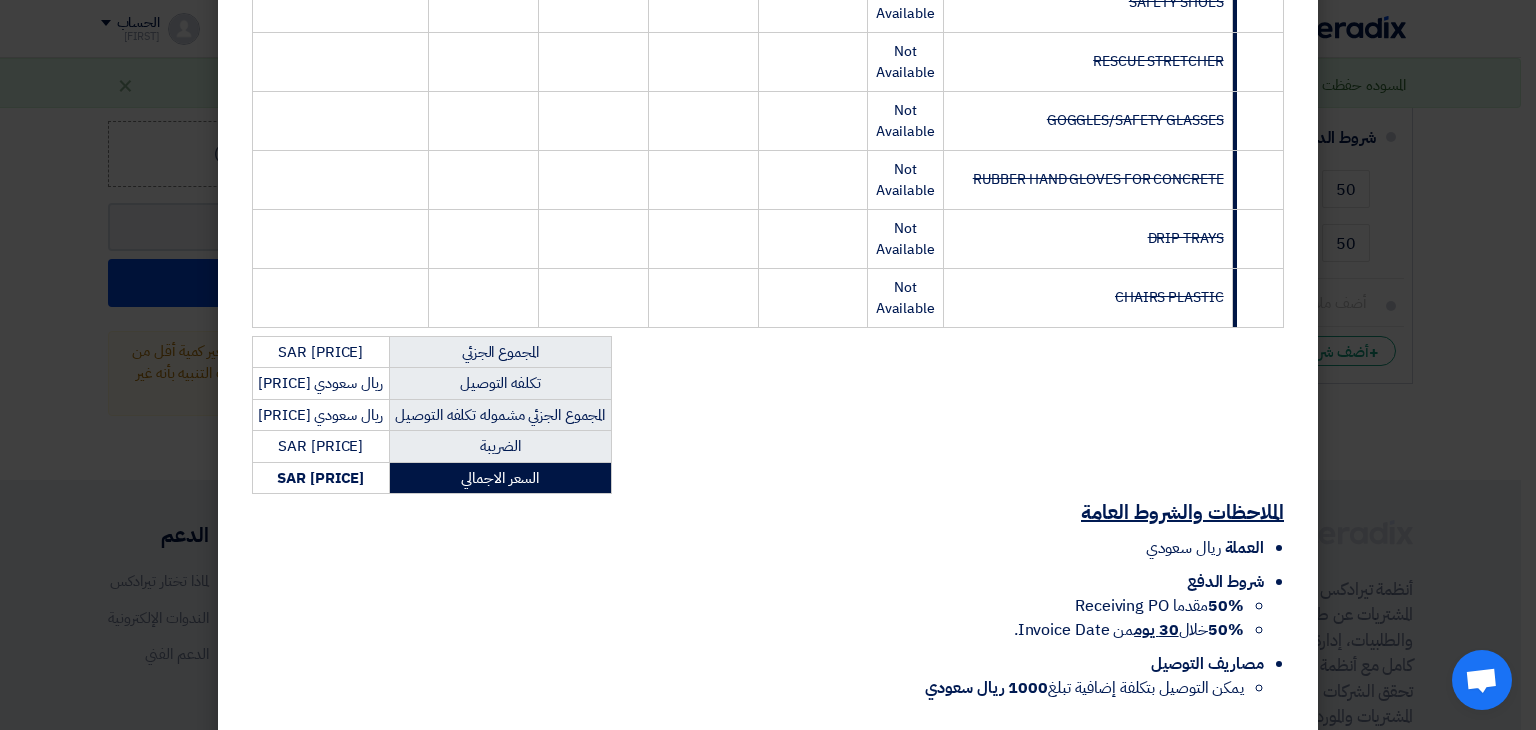scroll, scrollTop: 1892, scrollLeft: 0, axis: vertical 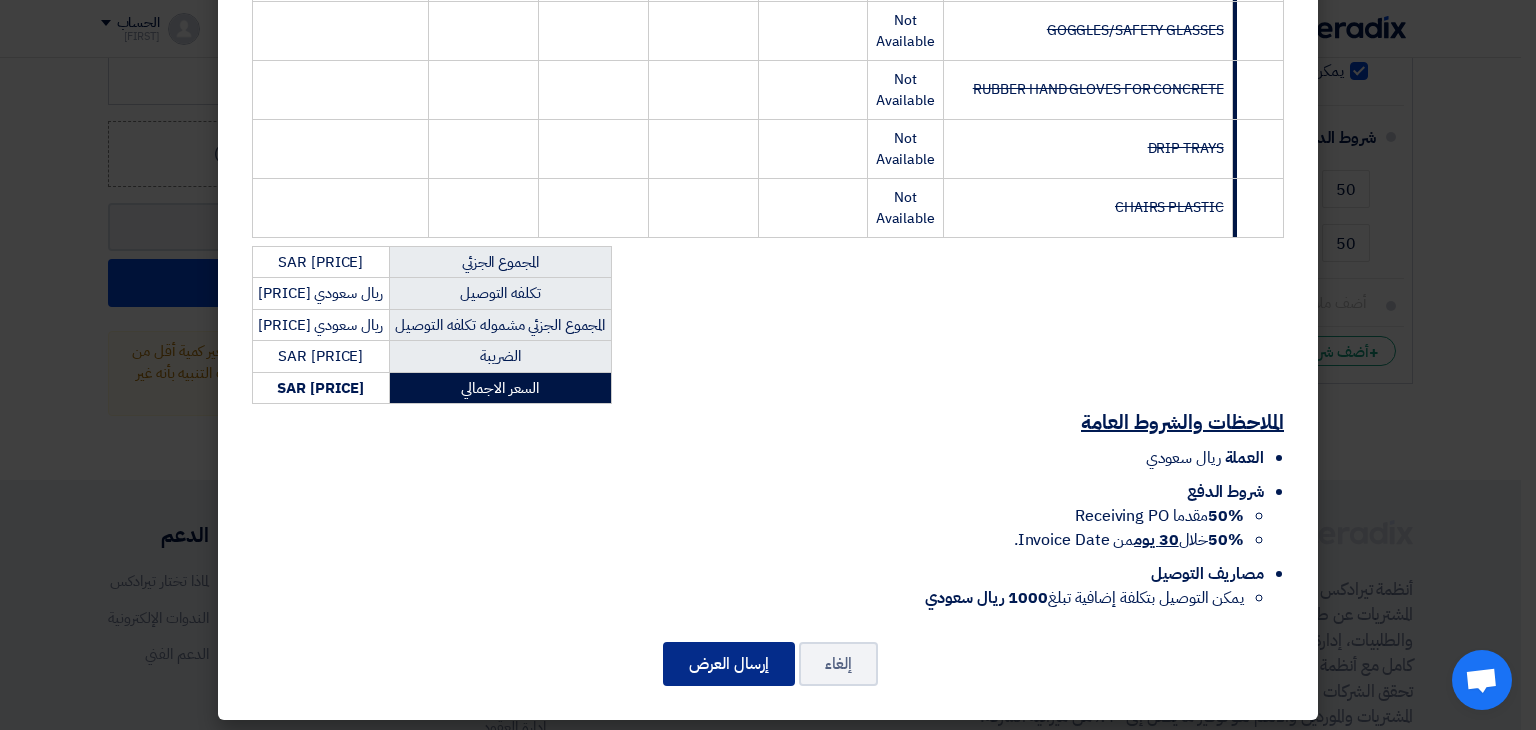 click on "إرسال العرض" 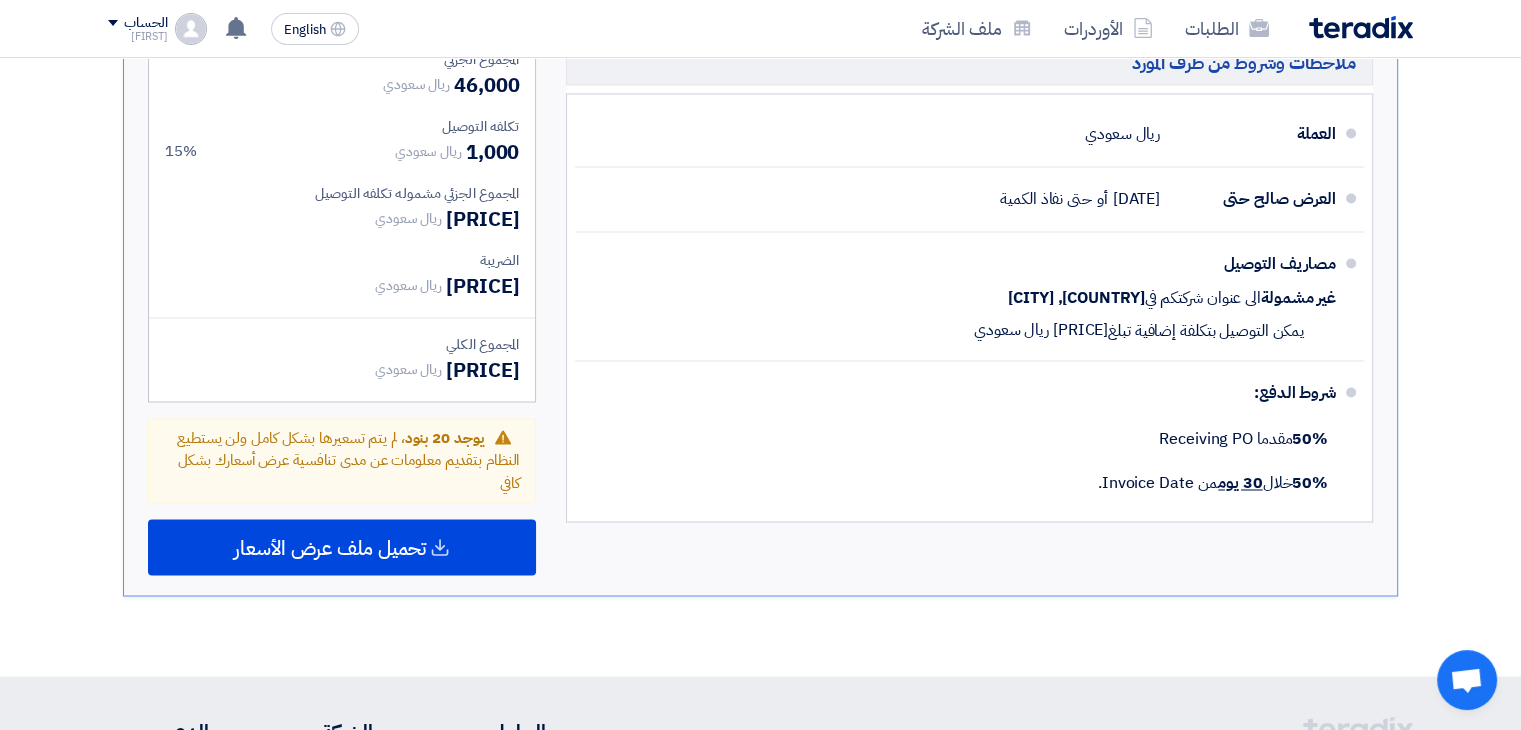 scroll, scrollTop: 3256, scrollLeft: 0, axis: vertical 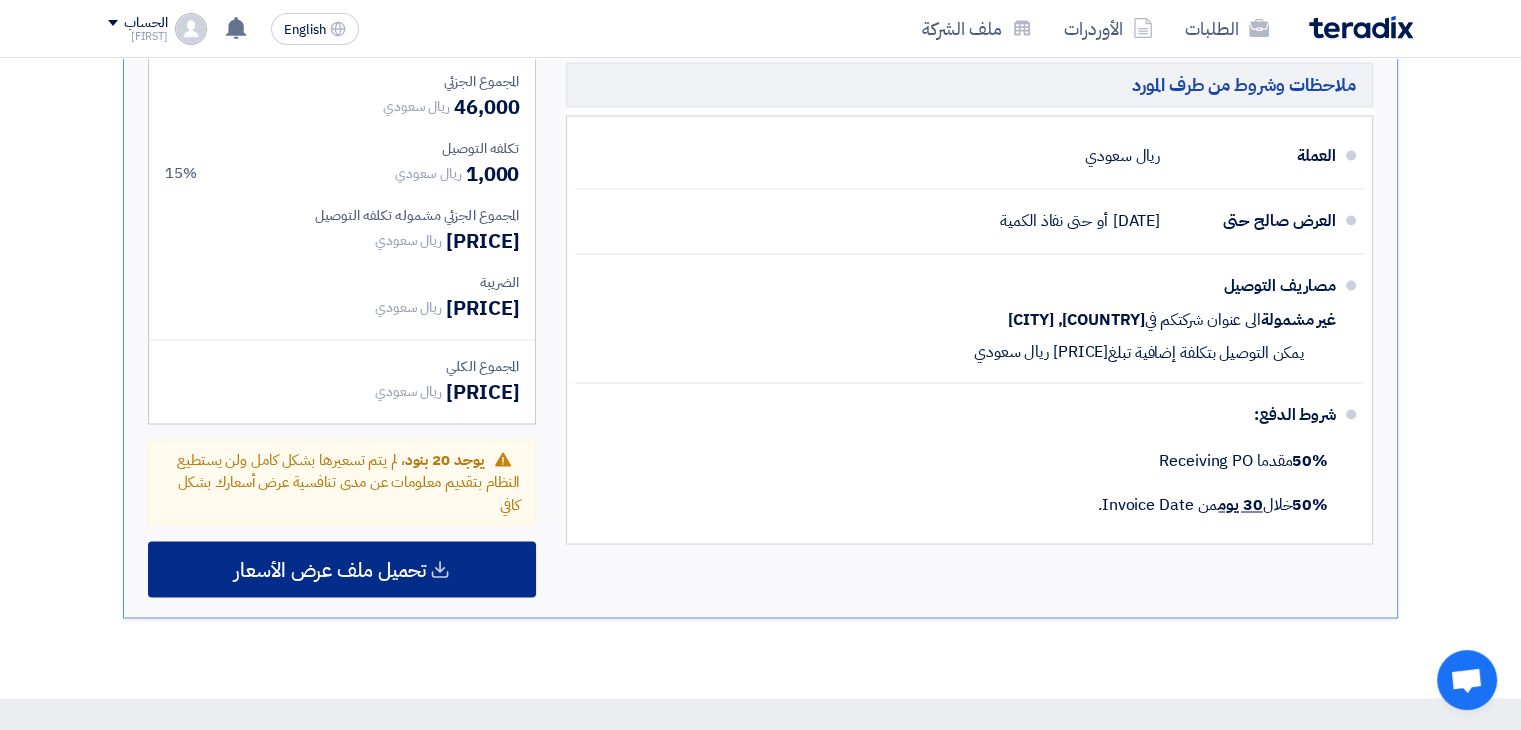 click on "تحميل ملف عرض الأسعار" at bounding box center [330, 569] 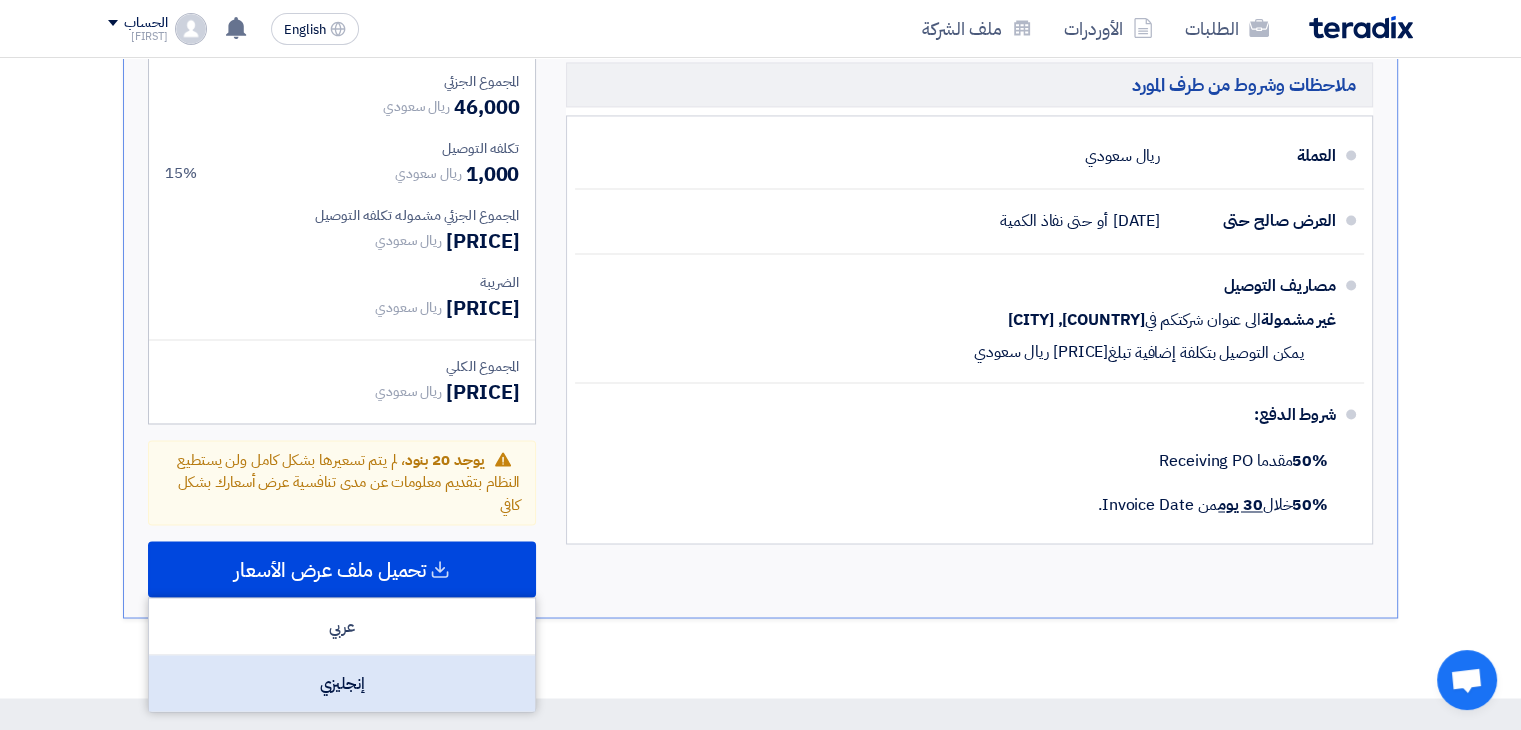click on "إنجليزي" at bounding box center (342, 683) 